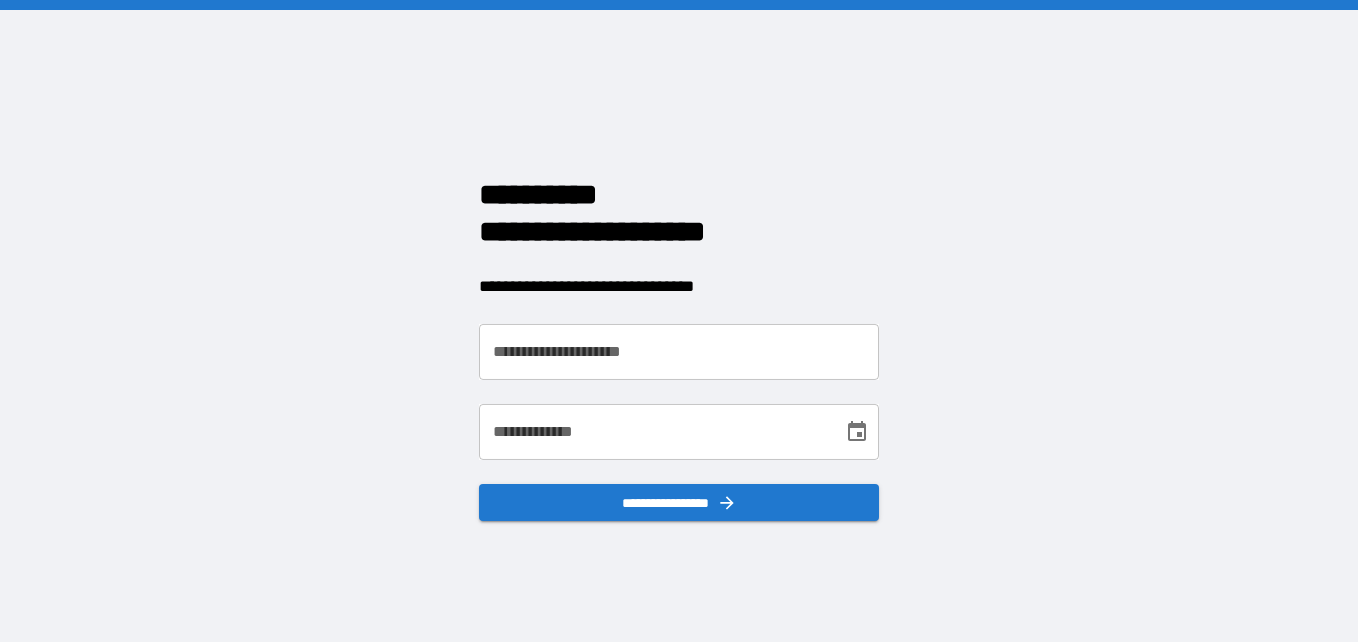 scroll, scrollTop: 0, scrollLeft: 0, axis: both 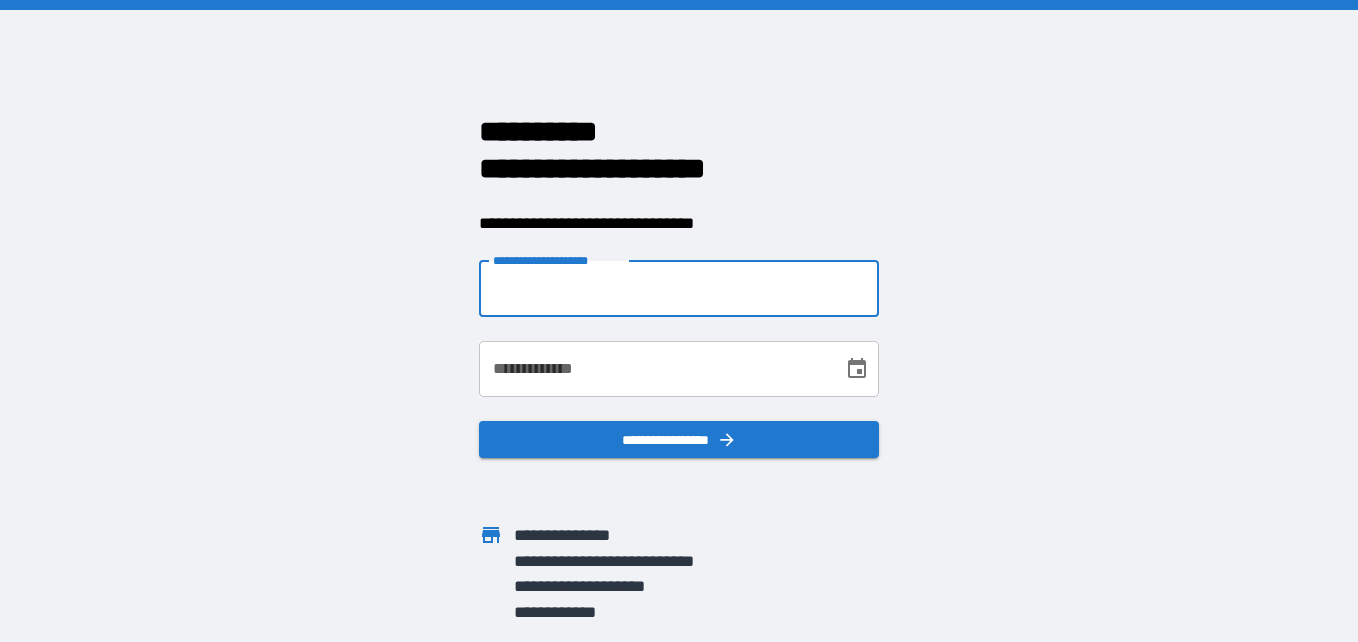 click on "**********" at bounding box center [679, 289] 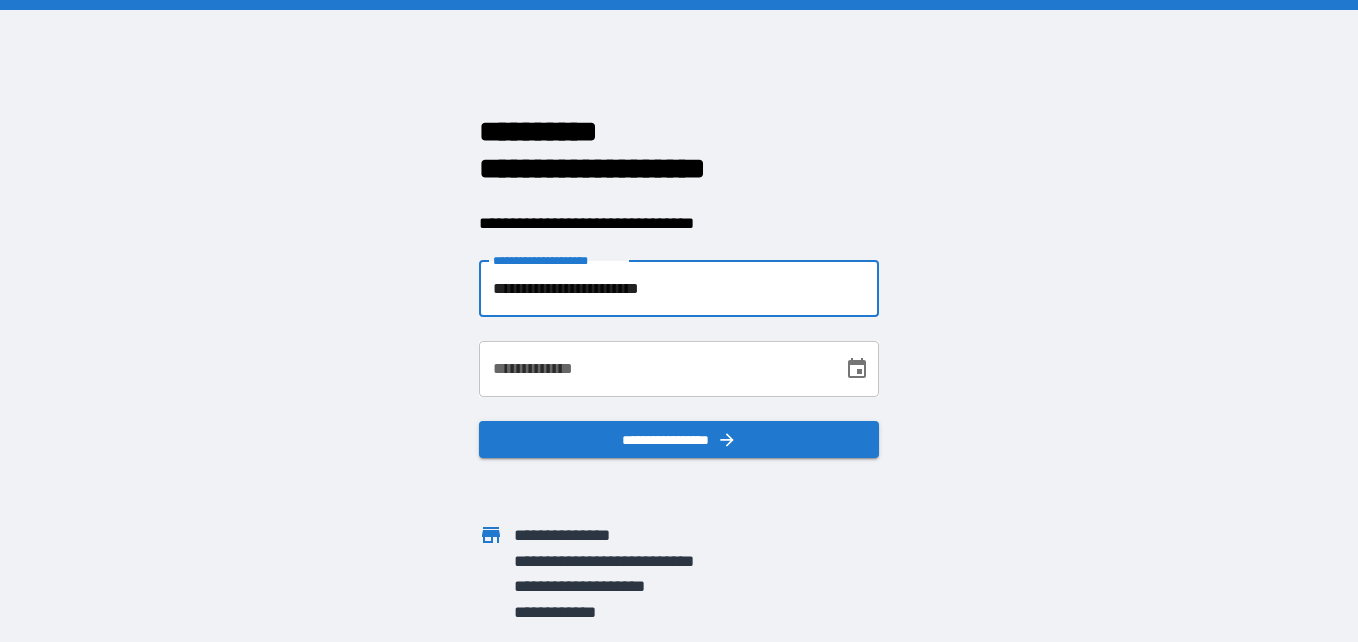 type on "**********" 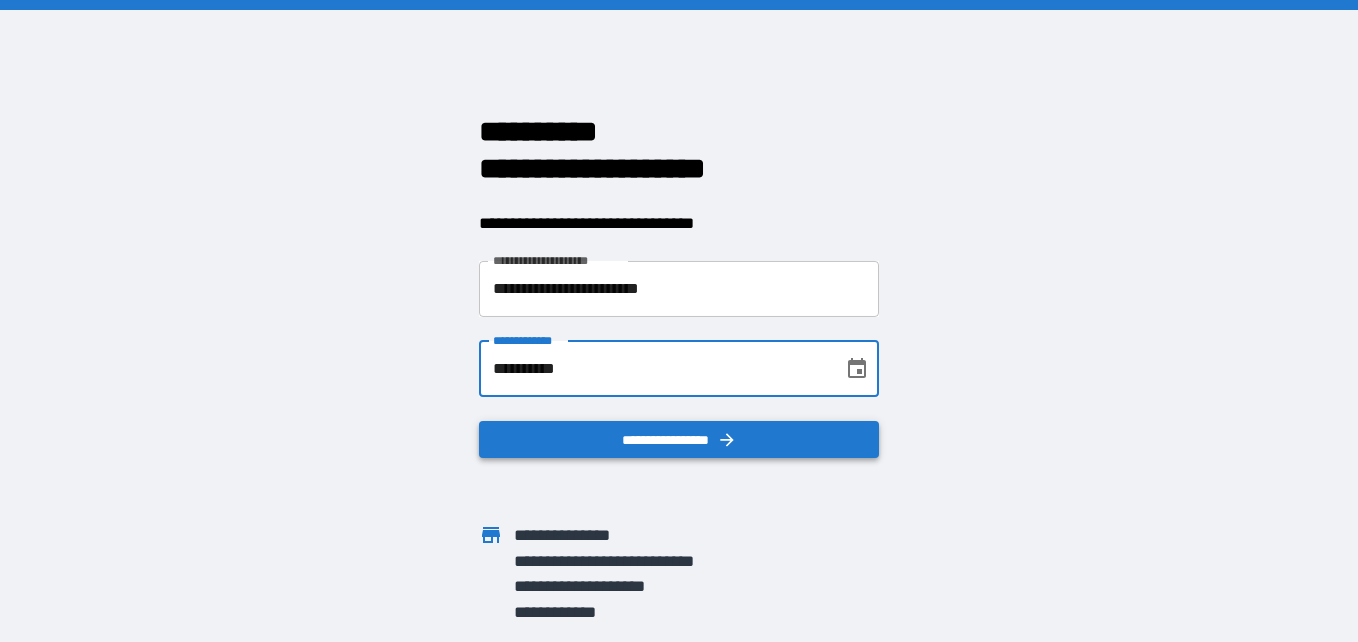 type on "**********" 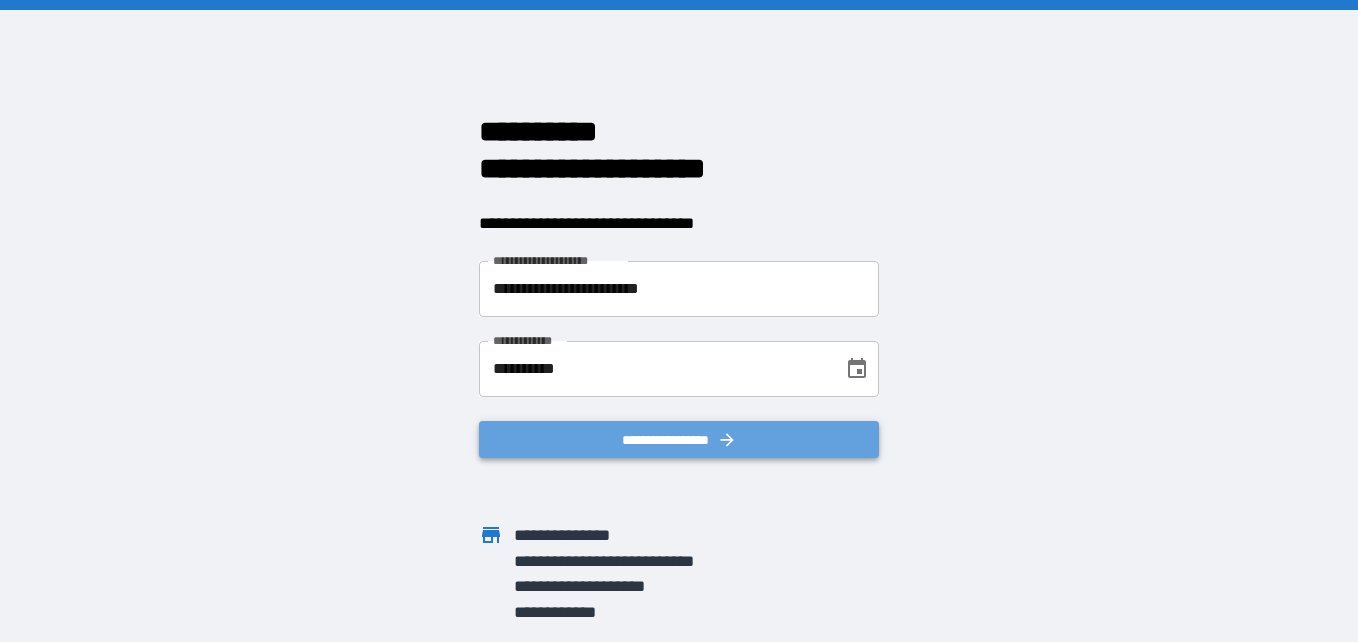 click on "**********" at bounding box center [679, 440] 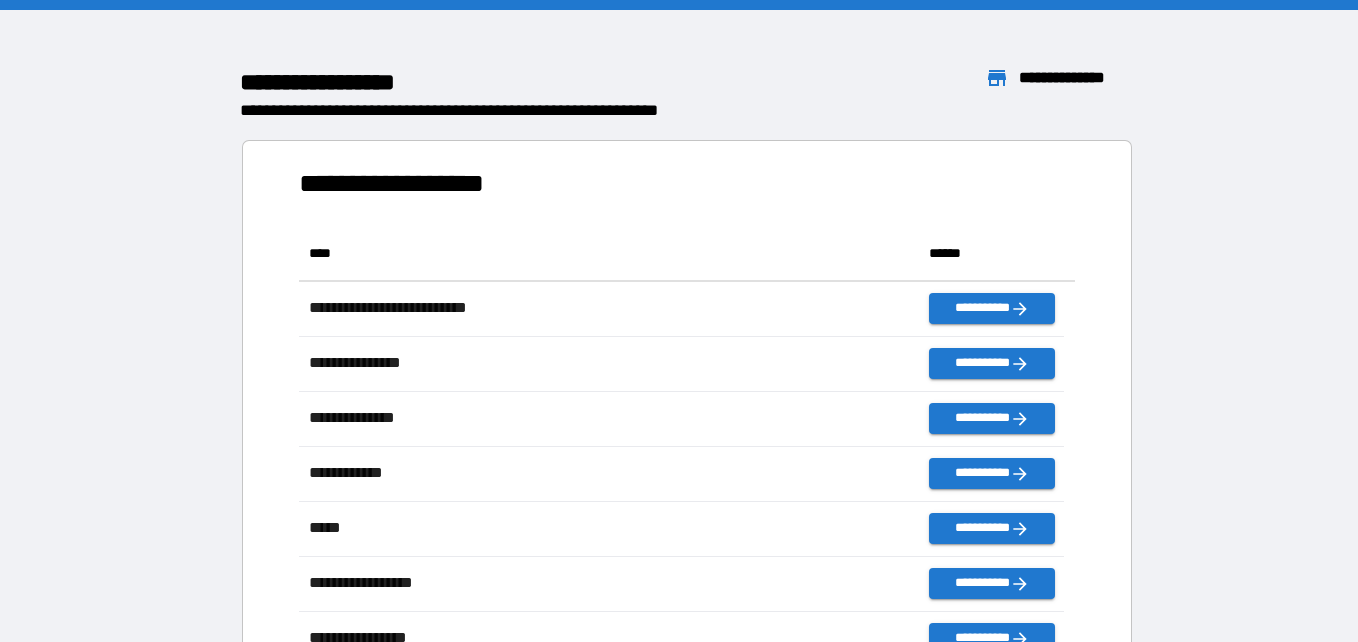 scroll, scrollTop: 16, scrollLeft: 16, axis: both 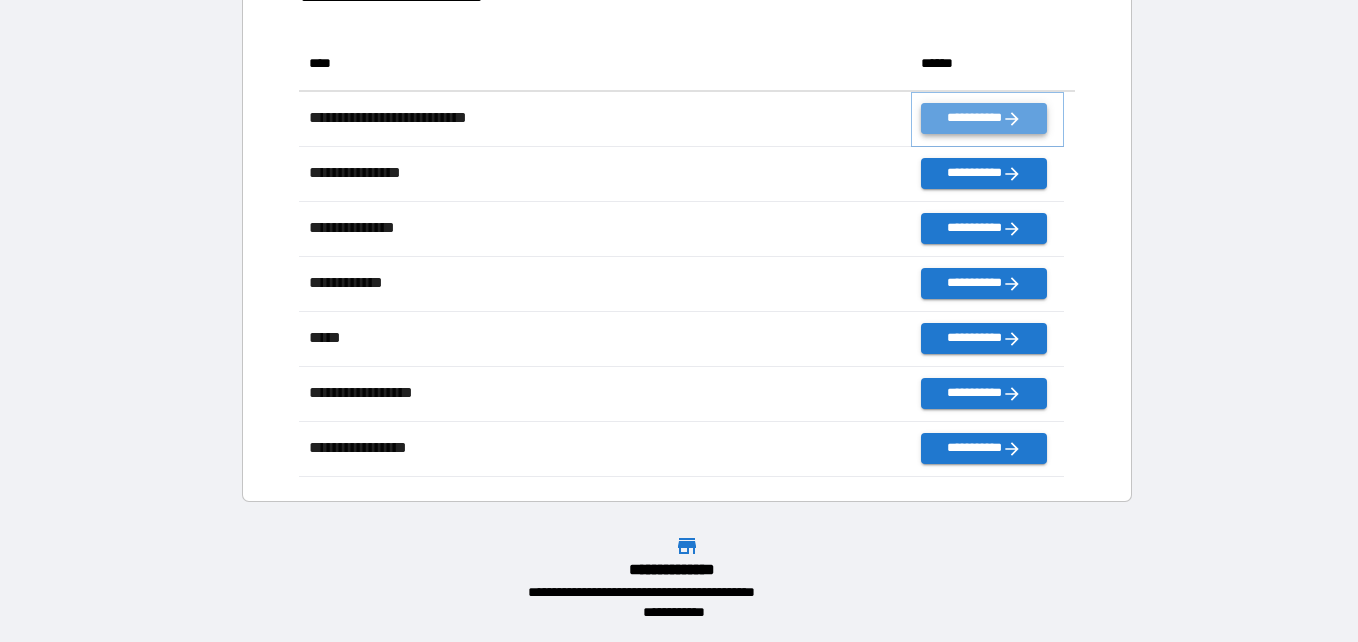 click on "**********" at bounding box center [983, 118] 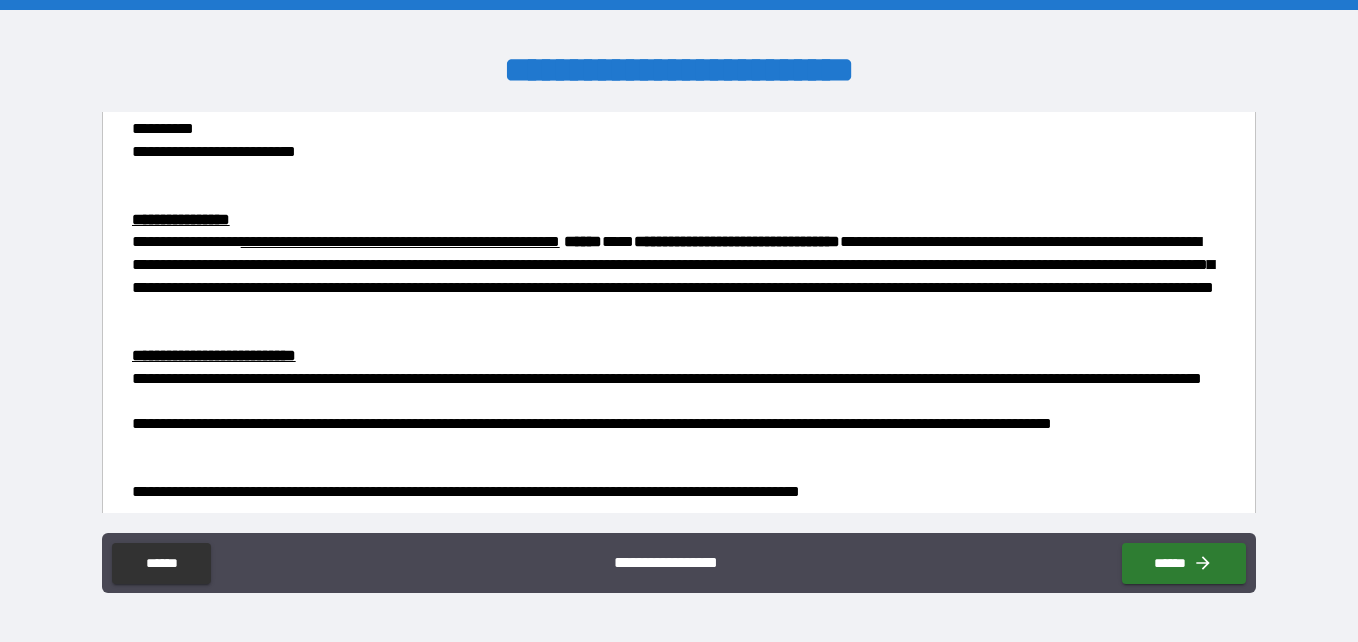 scroll, scrollTop: 601, scrollLeft: 0, axis: vertical 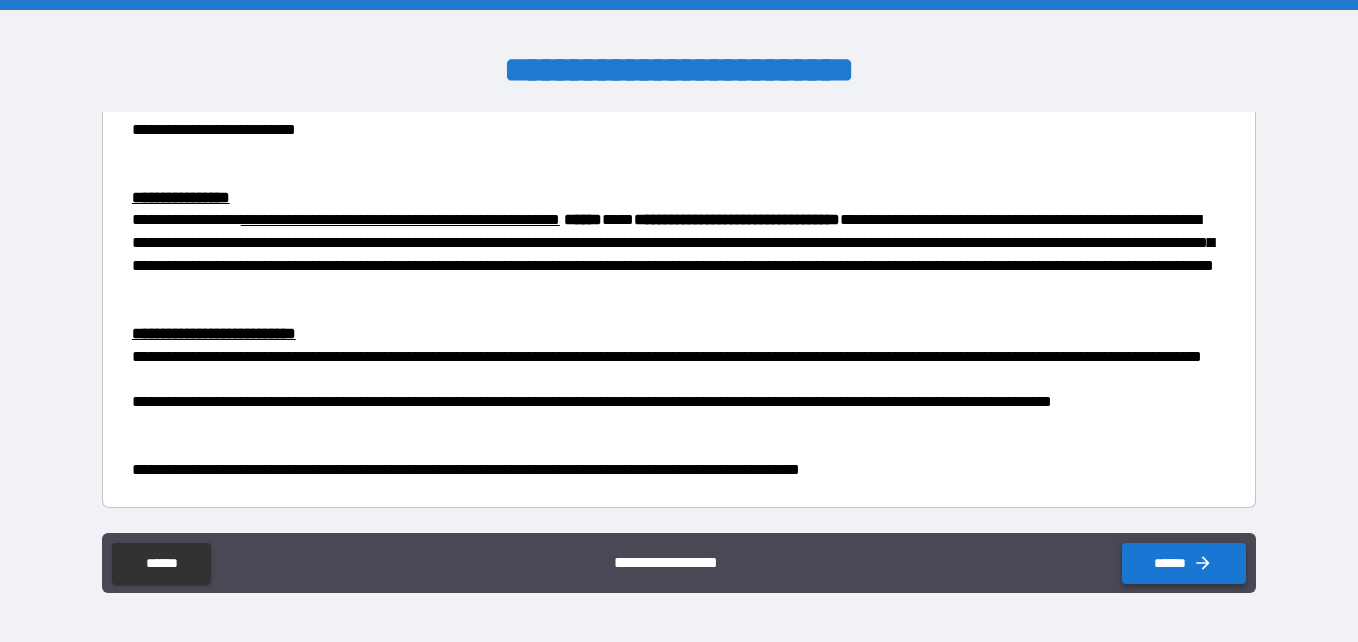 click 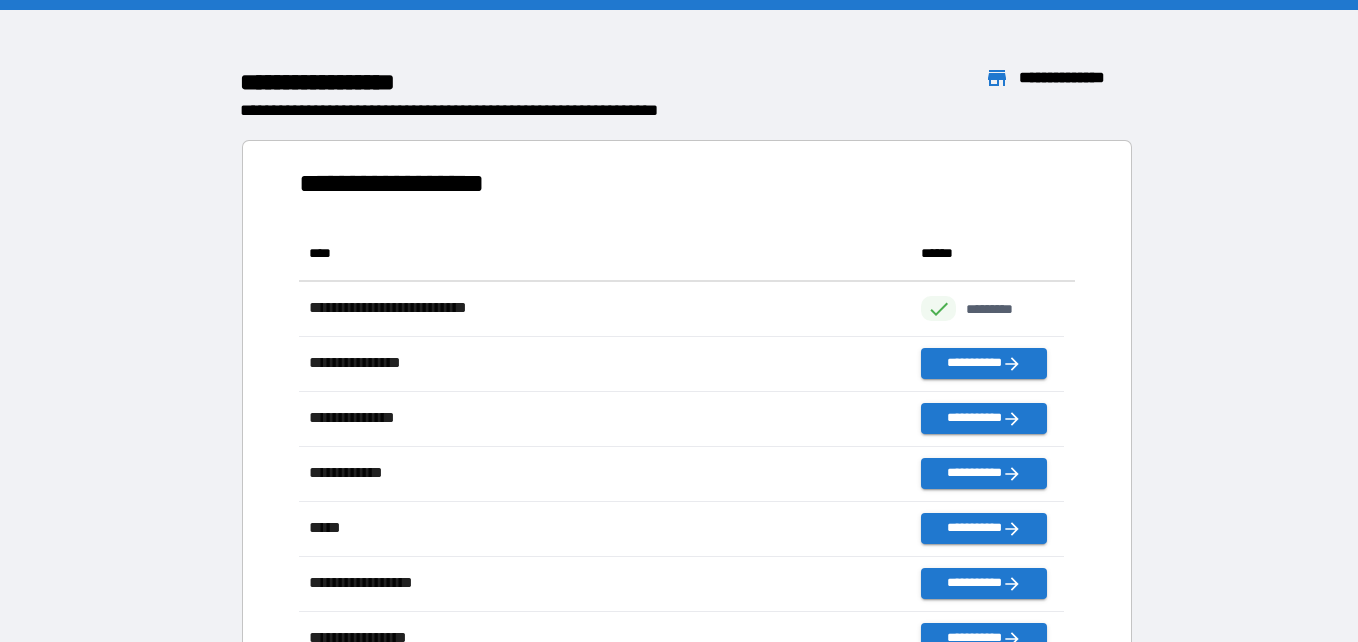 scroll, scrollTop: 16, scrollLeft: 16, axis: both 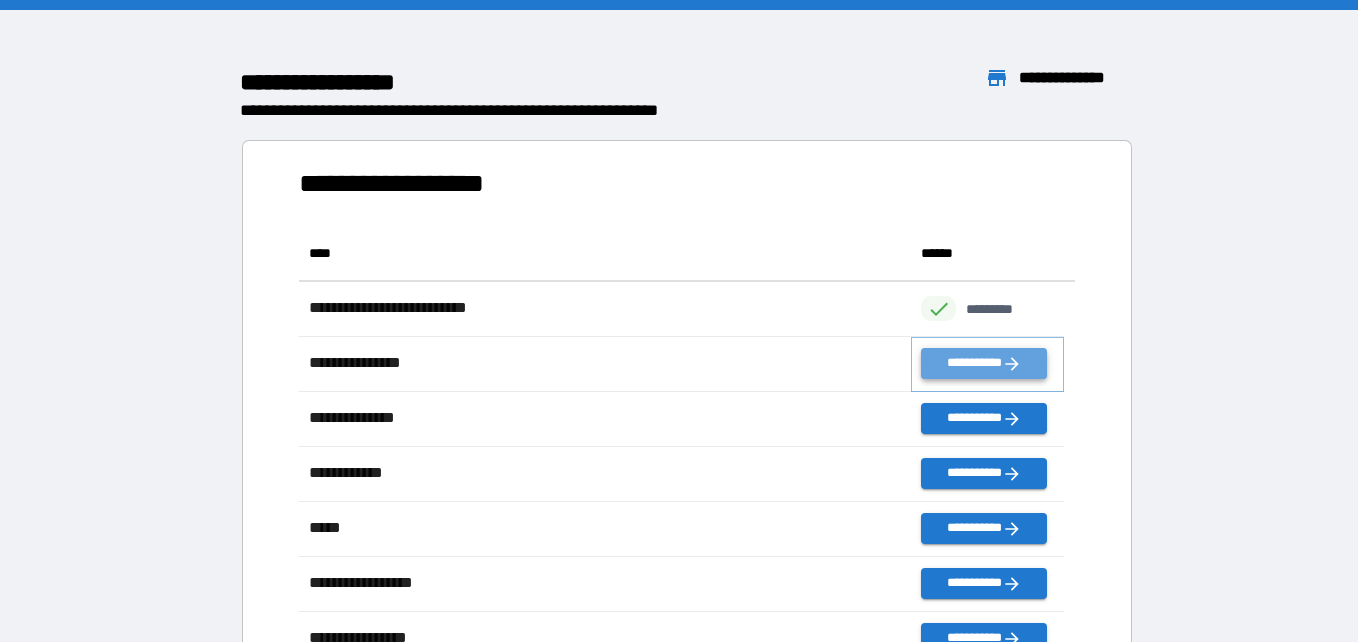 click on "**********" at bounding box center [983, 363] 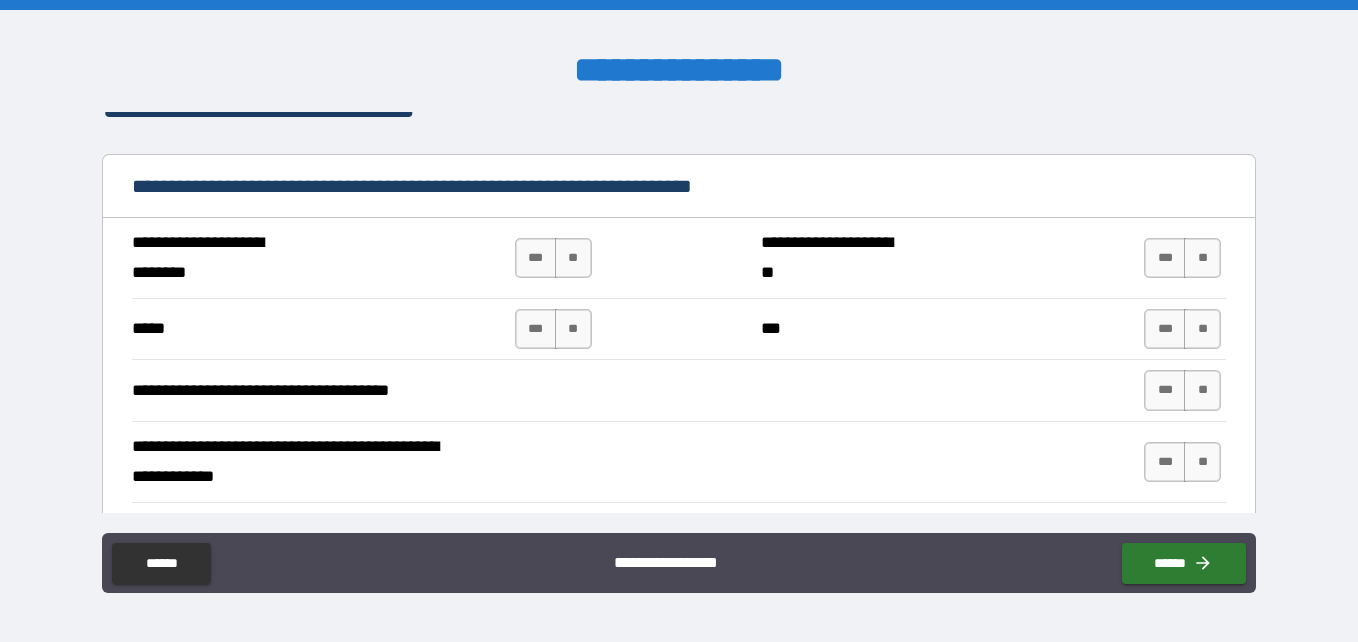 scroll, scrollTop: 385, scrollLeft: 0, axis: vertical 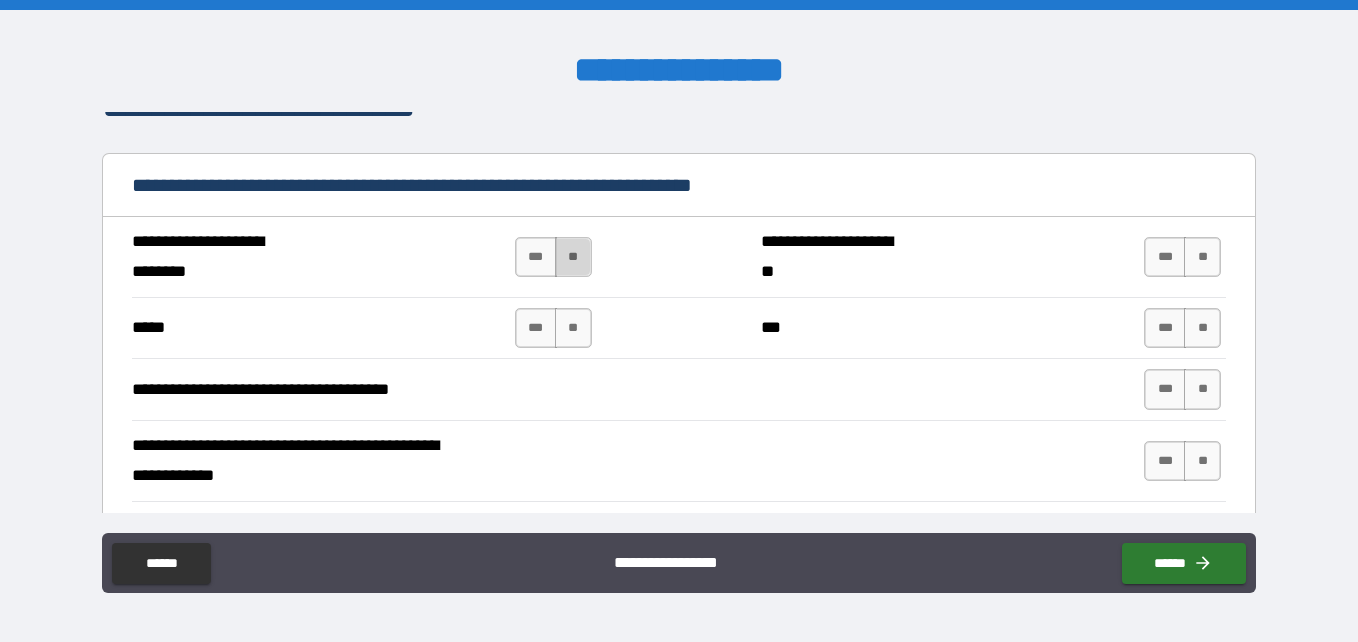 click on "**" at bounding box center [573, 257] 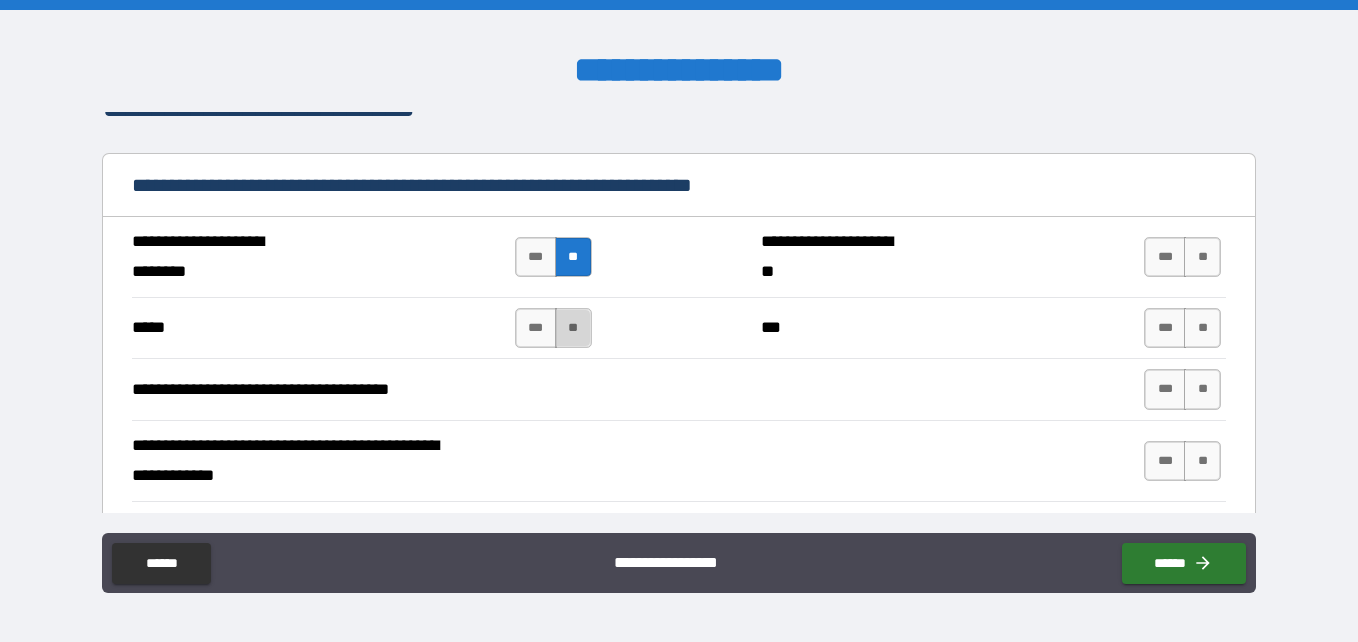 click on "**" at bounding box center (573, 328) 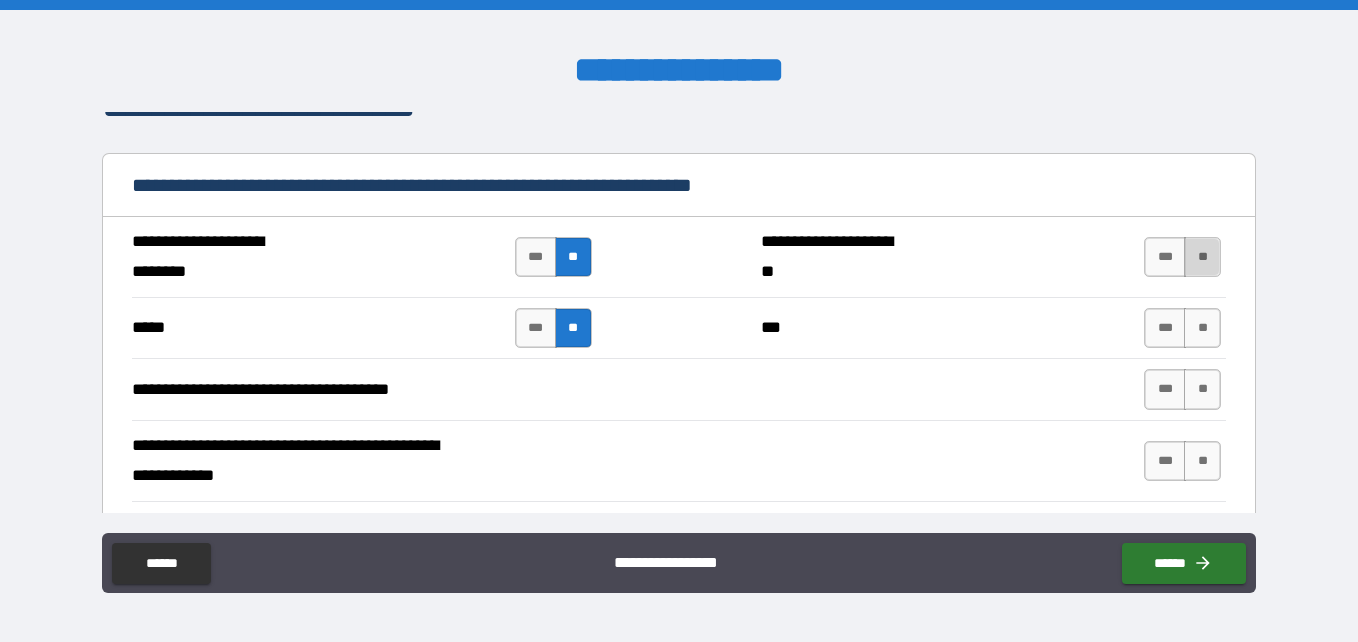 click on "**" at bounding box center [1202, 257] 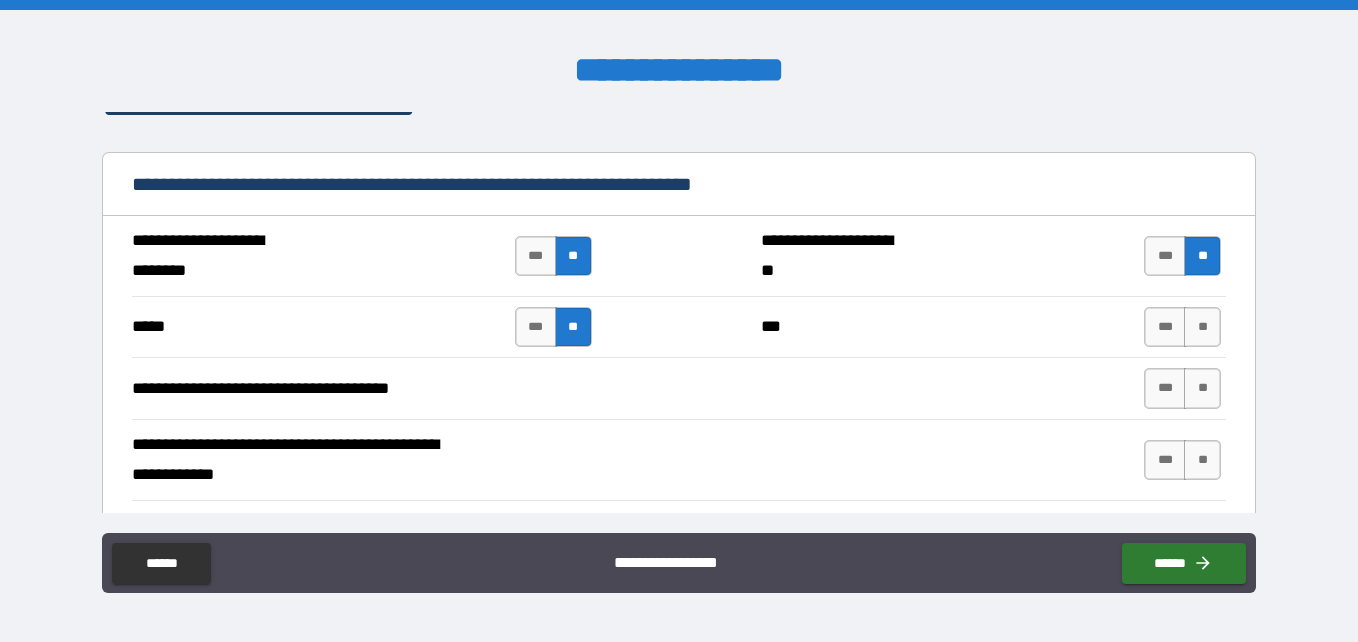 scroll, scrollTop: 387, scrollLeft: 0, axis: vertical 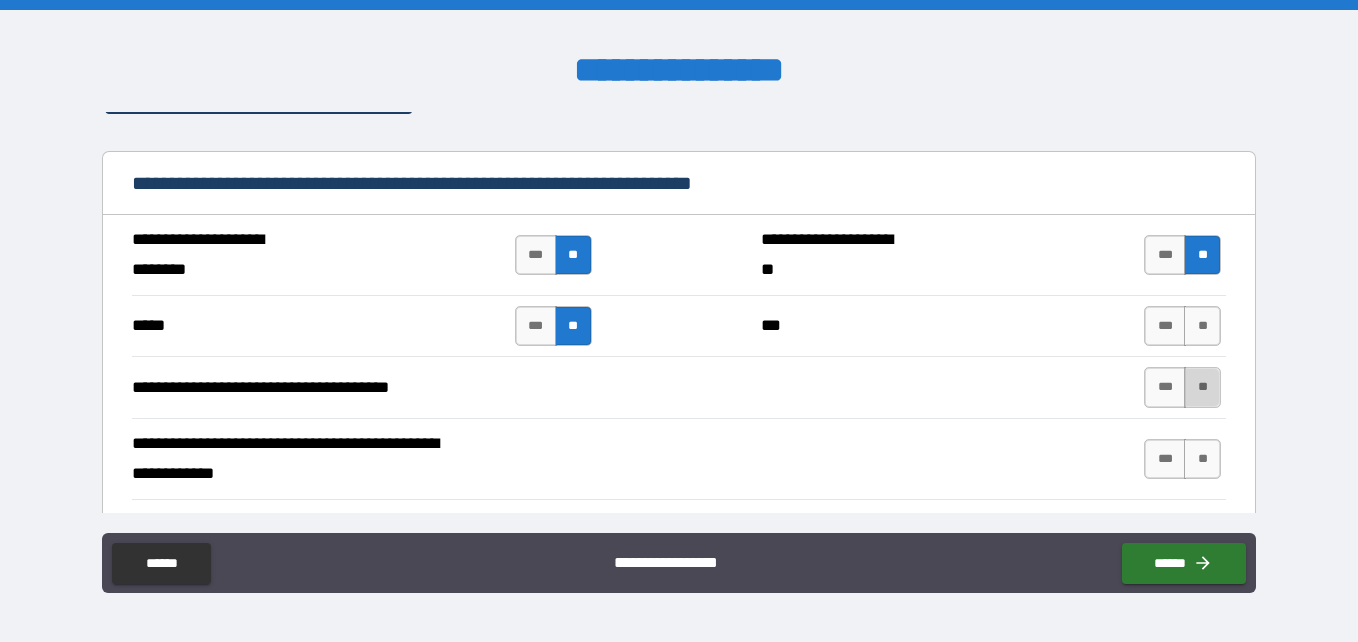 click on "**" at bounding box center [1202, 387] 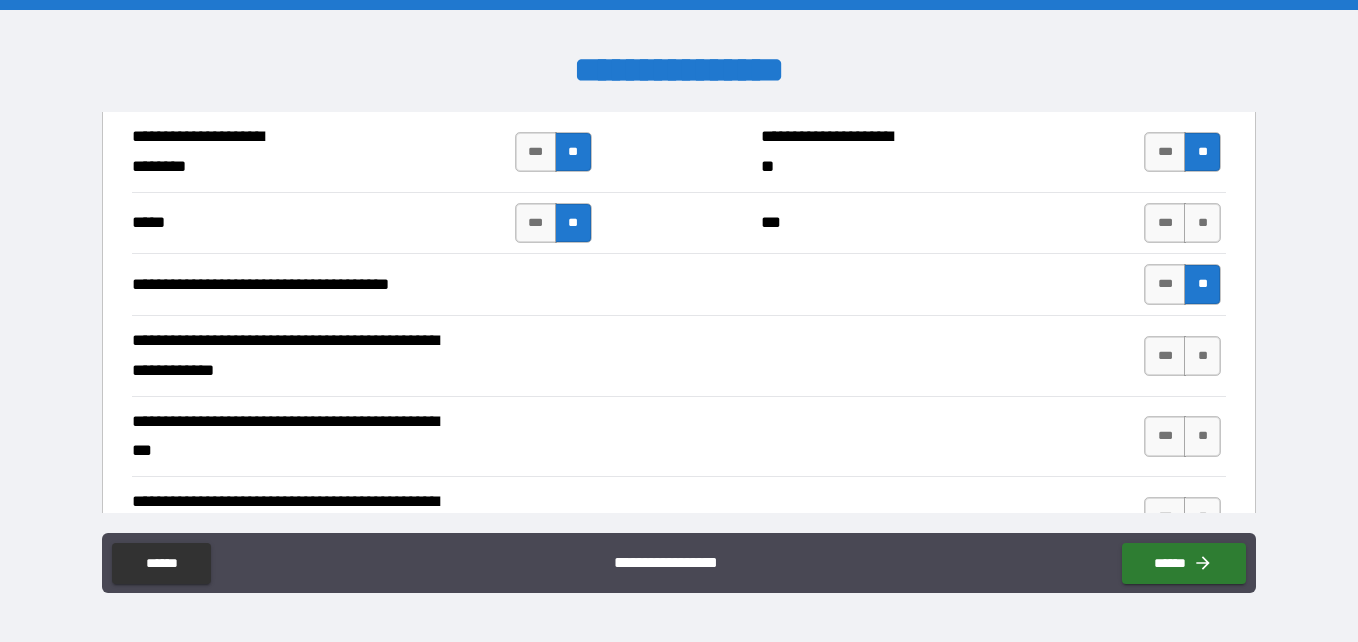 scroll, scrollTop: 491, scrollLeft: 0, axis: vertical 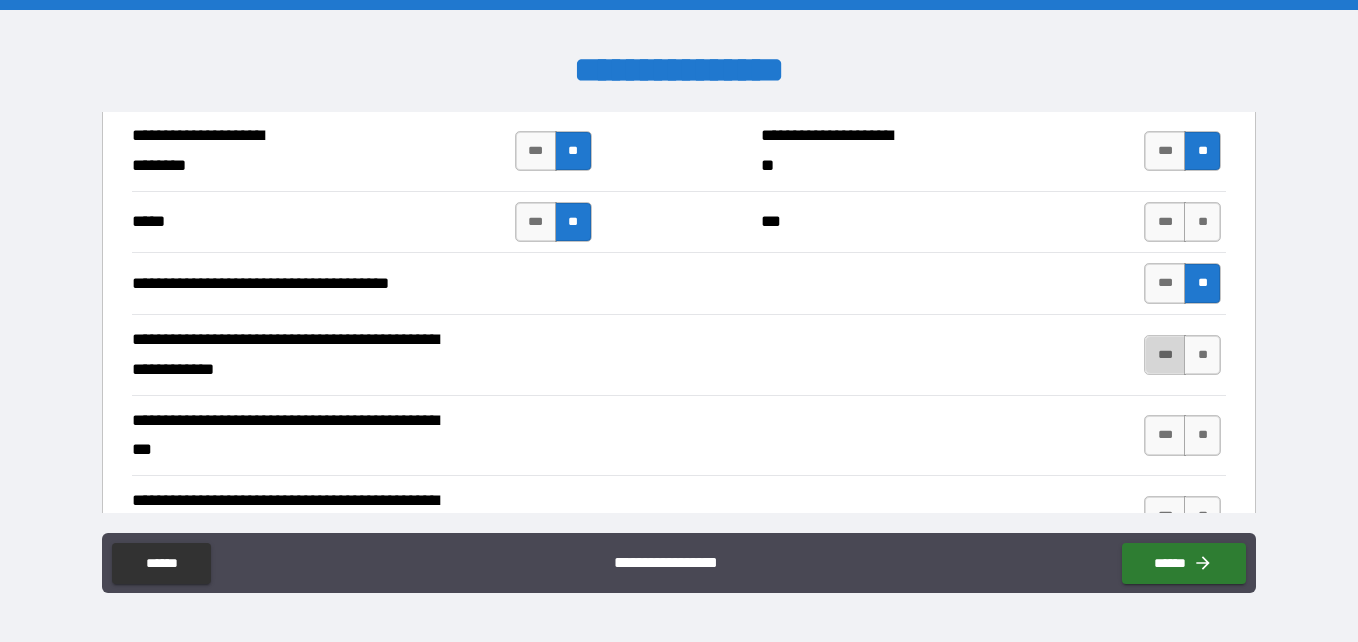click on "***" at bounding box center [1165, 355] 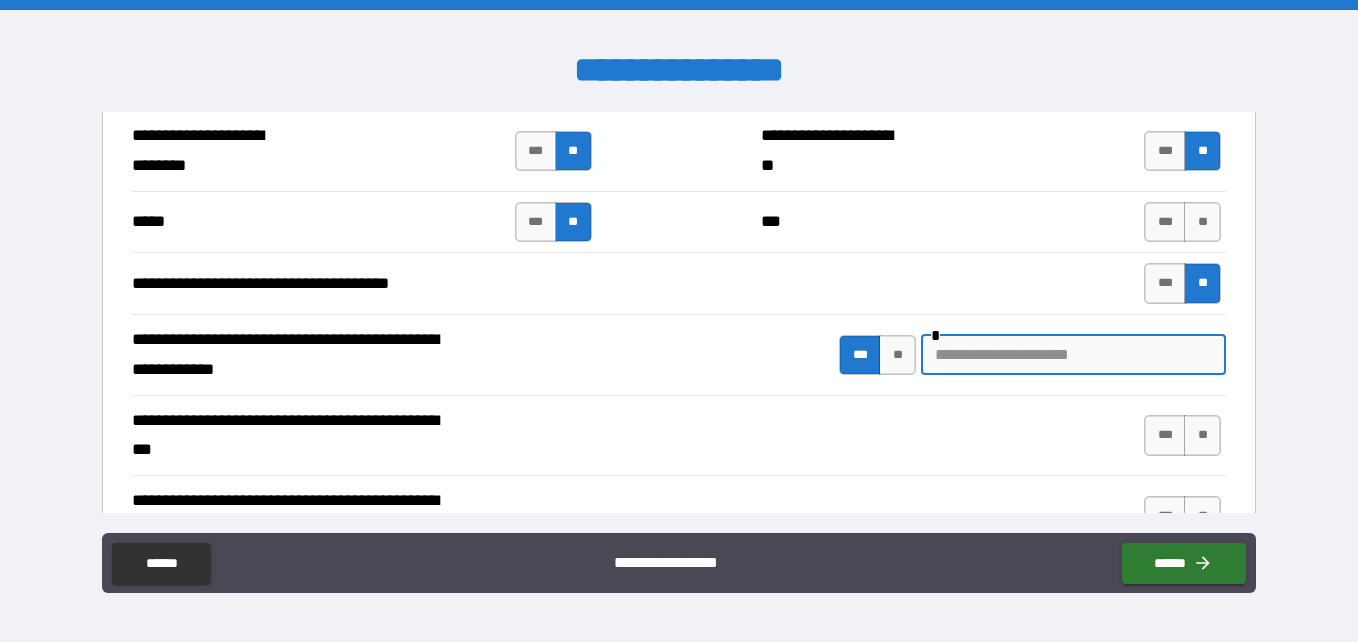 click at bounding box center (1073, 355) 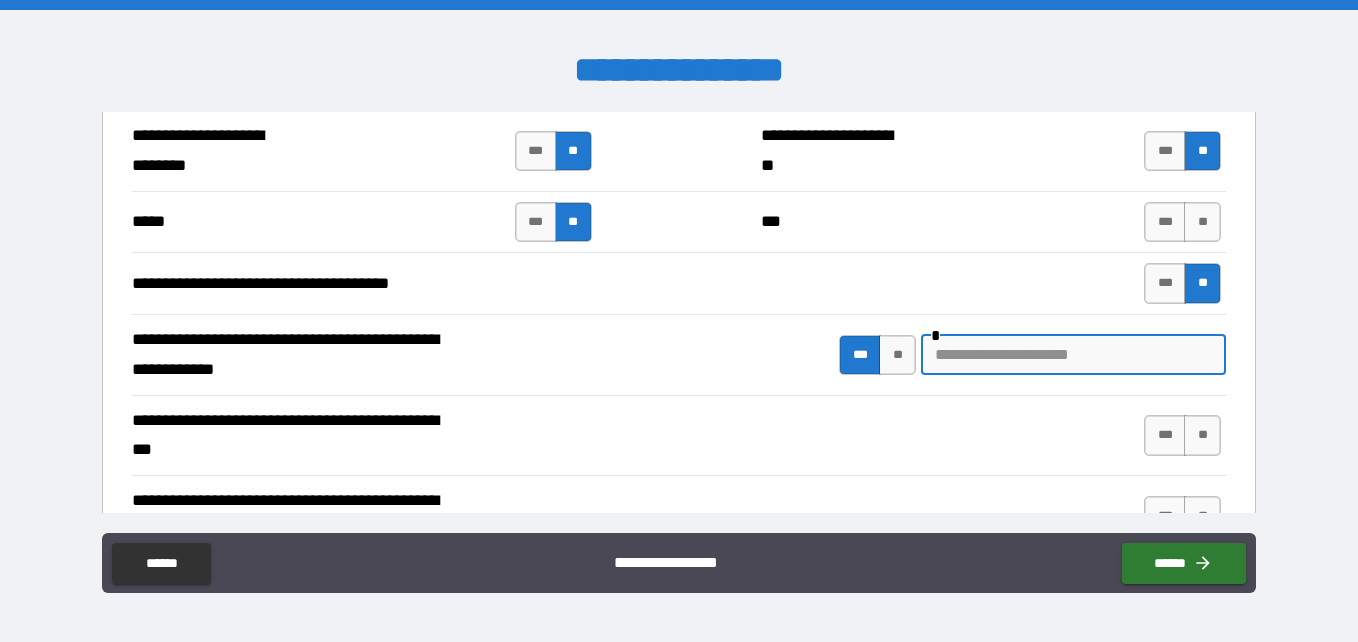 type on "*" 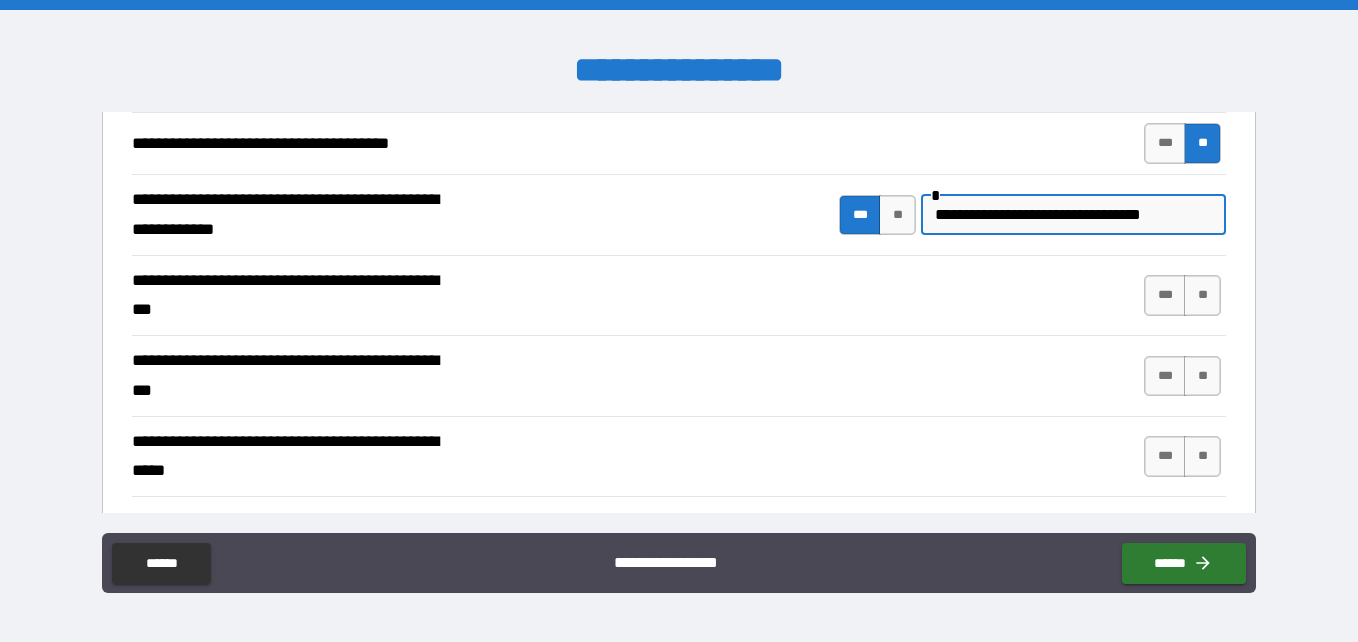 scroll, scrollTop: 632, scrollLeft: 0, axis: vertical 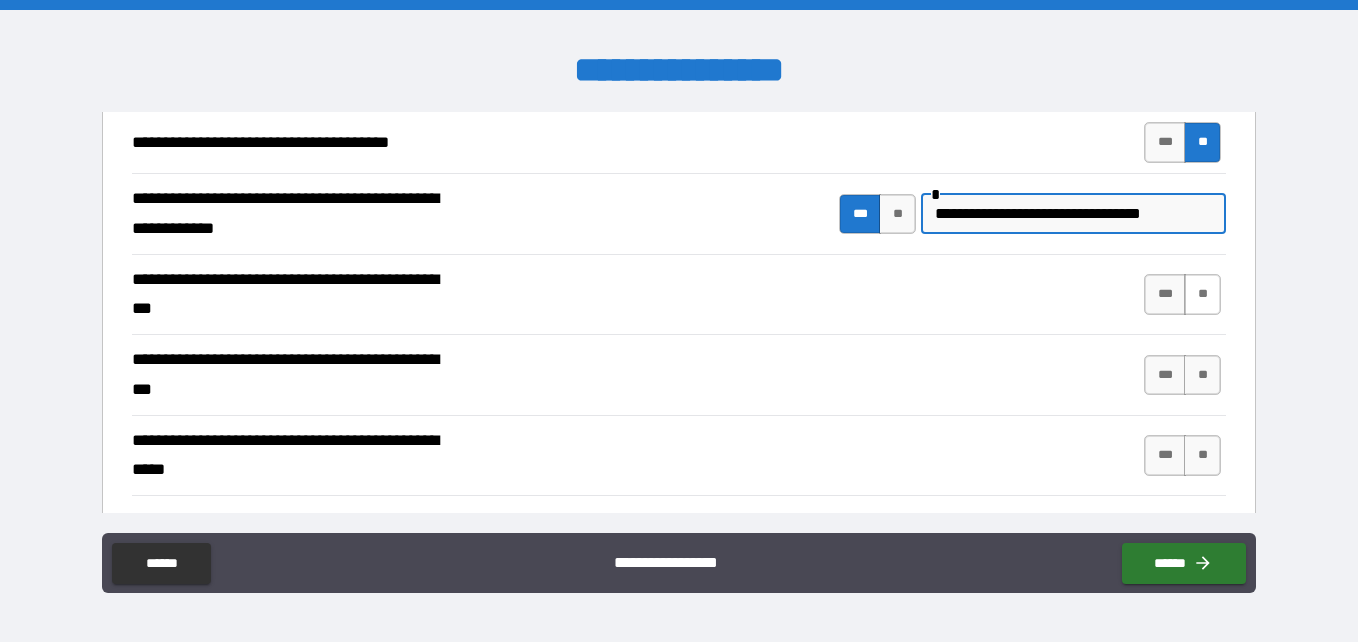 type on "**********" 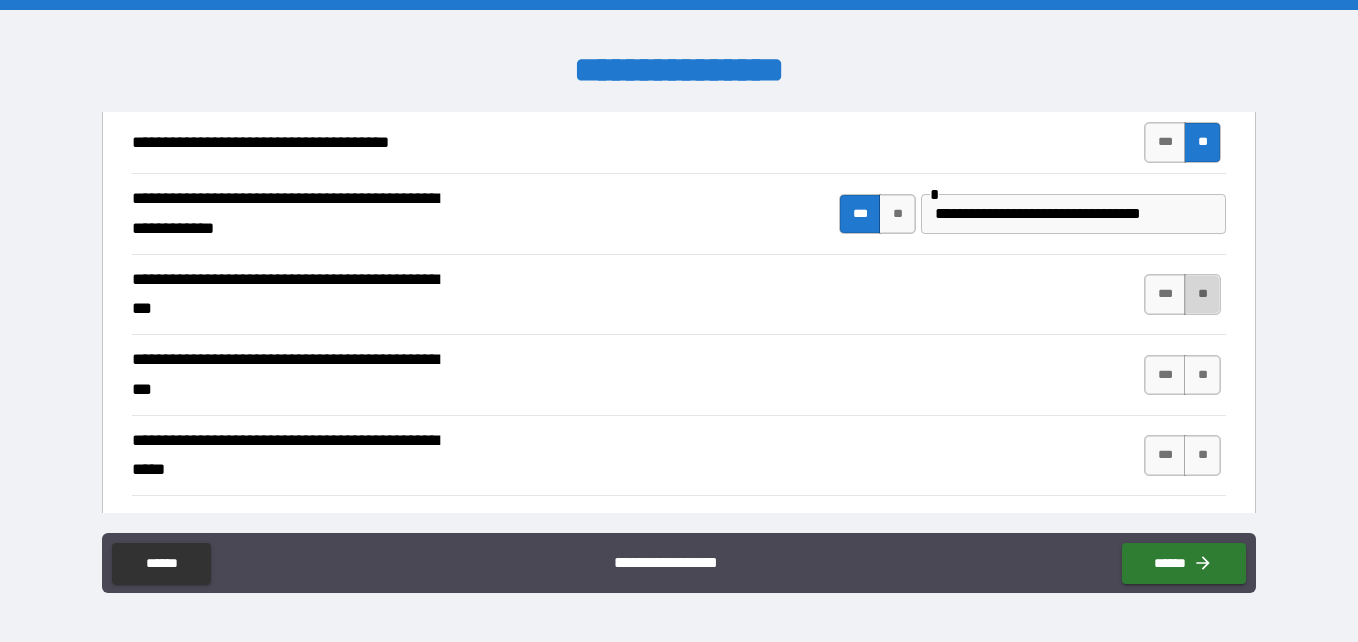 click on "**" at bounding box center (1202, 294) 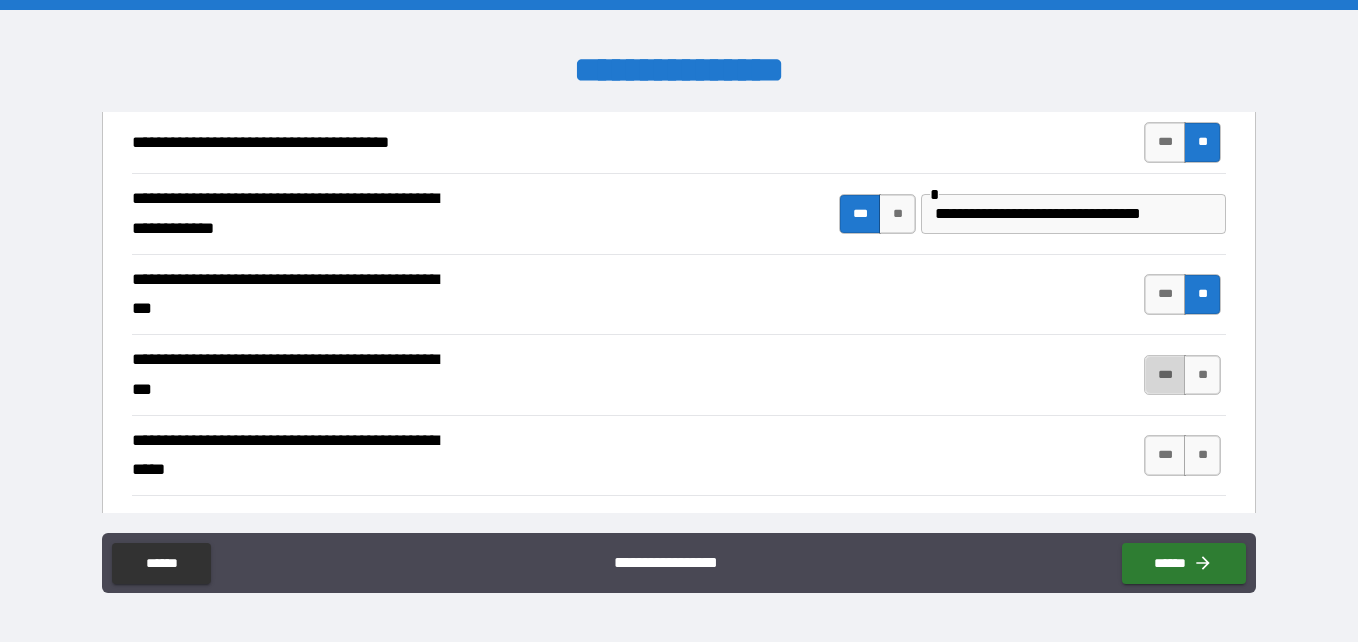 click on "***" at bounding box center (1165, 375) 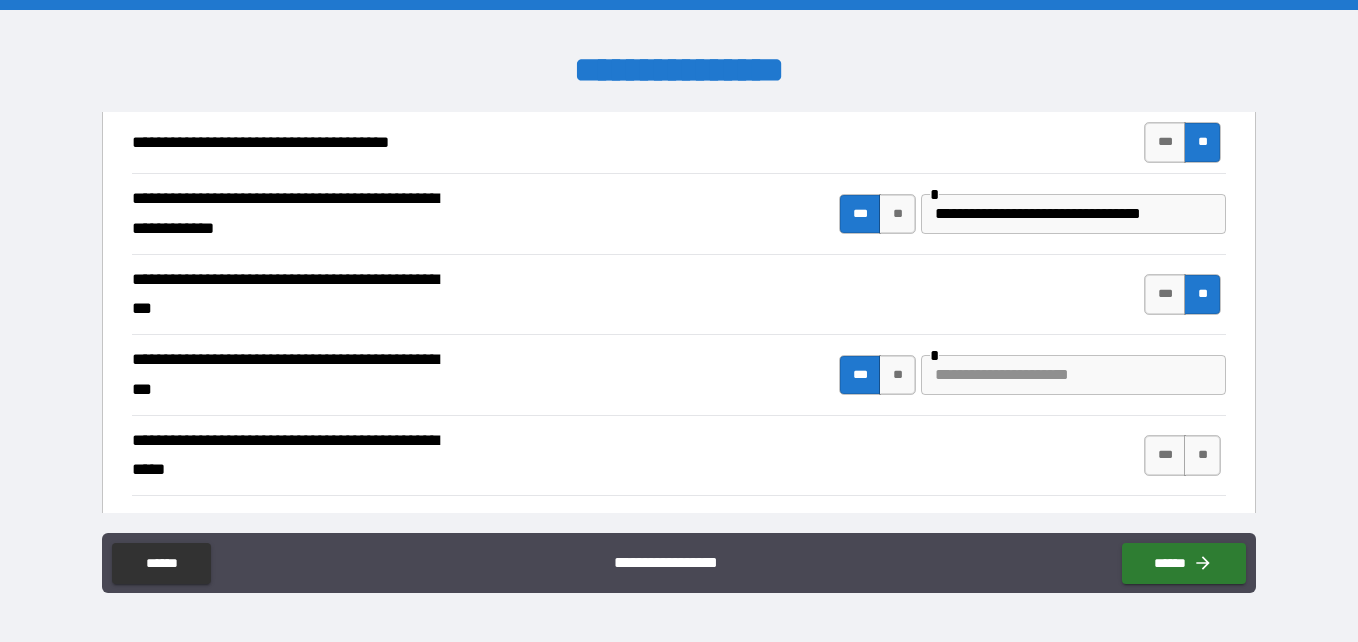 type on "****" 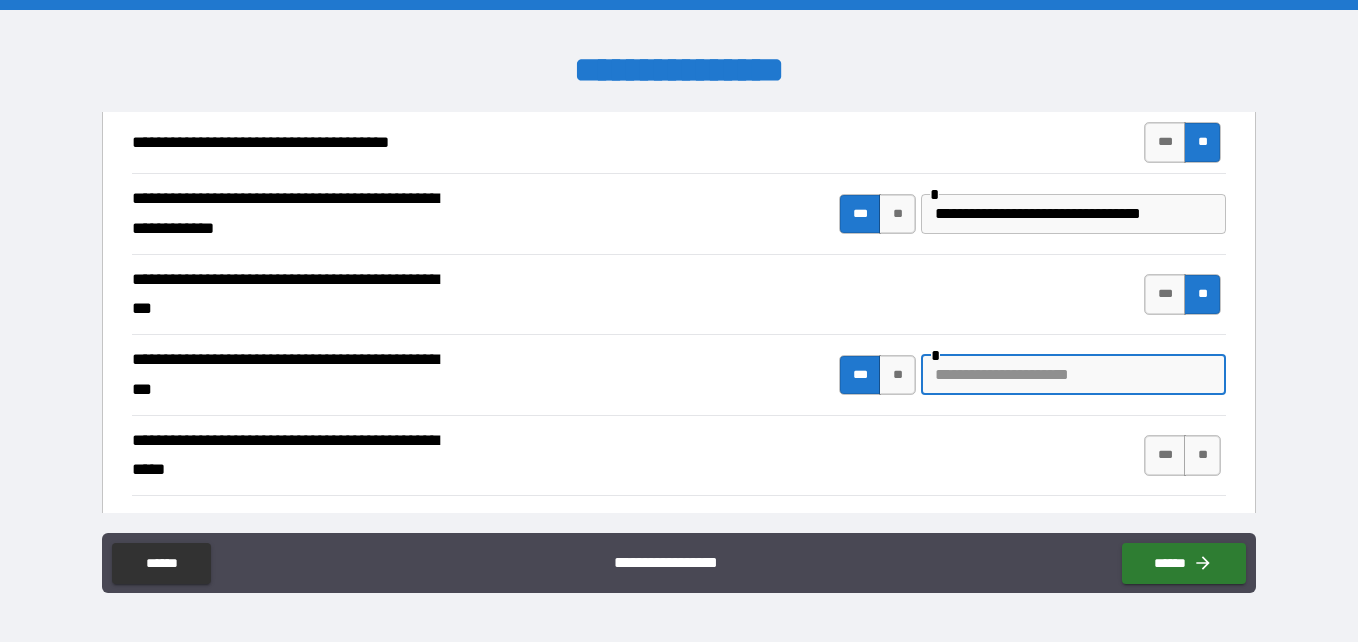 click at bounding box center (1073, 375) 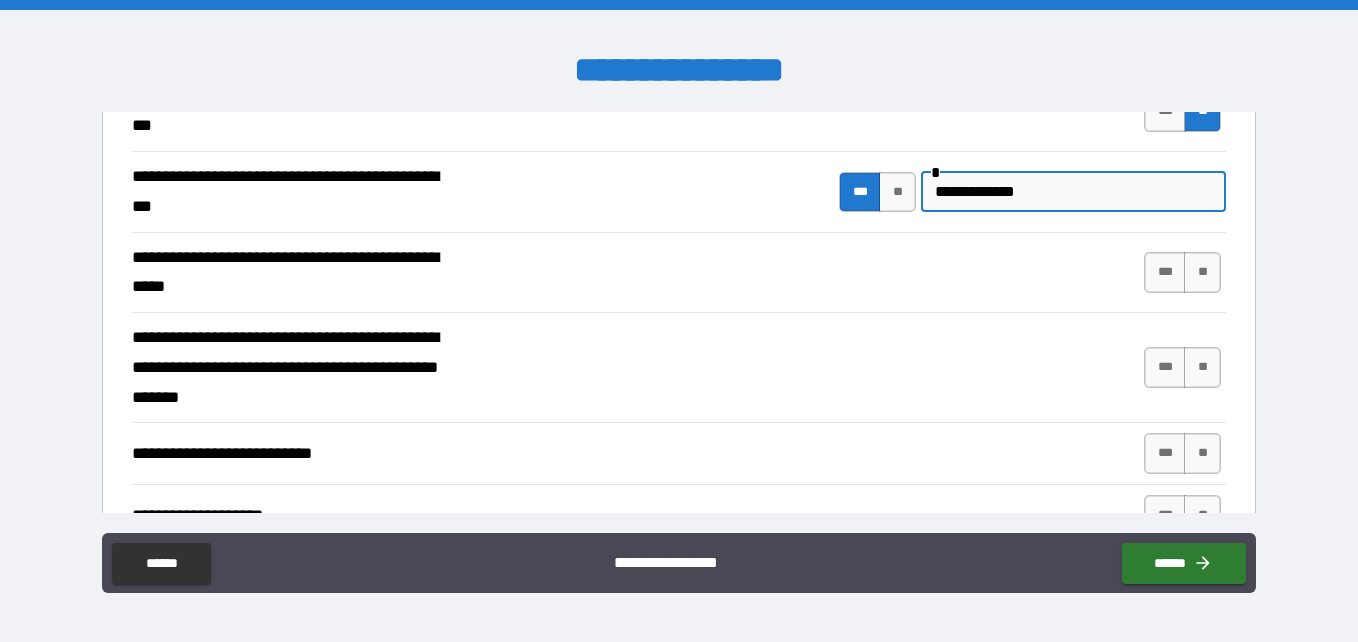 scroll, scrollTop: 816, scrollLeft: 0, axis: vertical 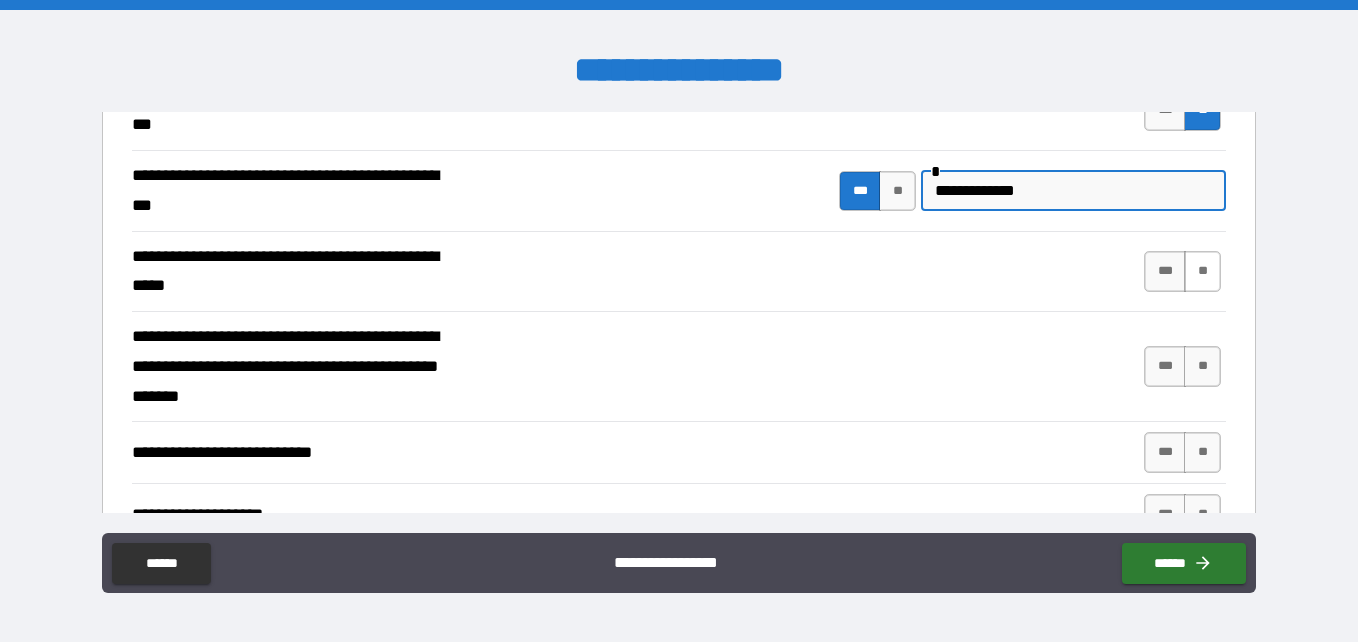 type on "**********" 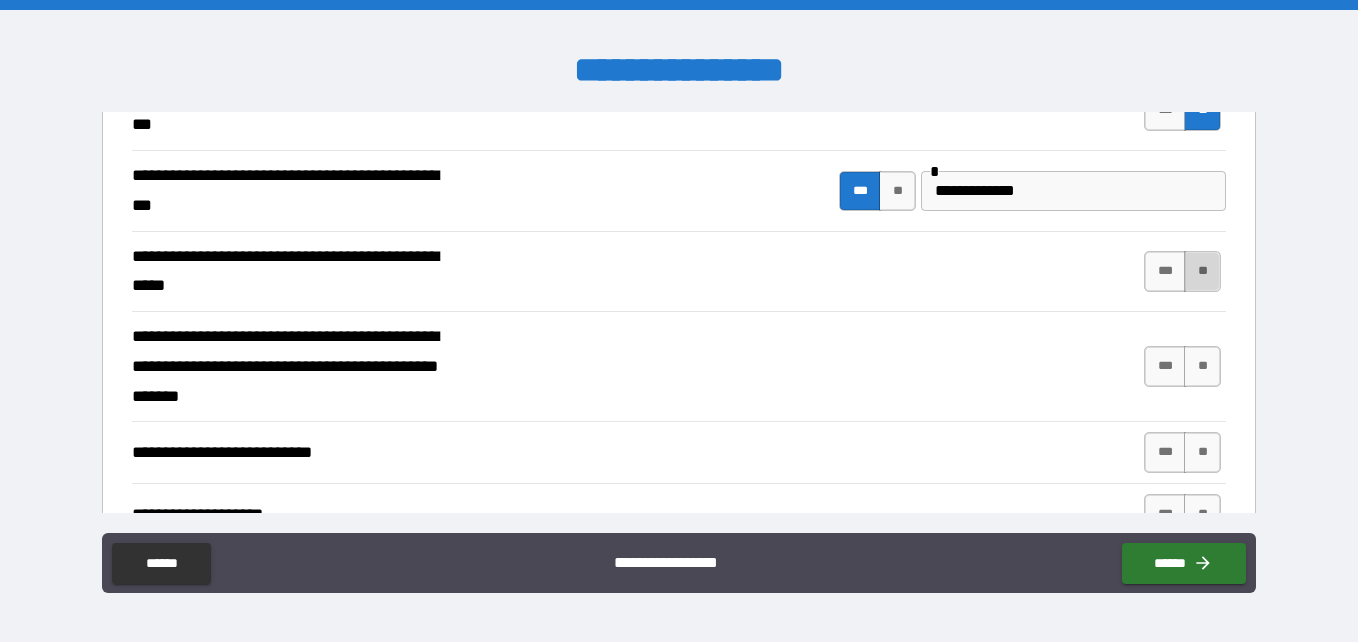 click on "**" at bounding box center (1202, 271) 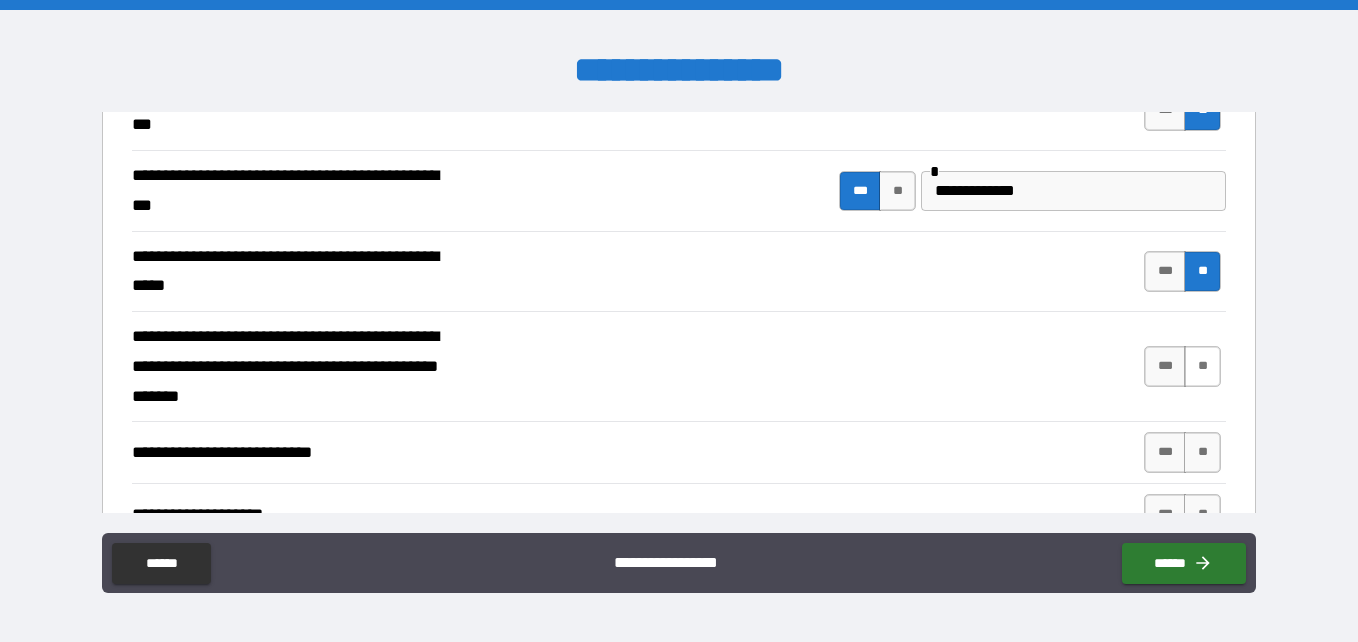 click on "**" at bounding box center [1202, 366] 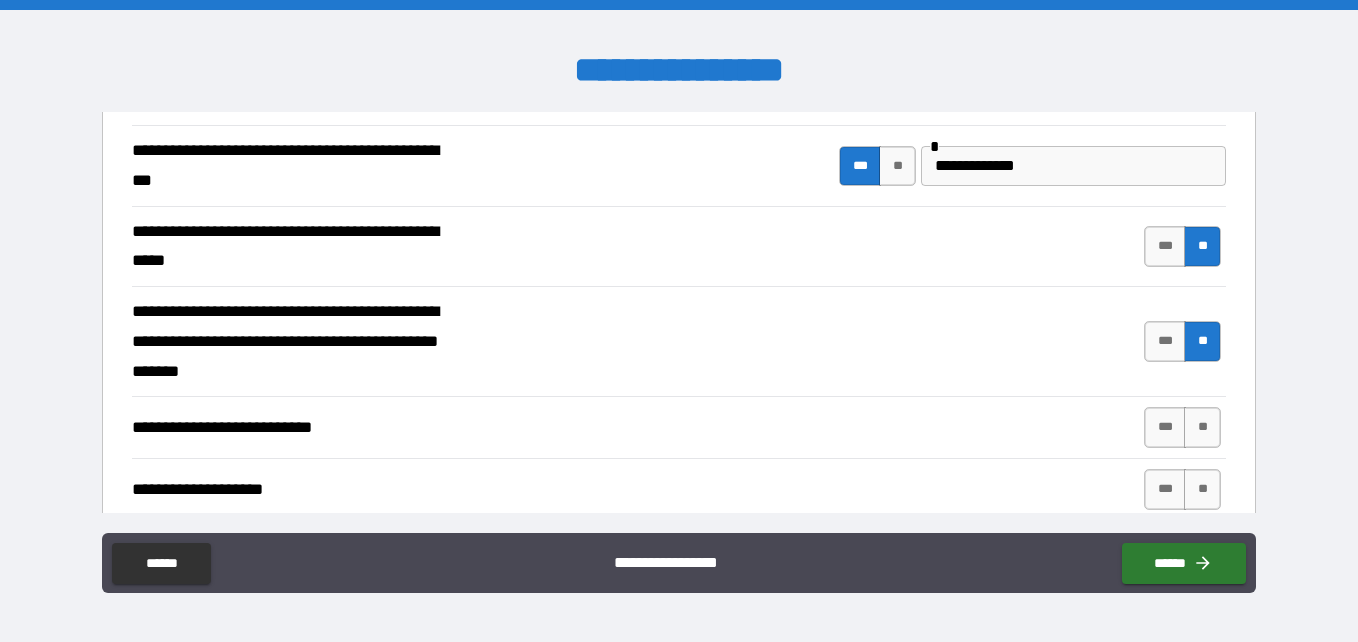 scroll, scrollTop: 852, scrollLeft: 0, axis: vertical 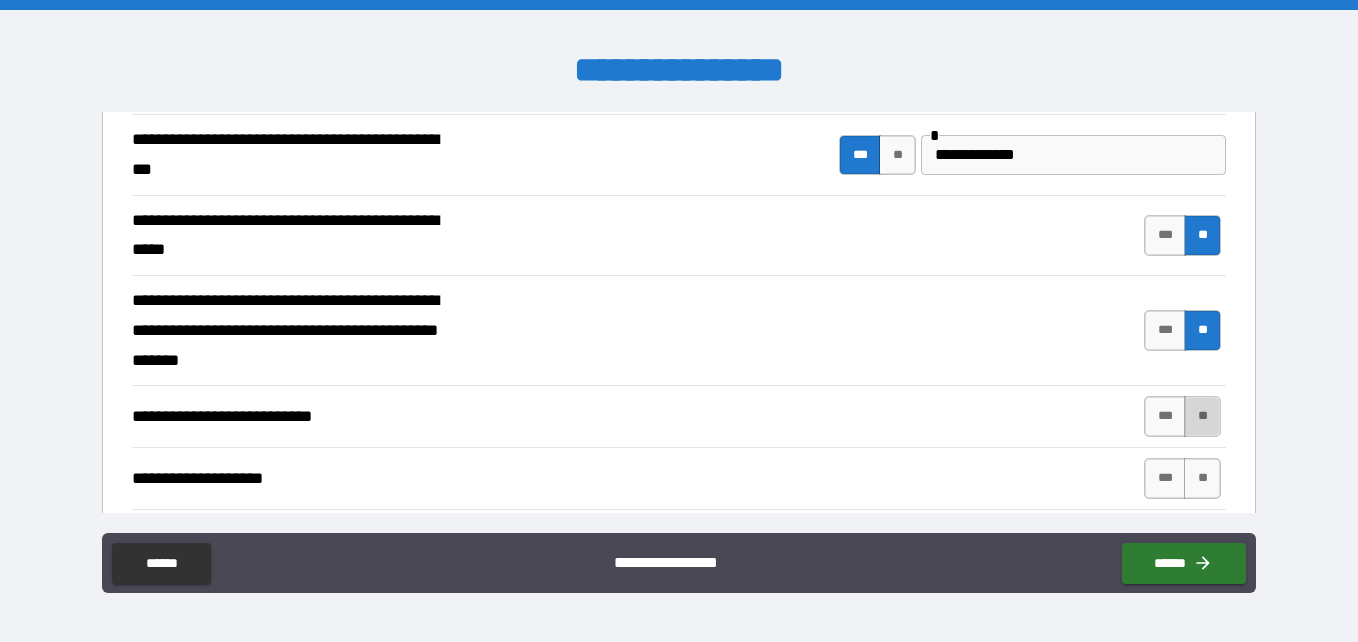 click on "**" at bounding box center [1202, 416] 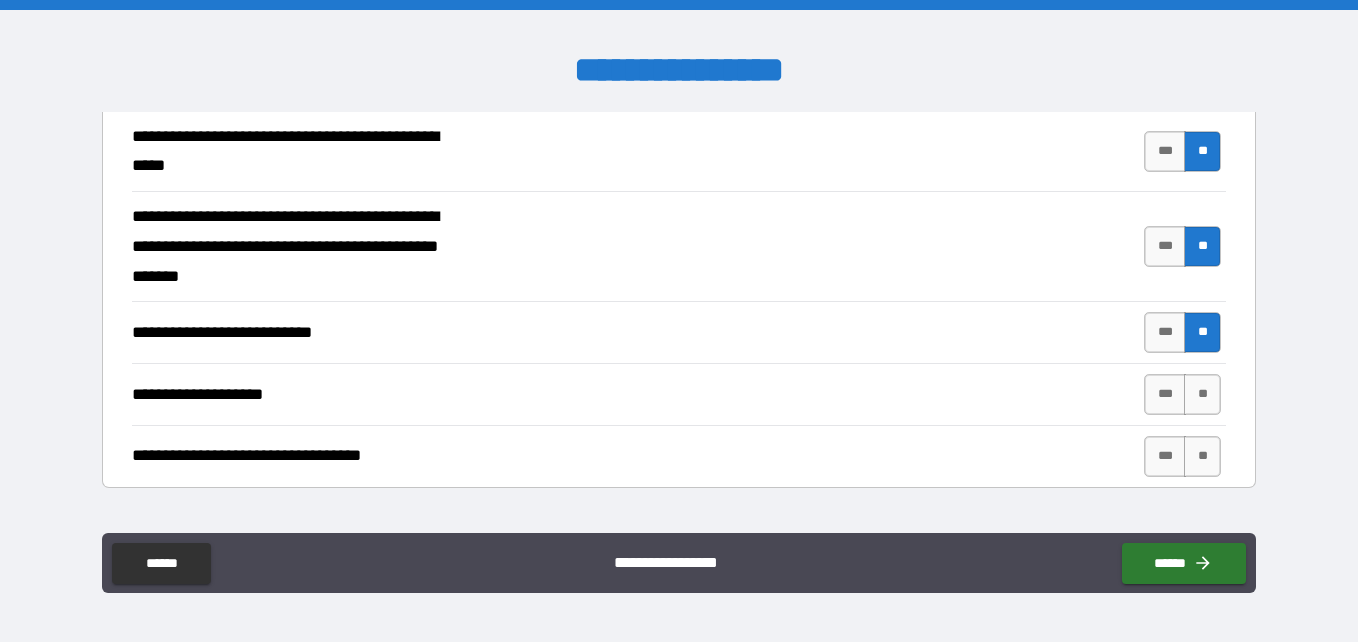 scroll, scrollTop: 937, scrollLeft: 0, axis: vertical 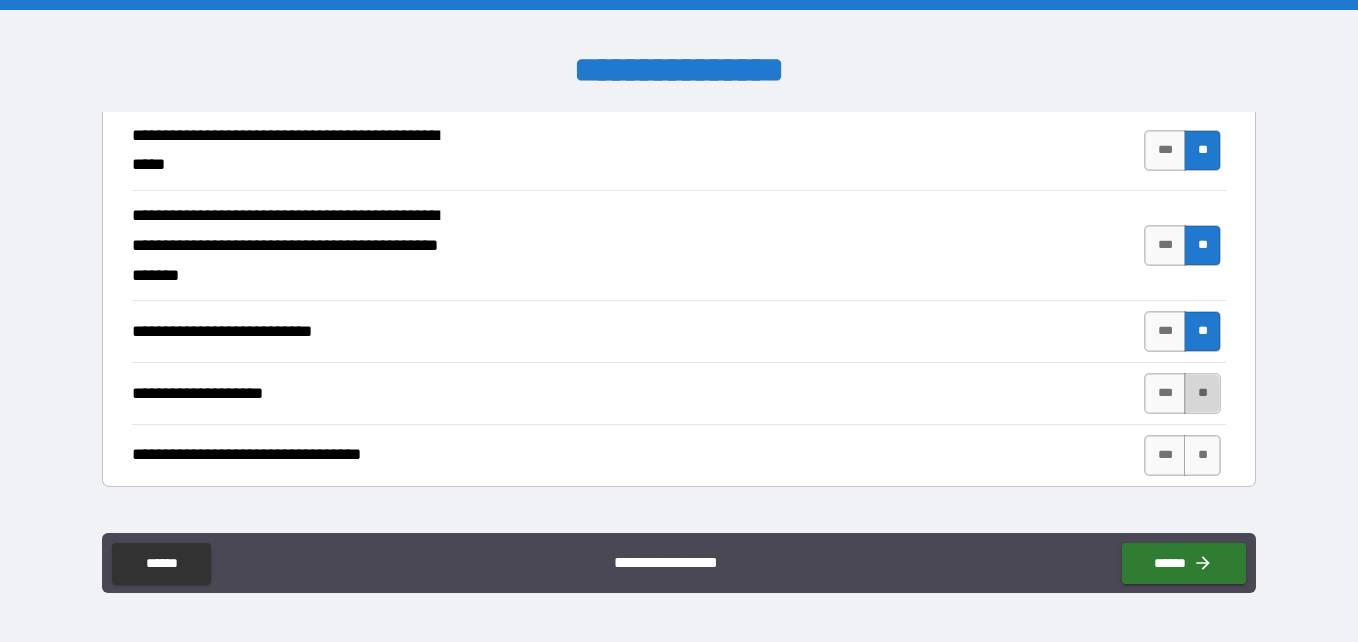 click on "**" at bounding box center (1202, 393) 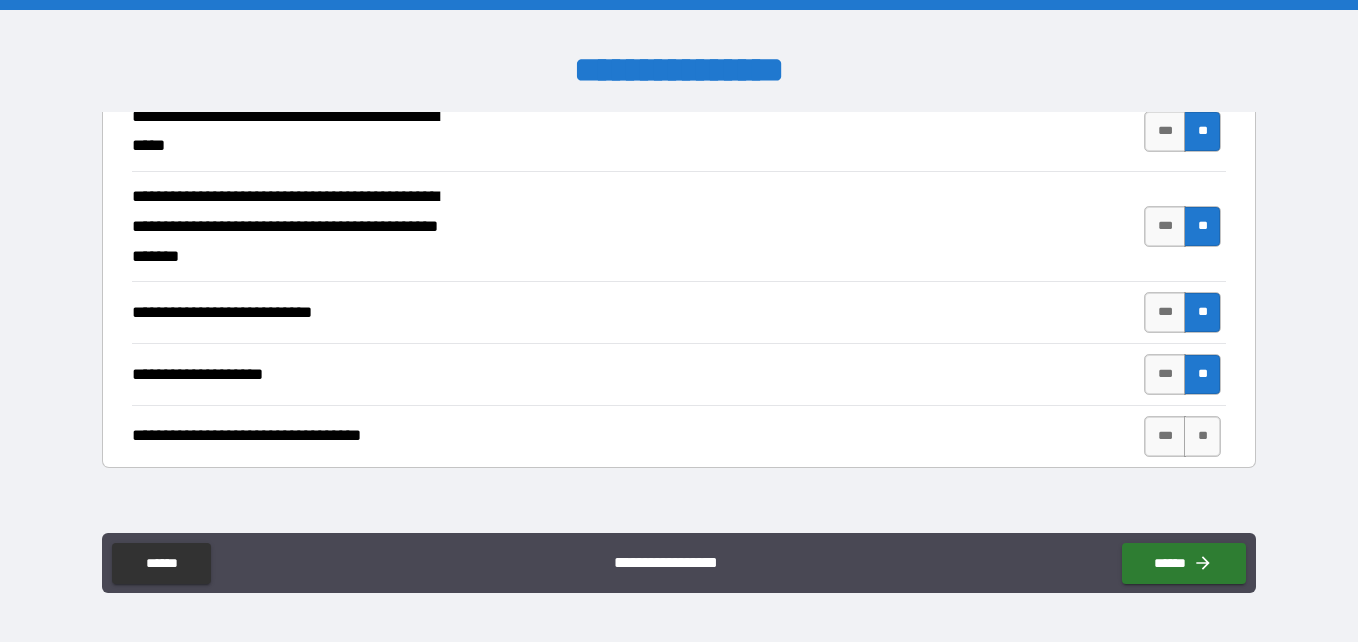 scroll, scrollTop: 958, scrollLeft: 0, axis: vertical 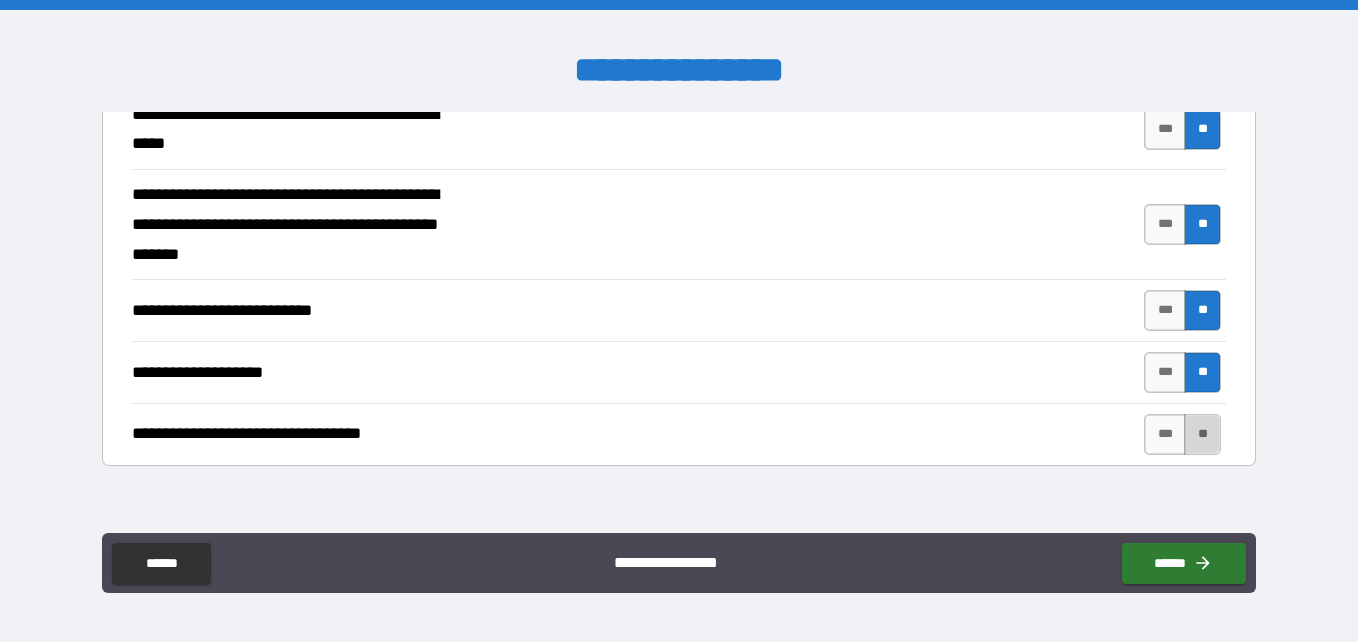 click on "**" at bounding box center [1202, 434] 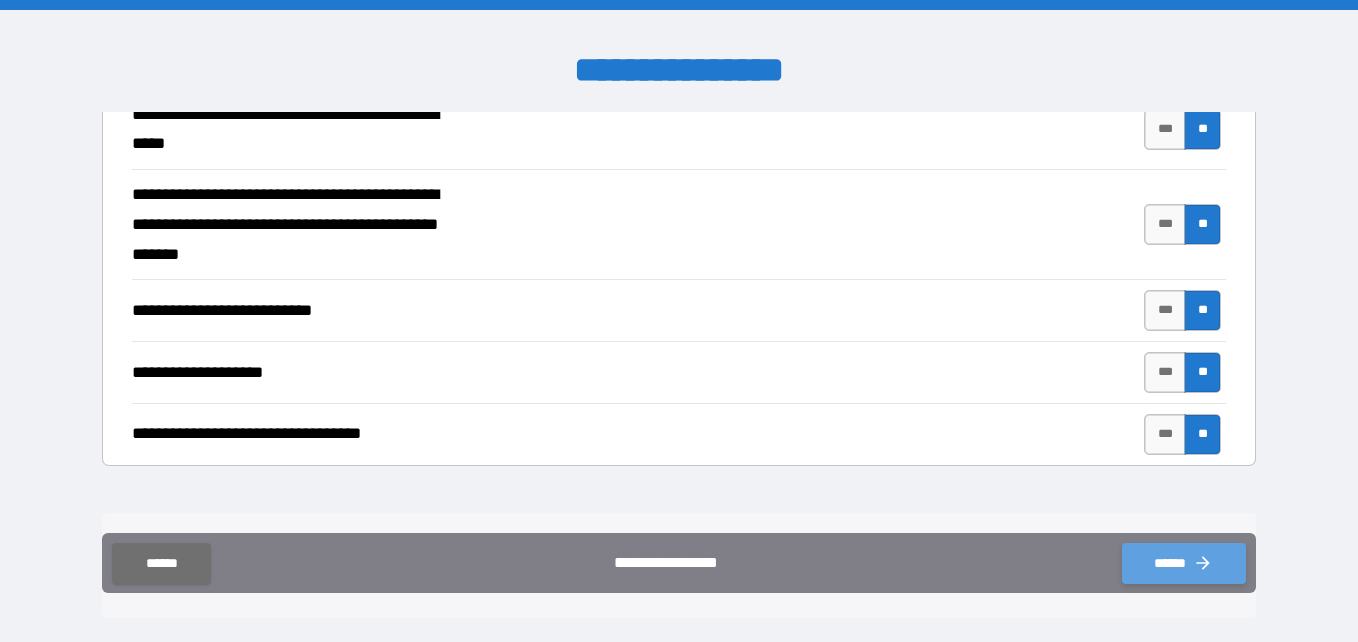 click on "******" at bounding box center (1184, 563) 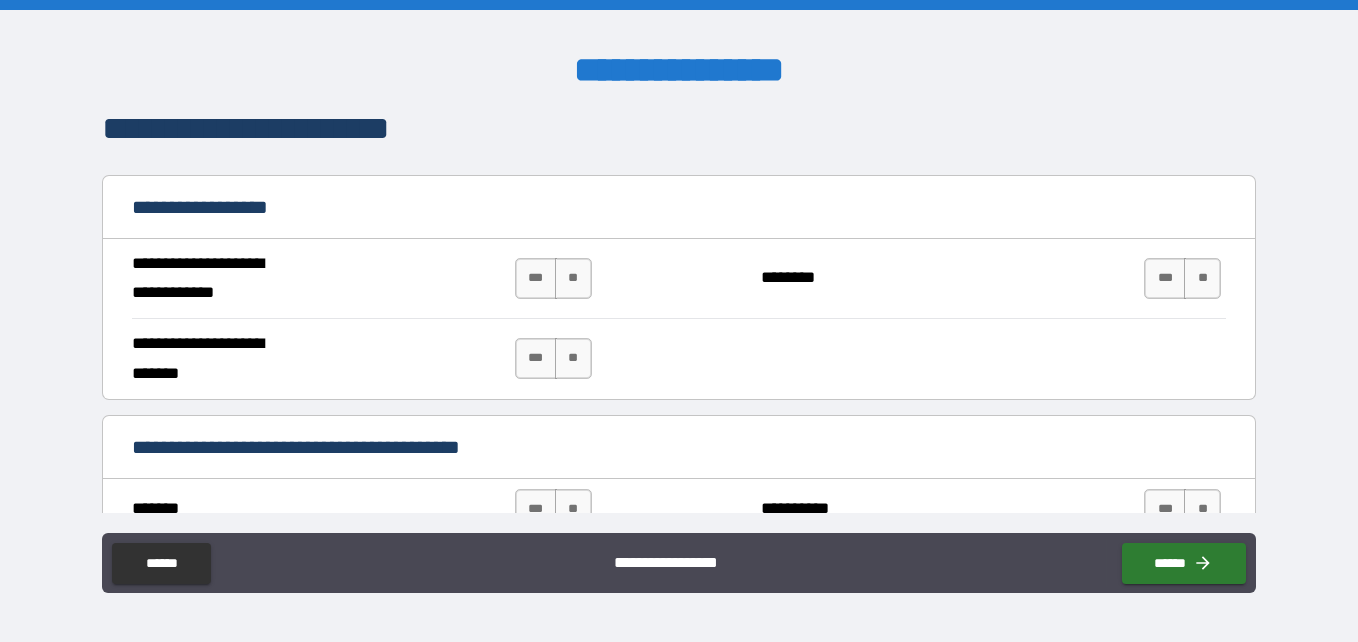 scroll, scrollTop: 1352, scrollLeft: 0, axis: vertical 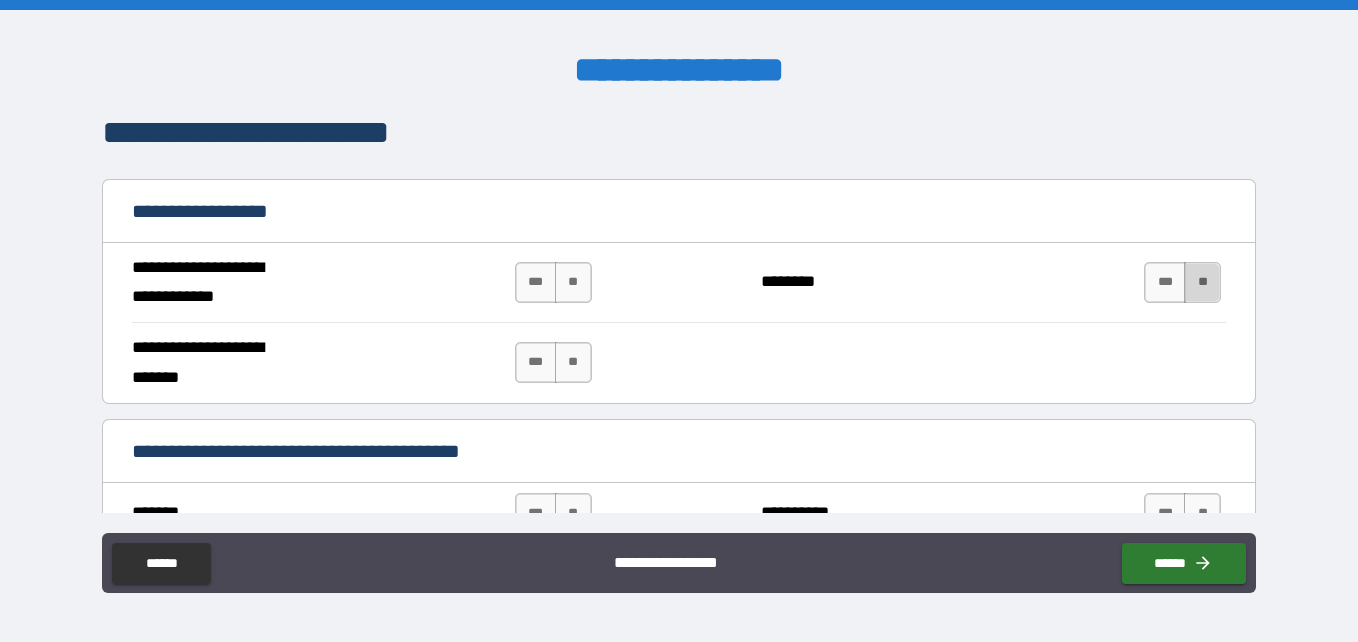 click on "**" at bounding box center (1202, 282) 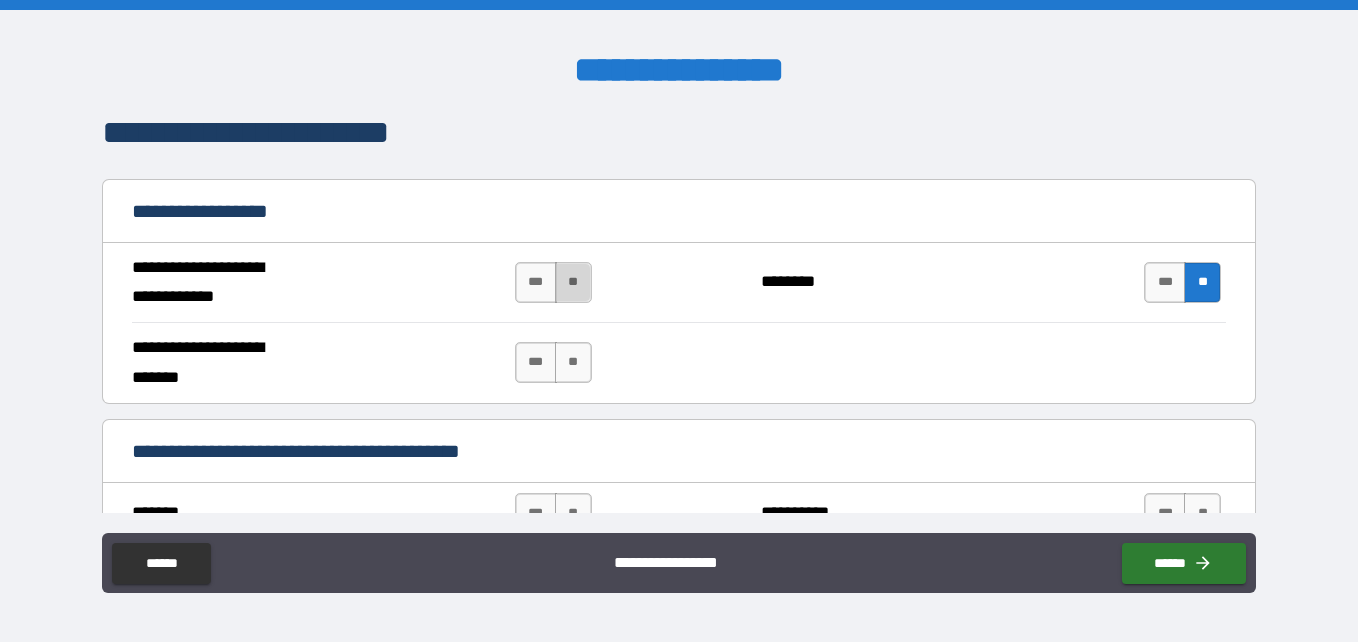 click on "**" at bounding box center (573, 282) 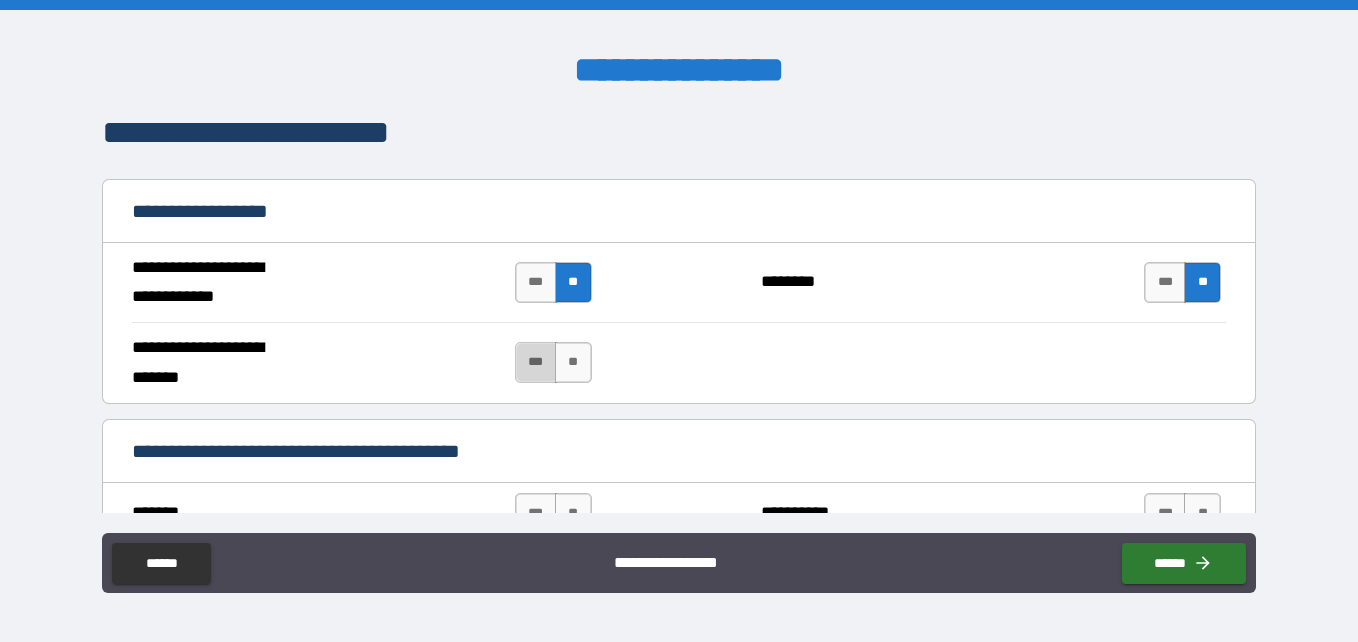 click on "***" at bounding box center [536, 362] 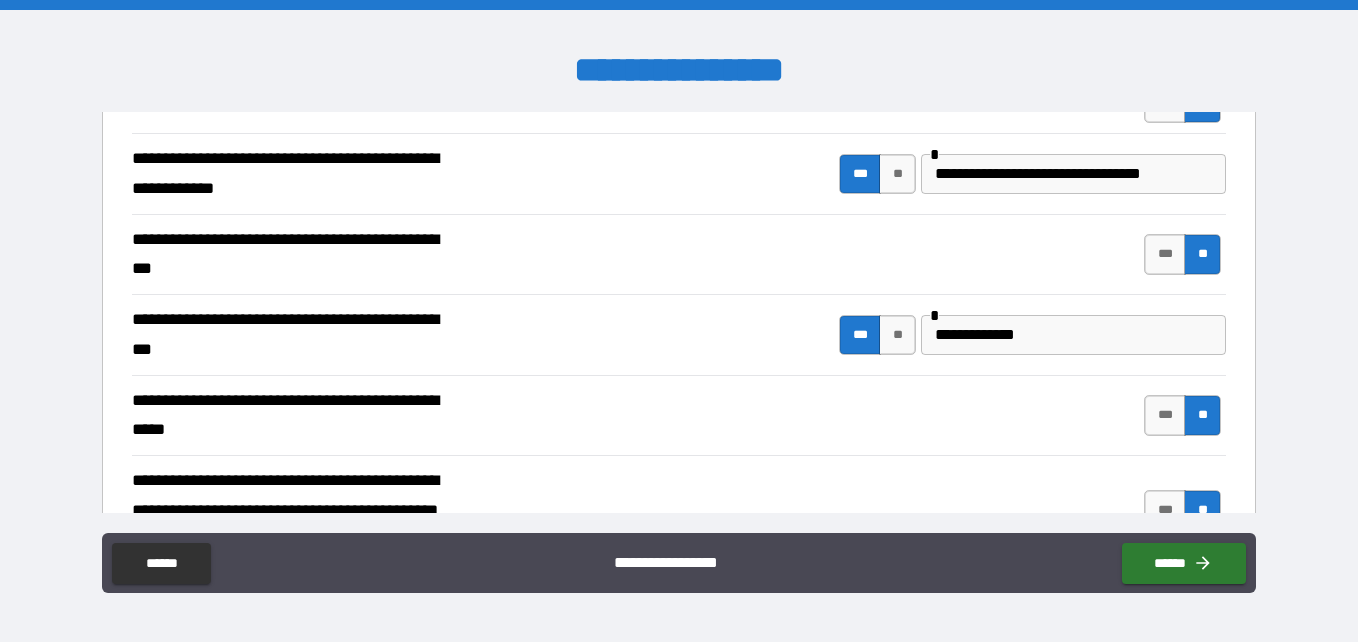 scroll, scrollTop: 649, scrollLeft: 0, axis: vertical 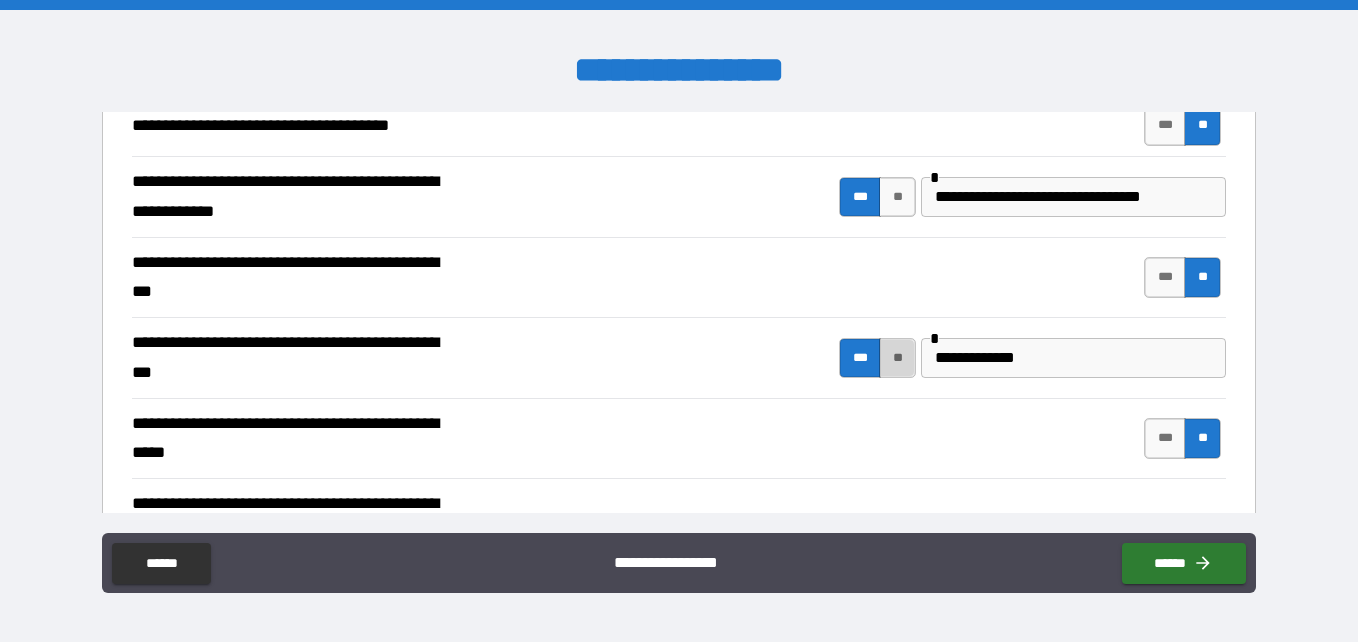 click on "**" at bounding box center (897, 358) 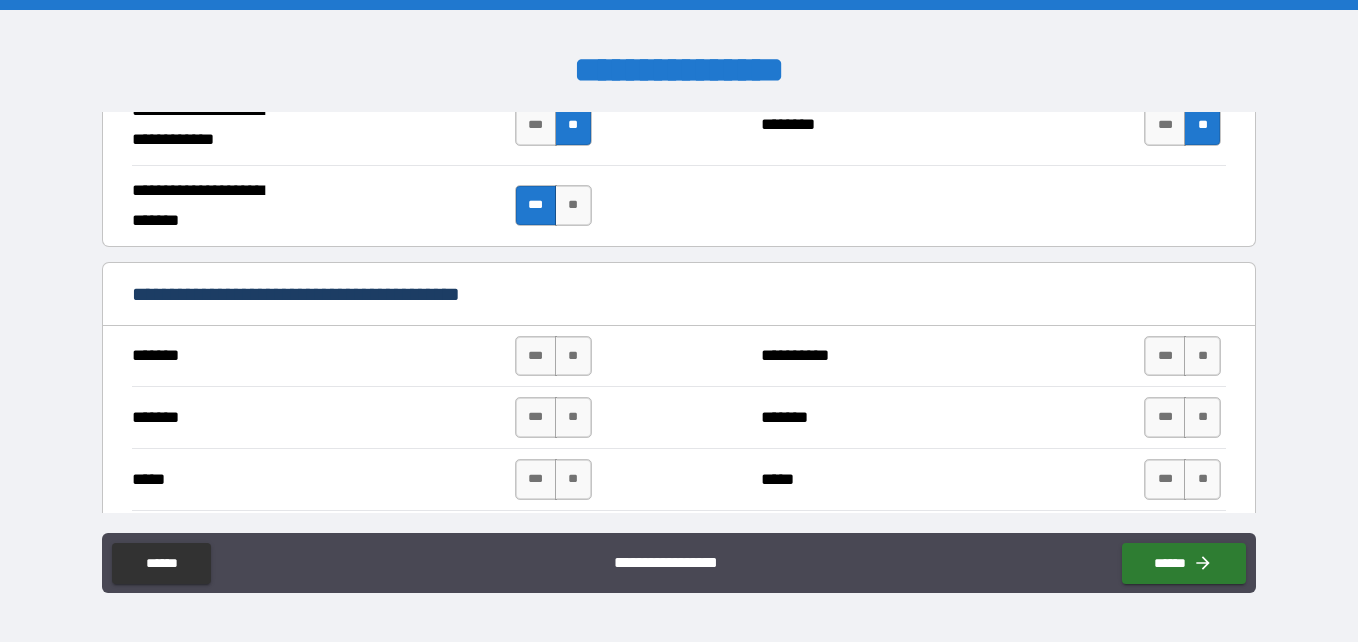 scroll, scrollTop: 1510, scrollLeft: 0, axis: vertical 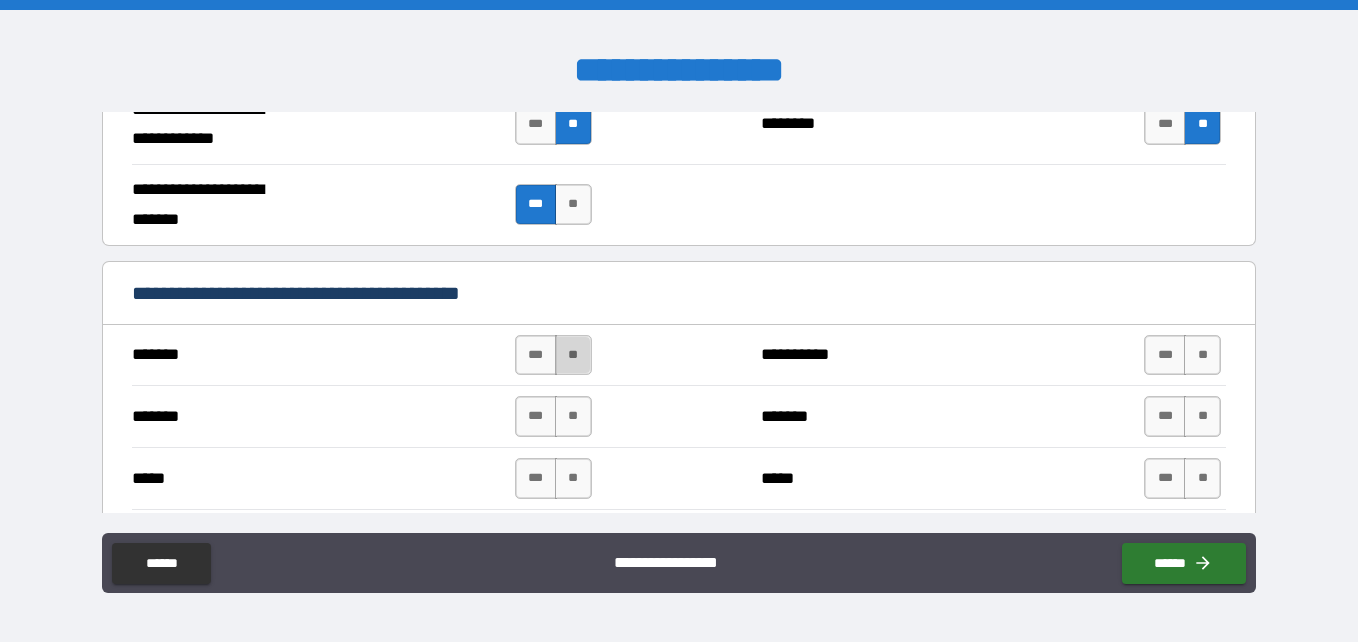 click on "**" at bounding box center (573, 355) 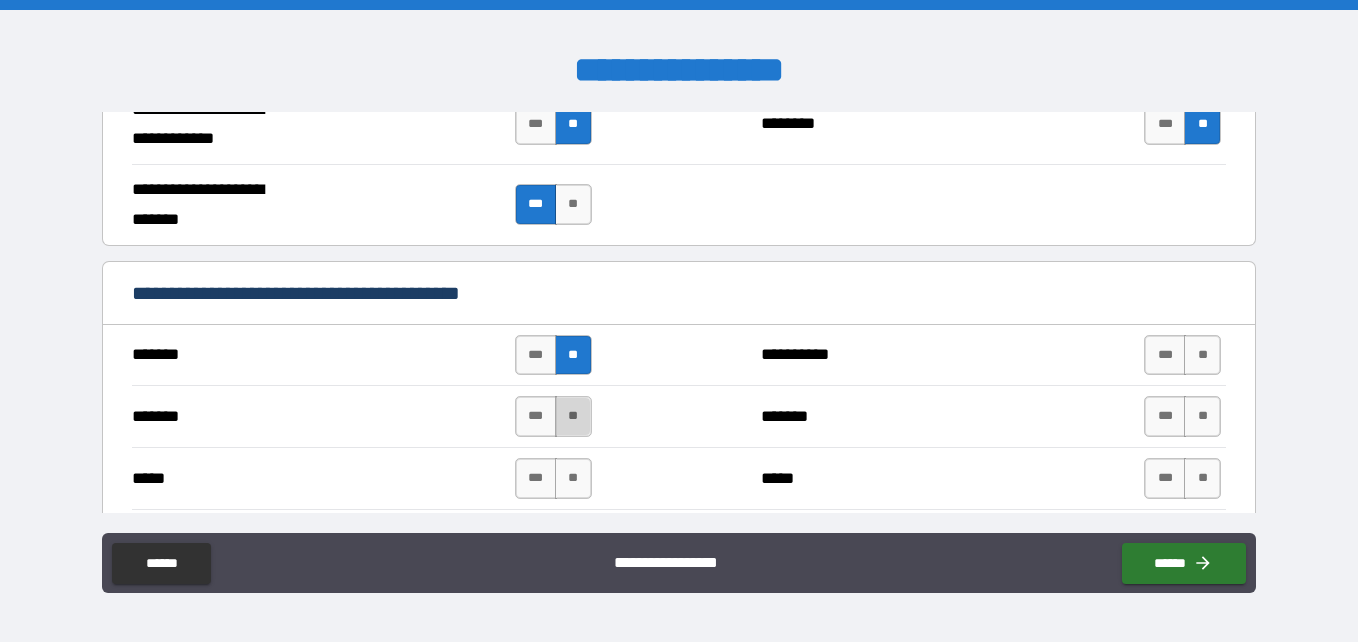 click on "**" at bounding box center (573, 416) 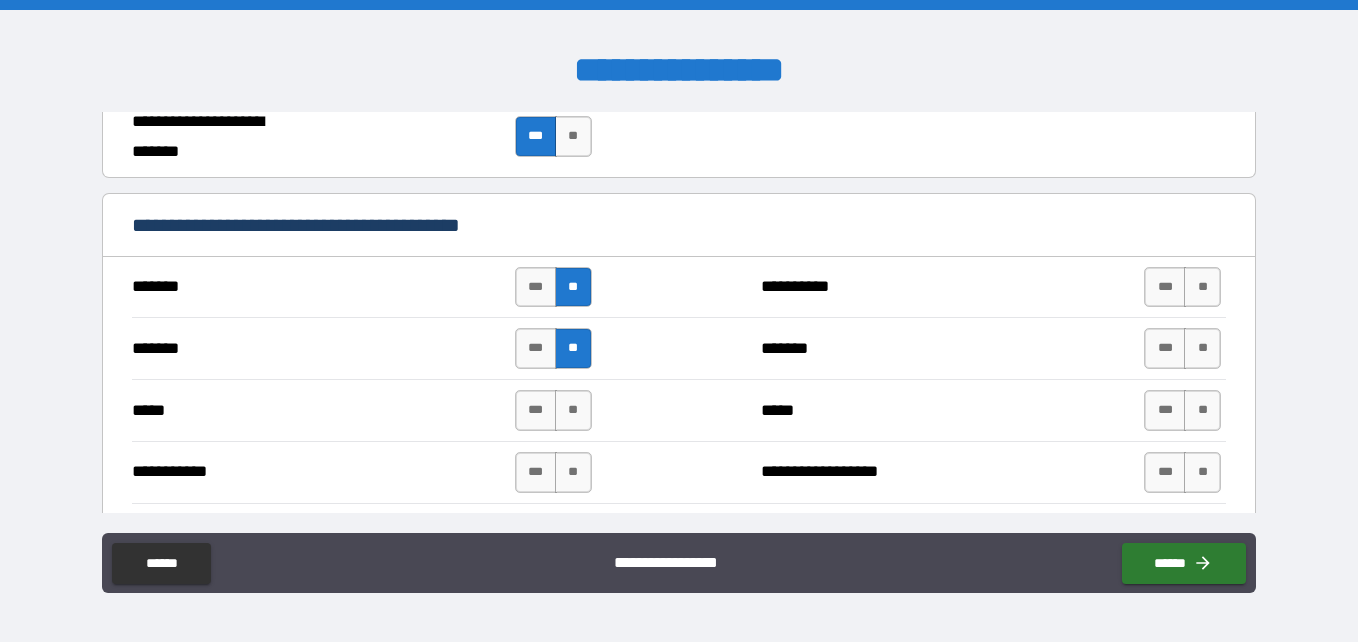 scroll, scrollTop: 1579, scrollLeft: 0, axis: vertical 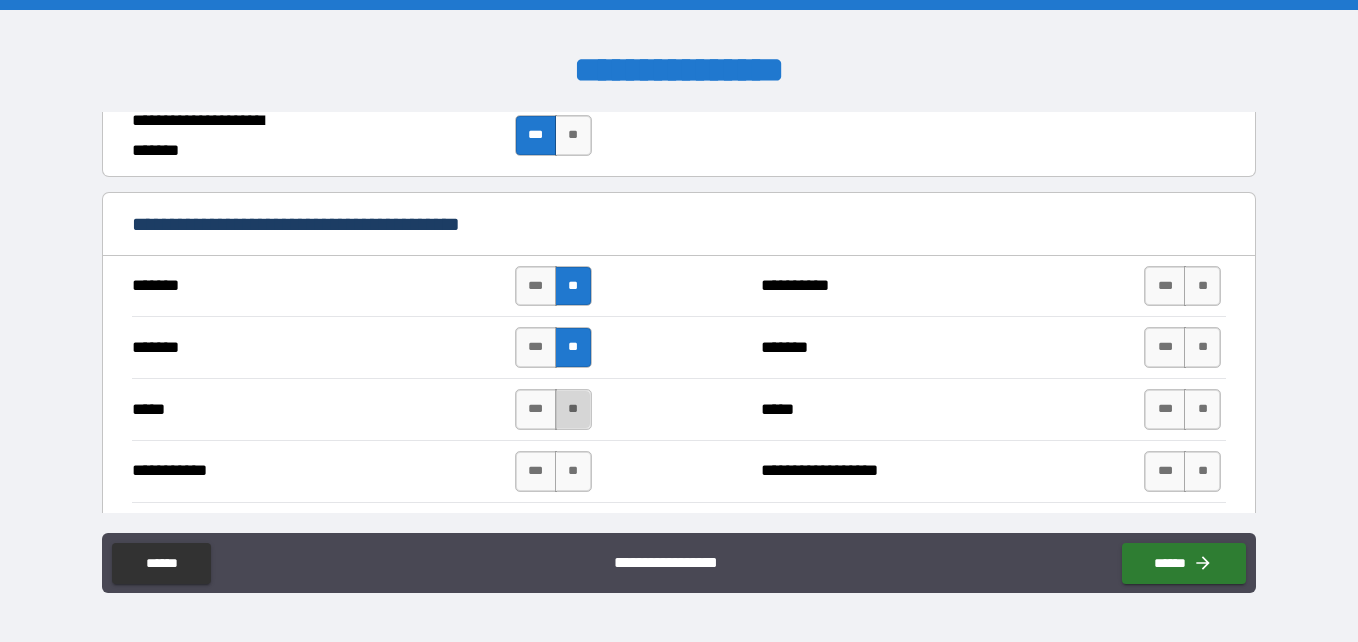click on "**" at bounding box center [573, 409] 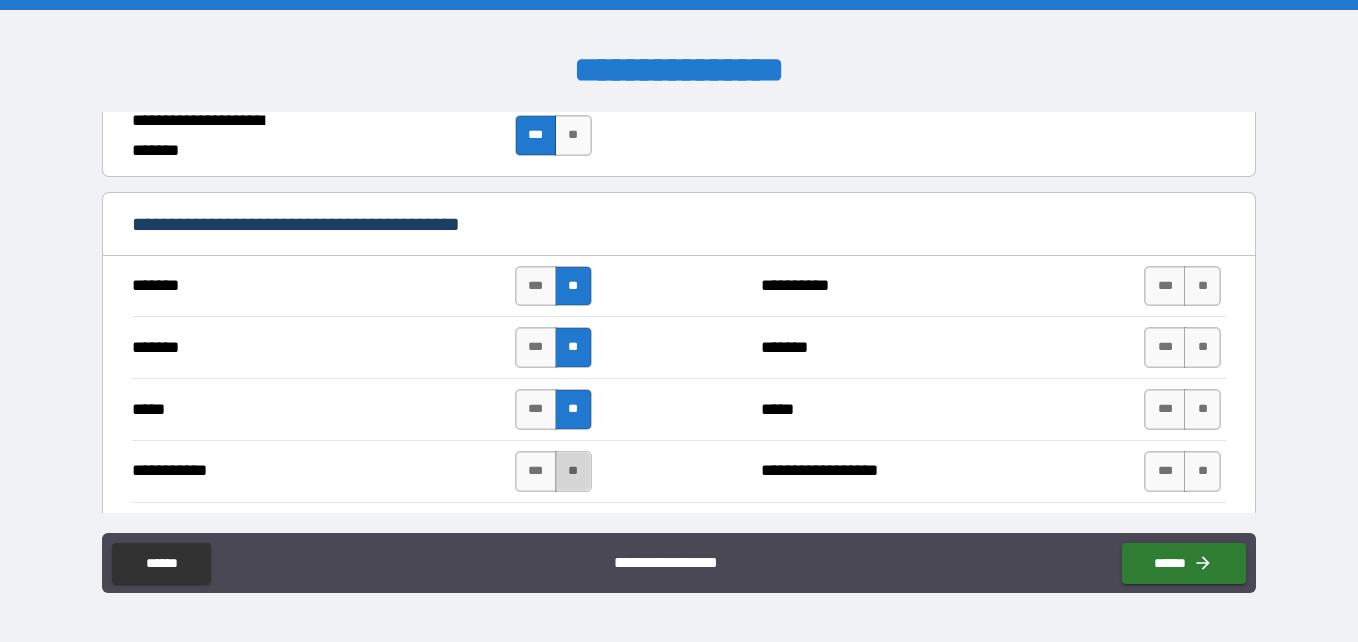 click on "**" at bounding box center (573, 471) 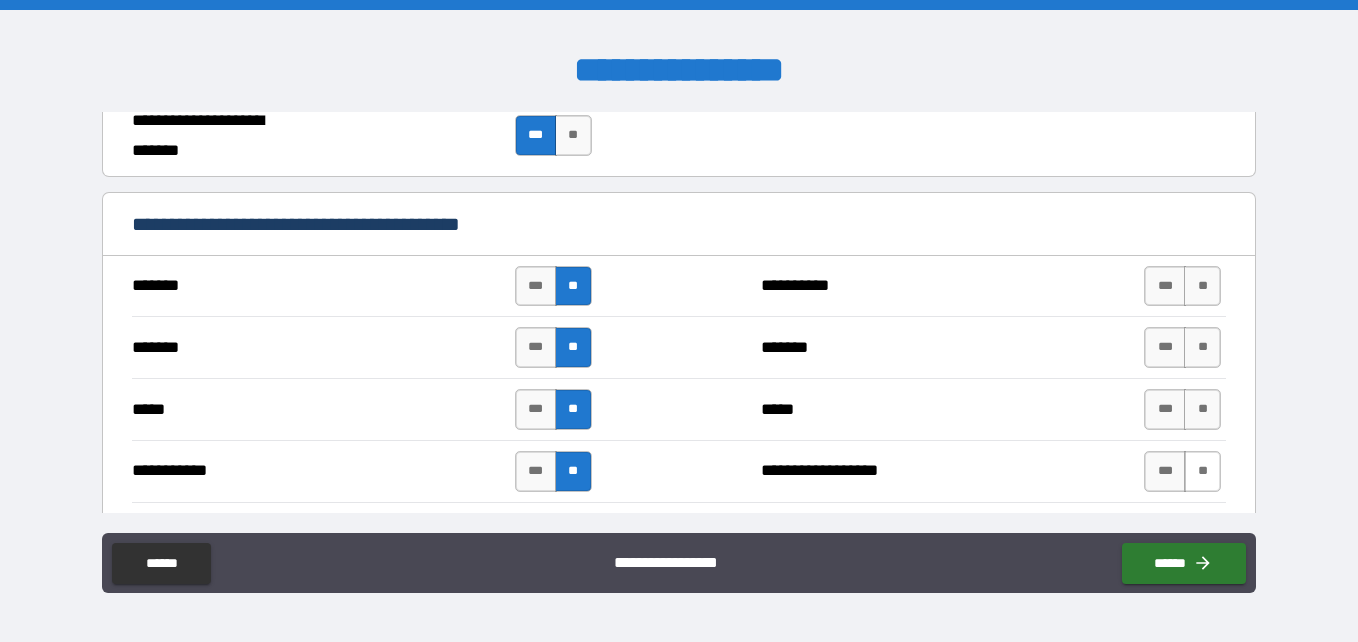 click on "**" at bounding box center [1202, 471] 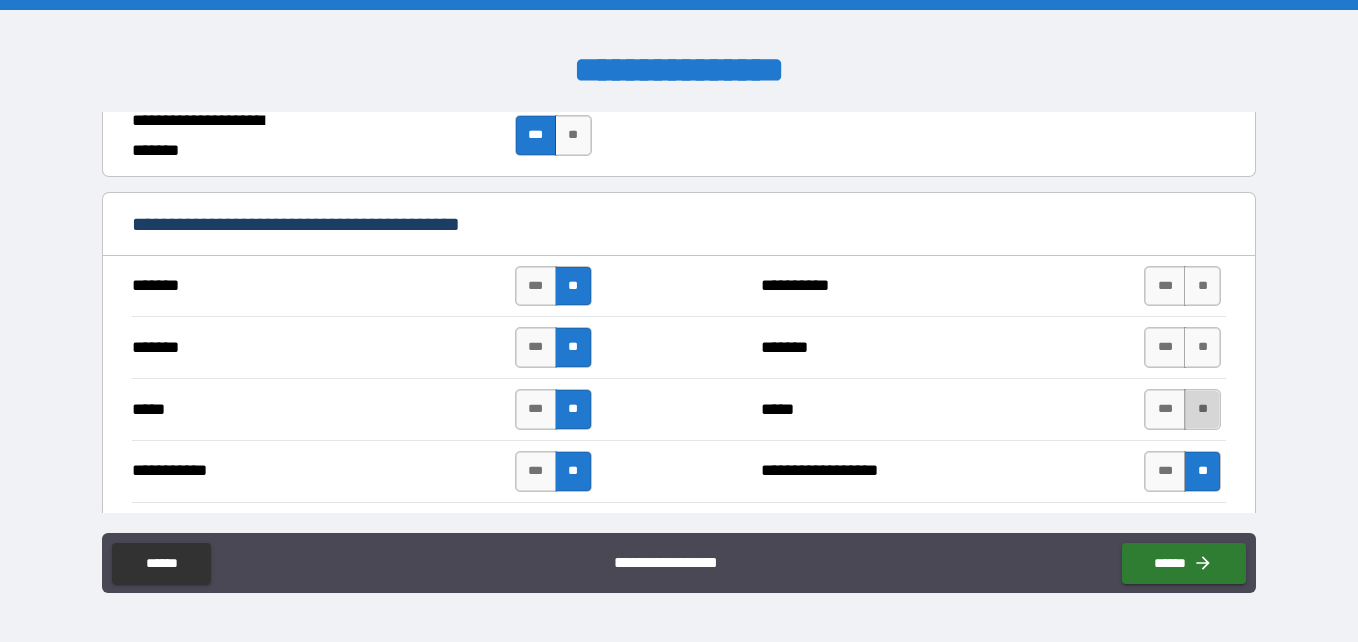 click on "**" at bounding box center (1202, 409) 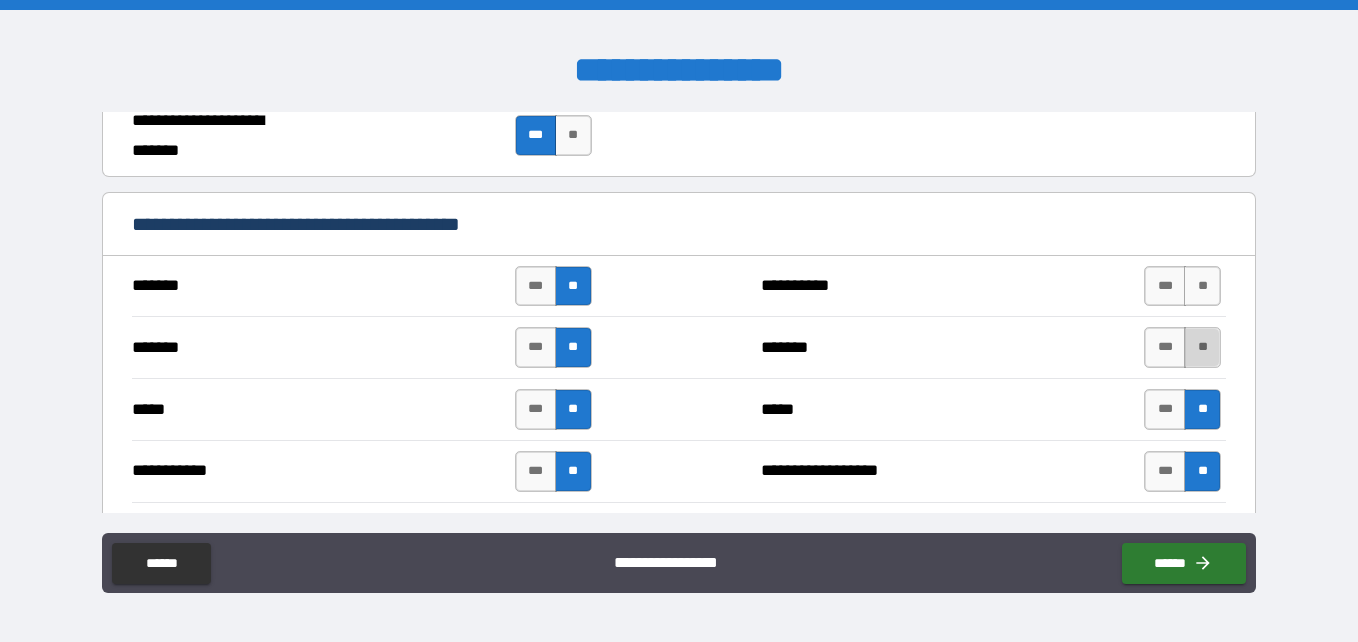 click on "**" at bounding box center [1202, 347] 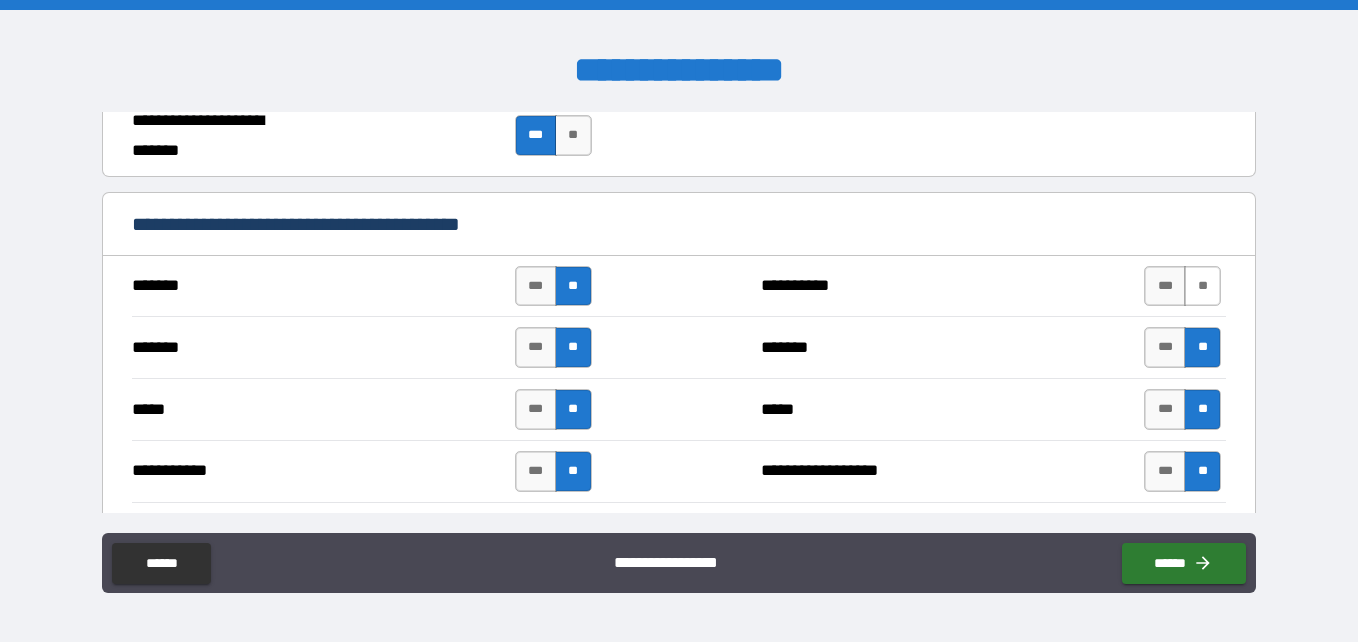 click on "**" at bounding box center [1202, 286] 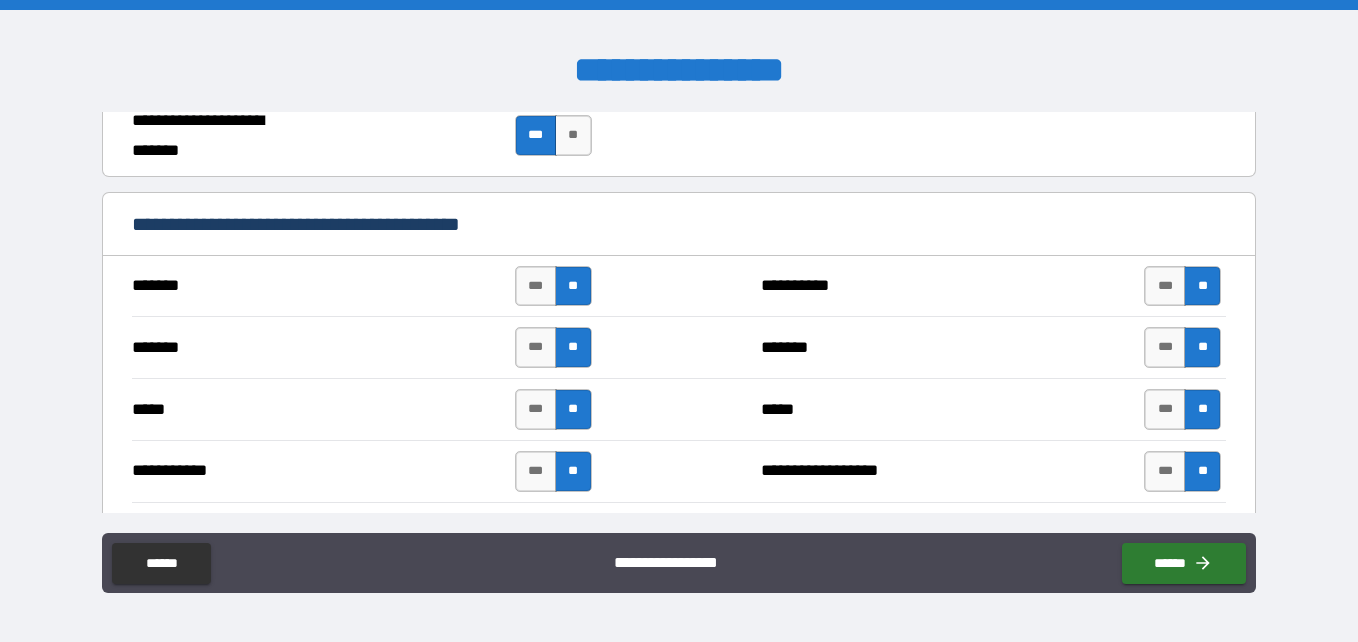 scroll, scrollTop: 1779, scrollLeft: 0, axis: vertical 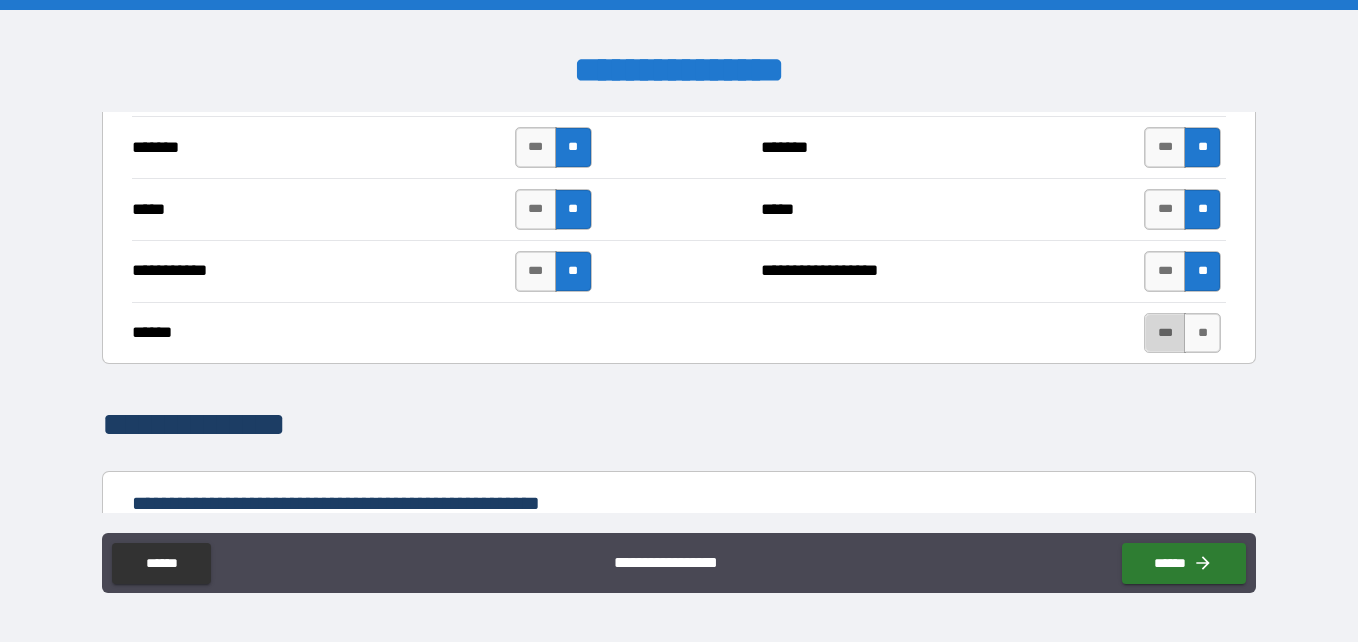 click on "***" at bounding box center [1165, 333] 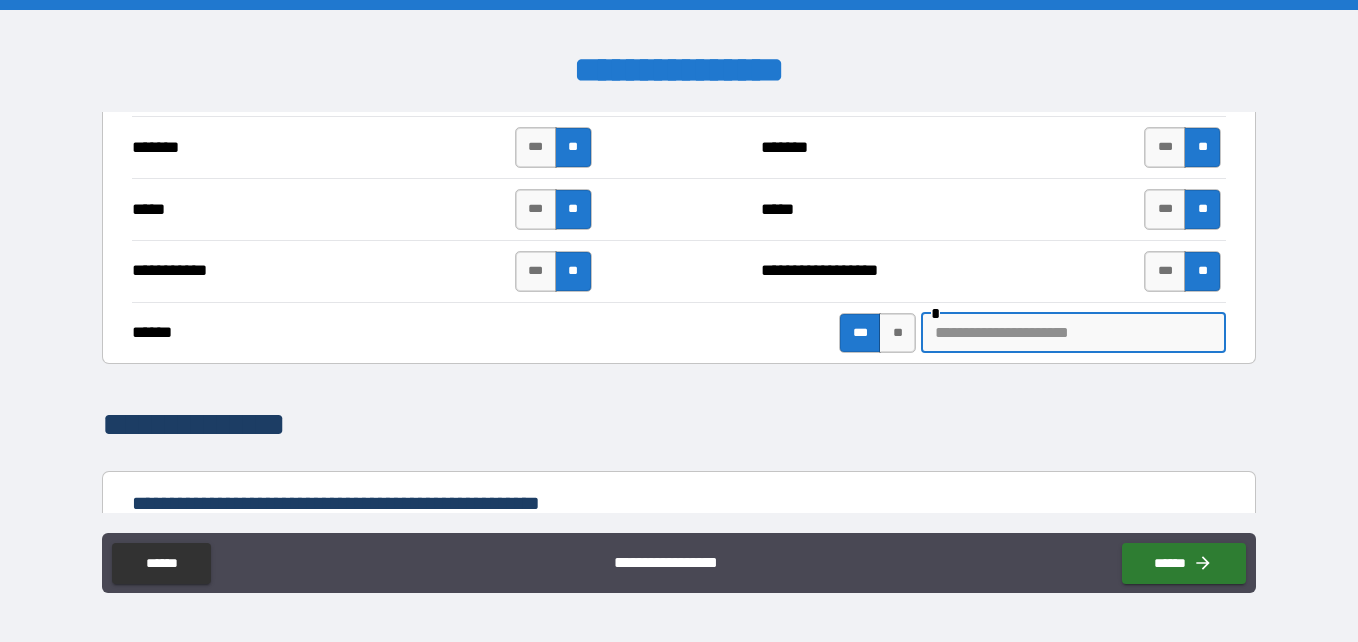 click at bounding box center (1073, 333) 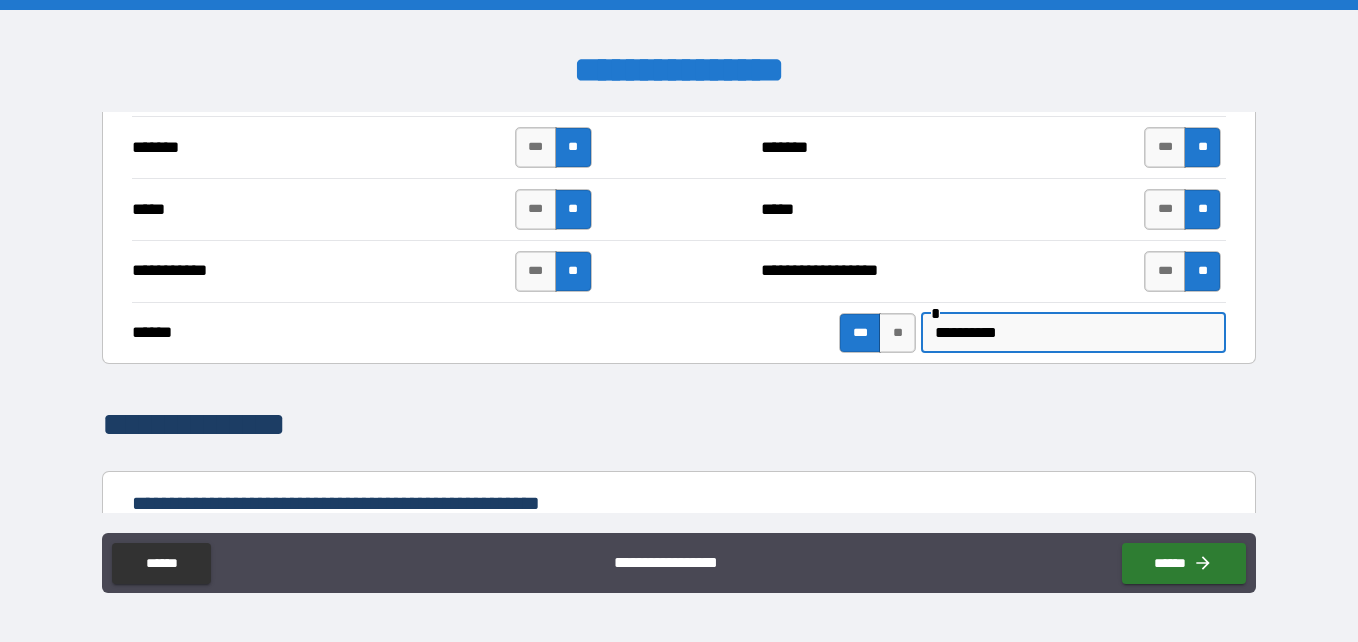 type on "**********" 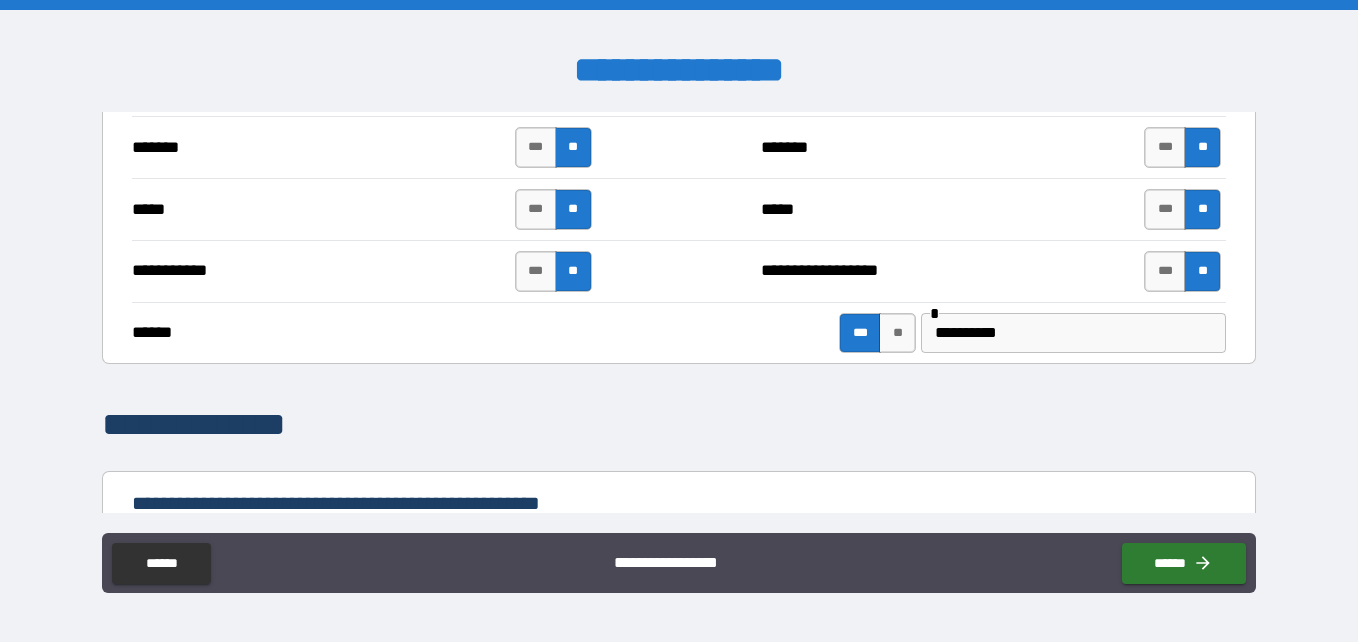 click on "**********" at bounding box center [679, 312] 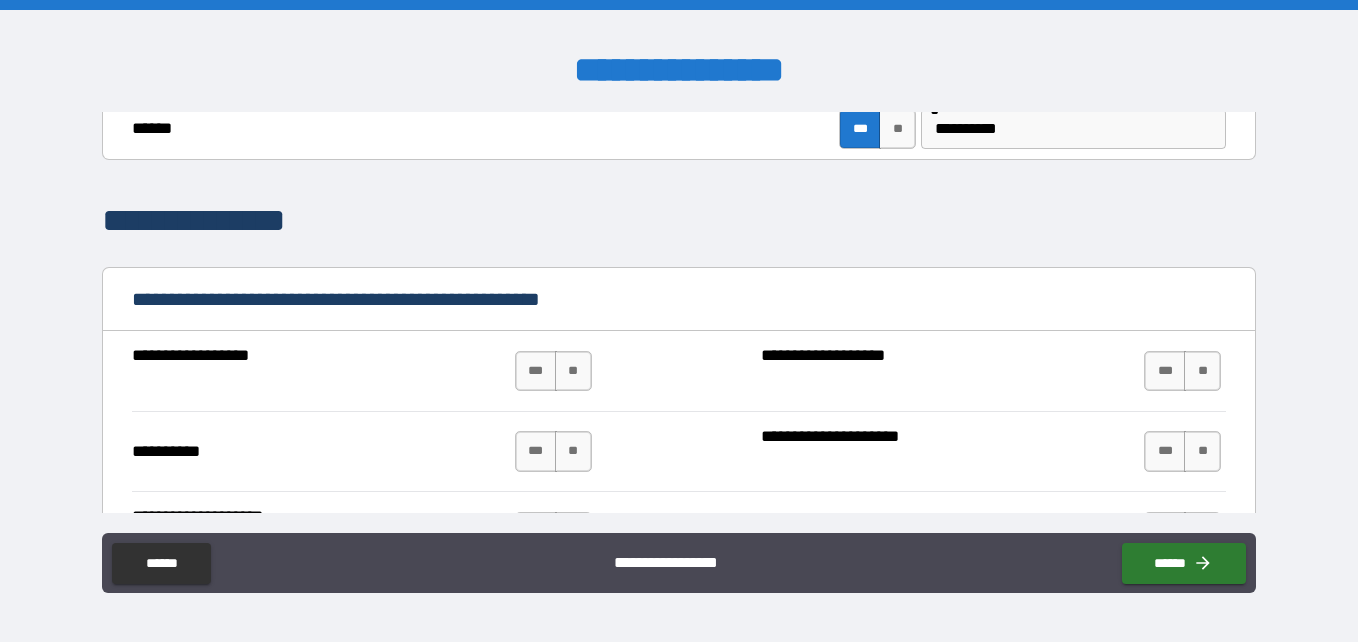scroll, scrollTop: 1984, scrollLeft: 0, axis: vertical 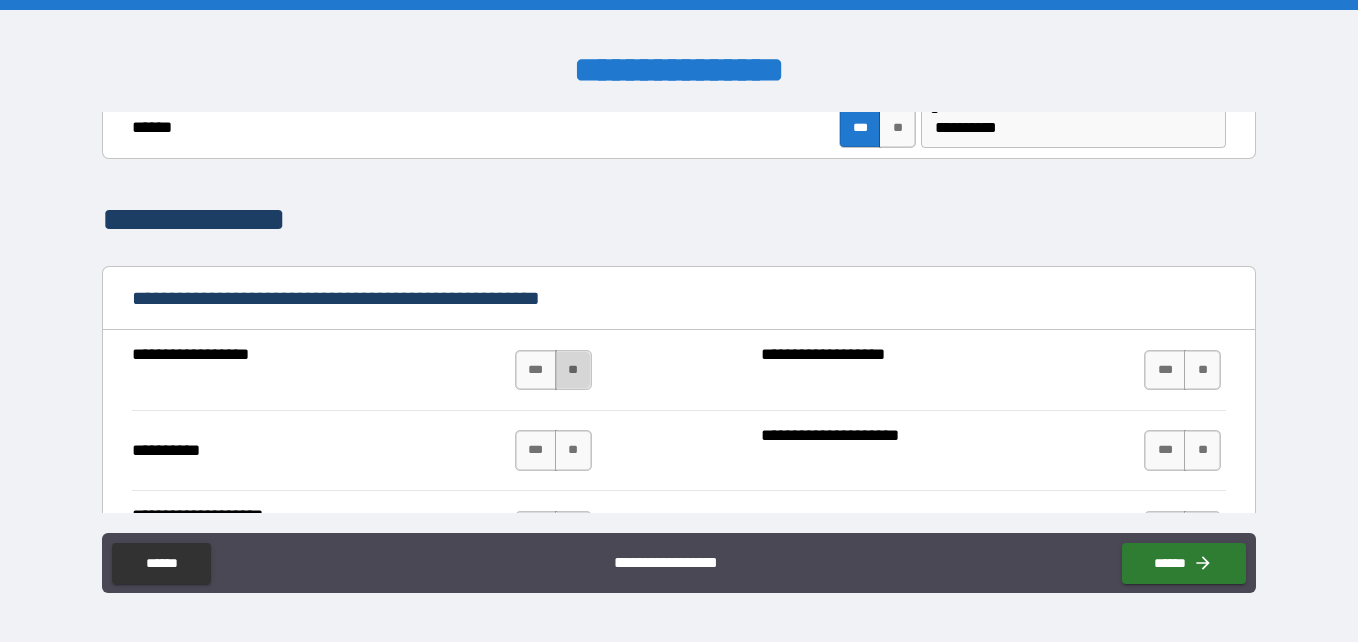 click on "**" at bounding box center (573, 370) 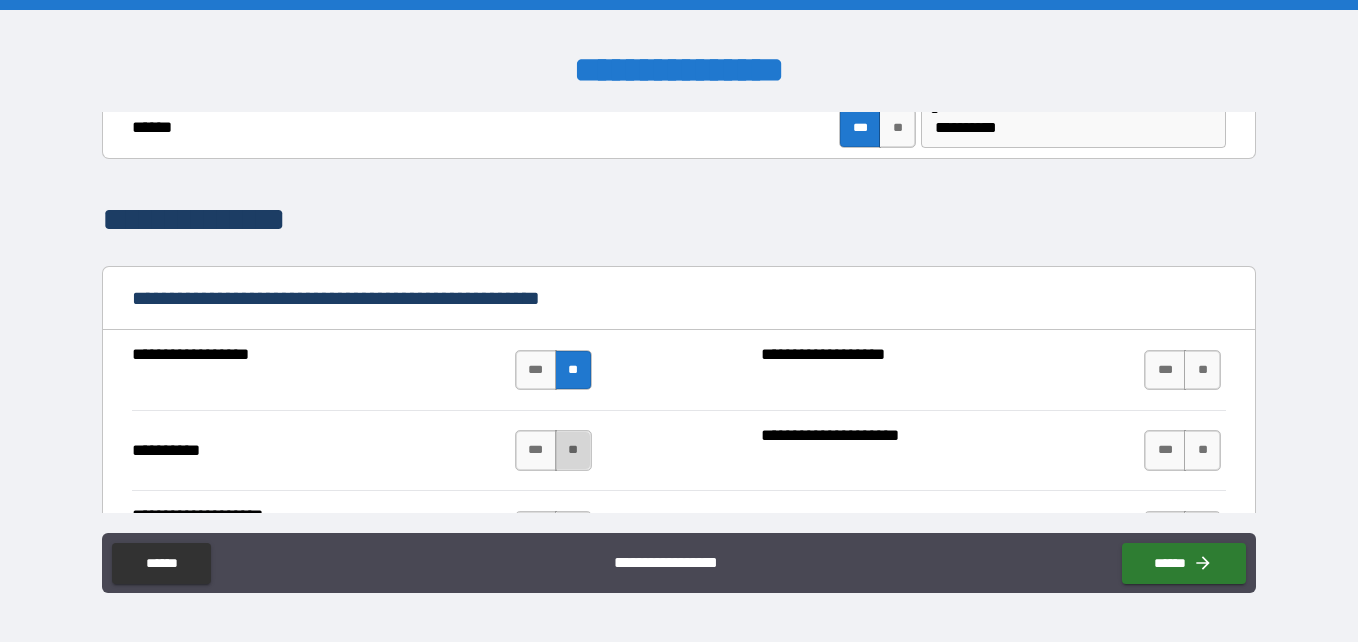 click on "**" at bounding box center (573, 450) 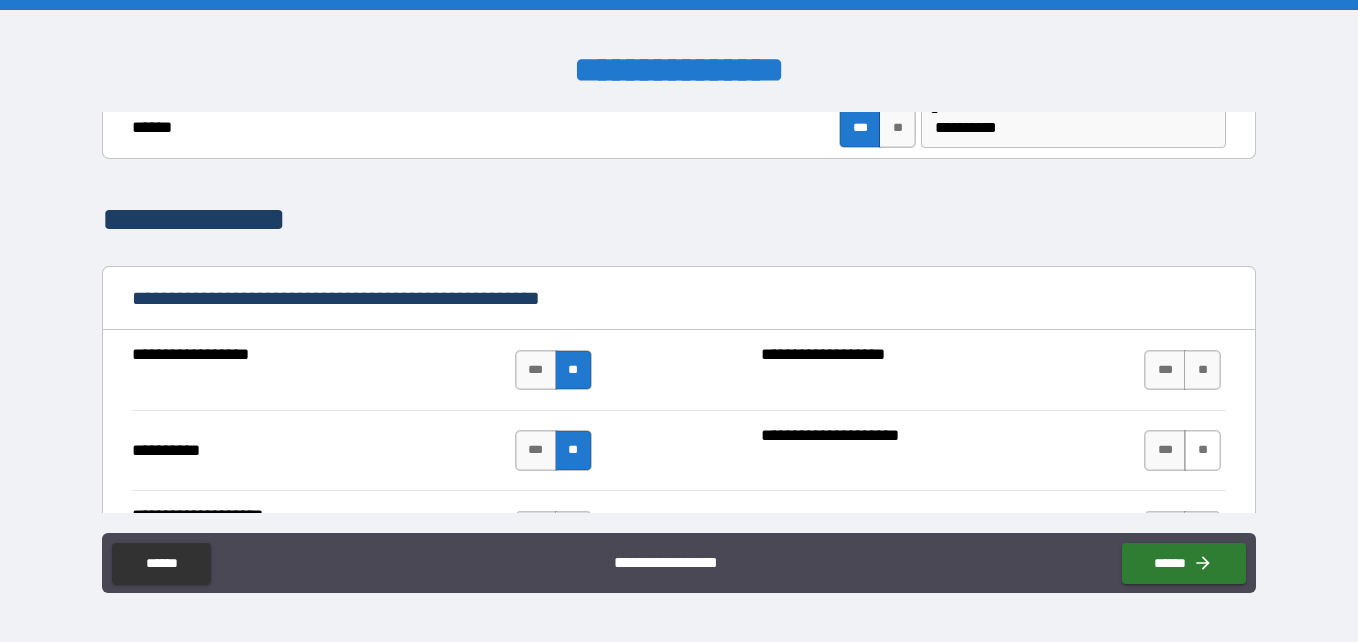 click on "**" at bounding box center [1202, 450] 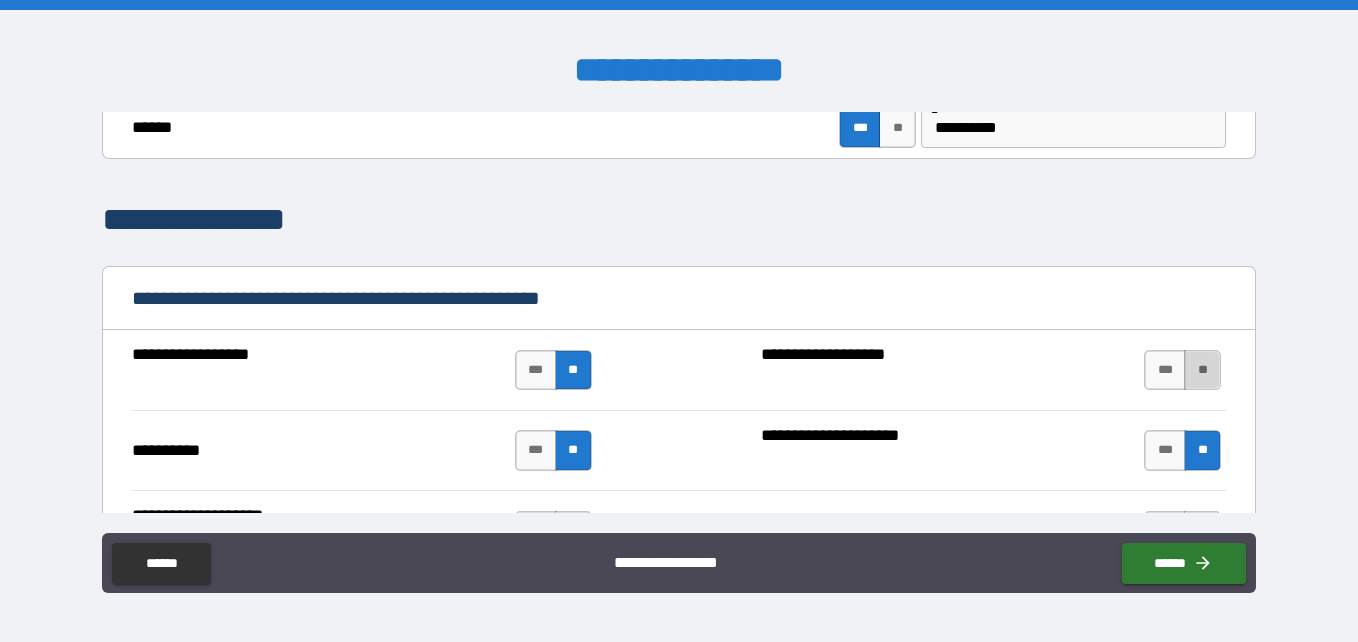 click on "**" at bounding box center [1202, 370] 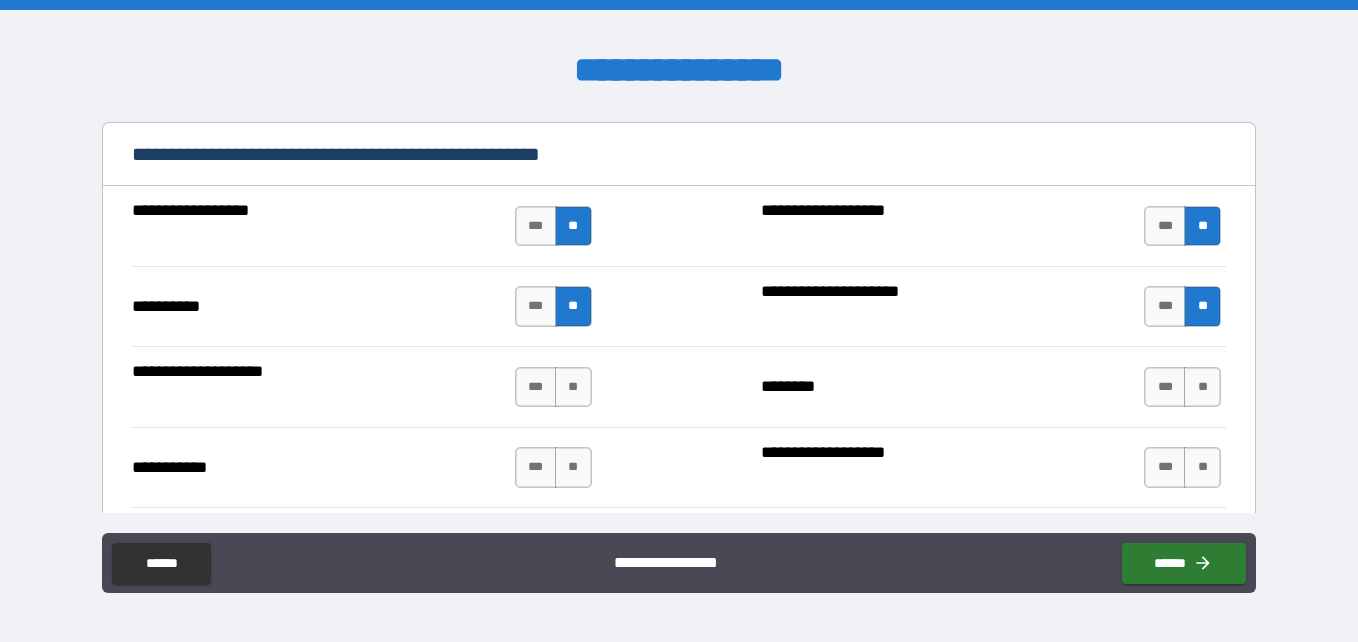 scroll, scrollTop: 2129, scrollLeft: 0, axis: vertical 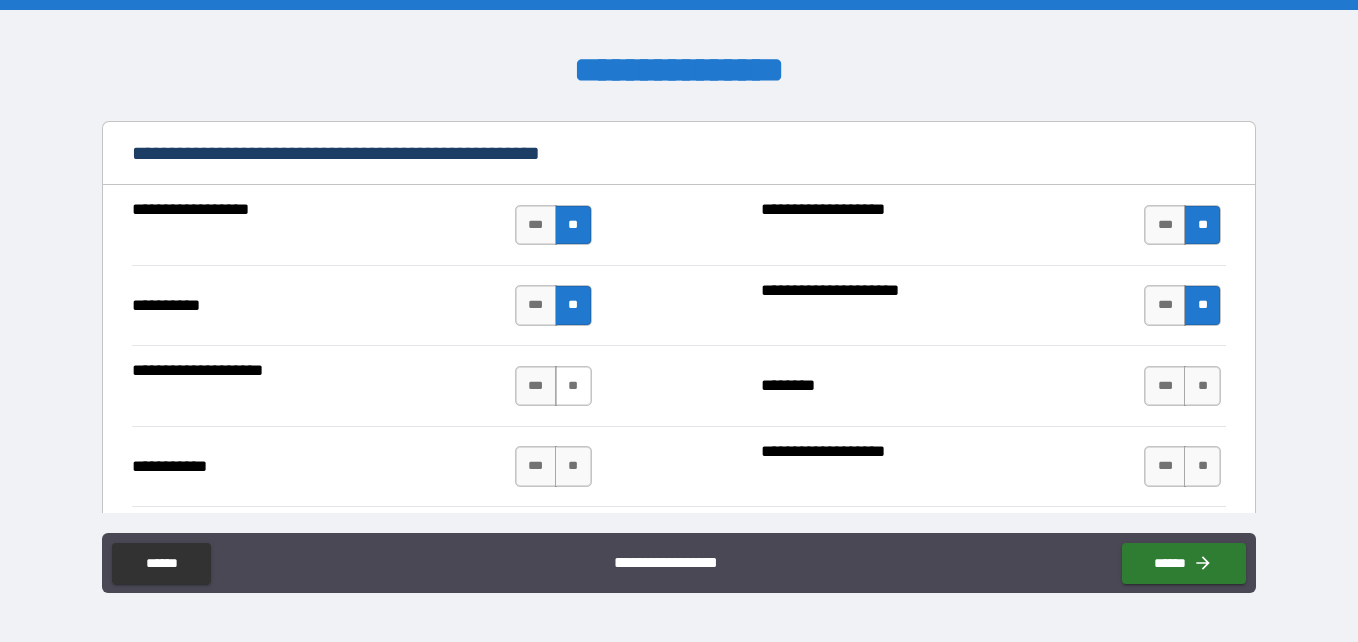 drag, startPoint x: 1191, startPoint y: 383, endPoint x: 568, endPoint y: 389, distance: 623.0289 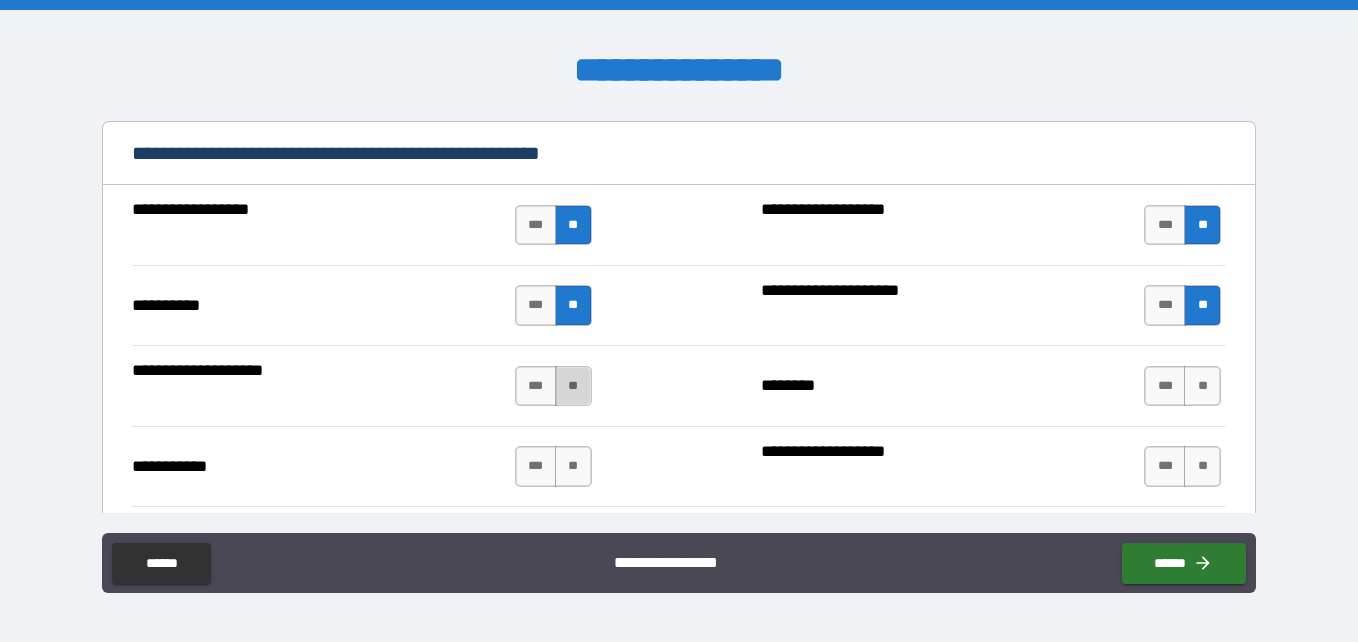 click on "**" at bounding box center [573, 386] 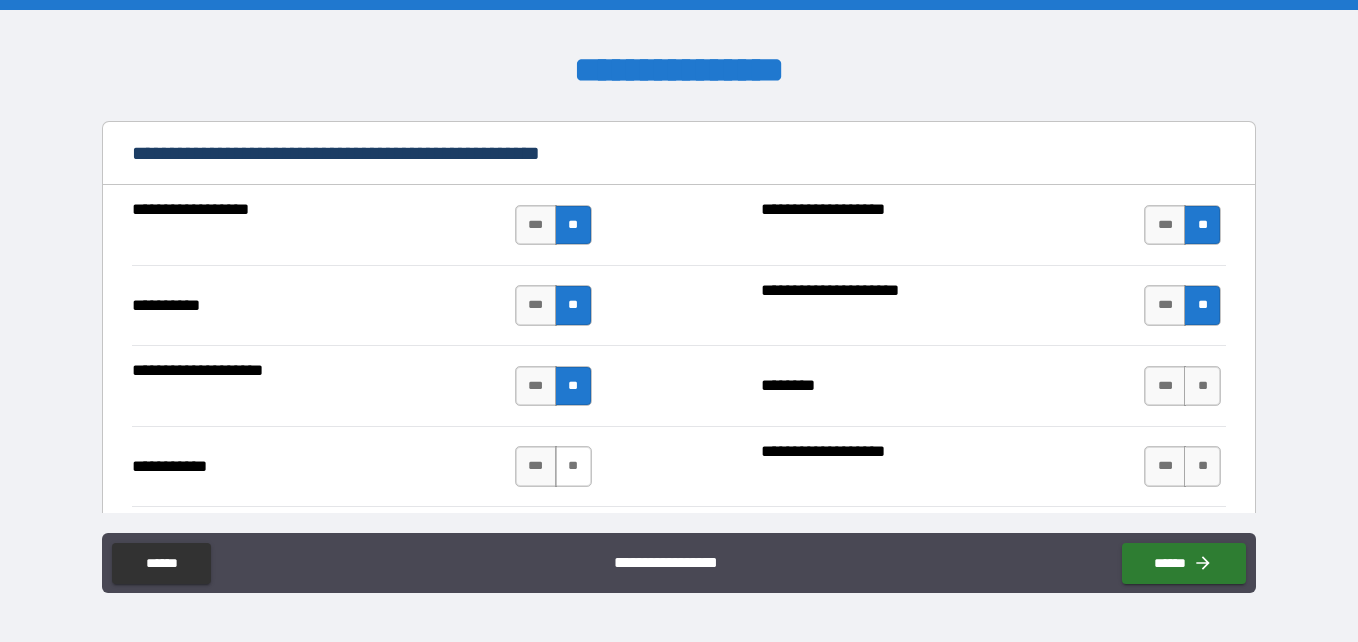 click on "**" at bounding box center [573, 466] 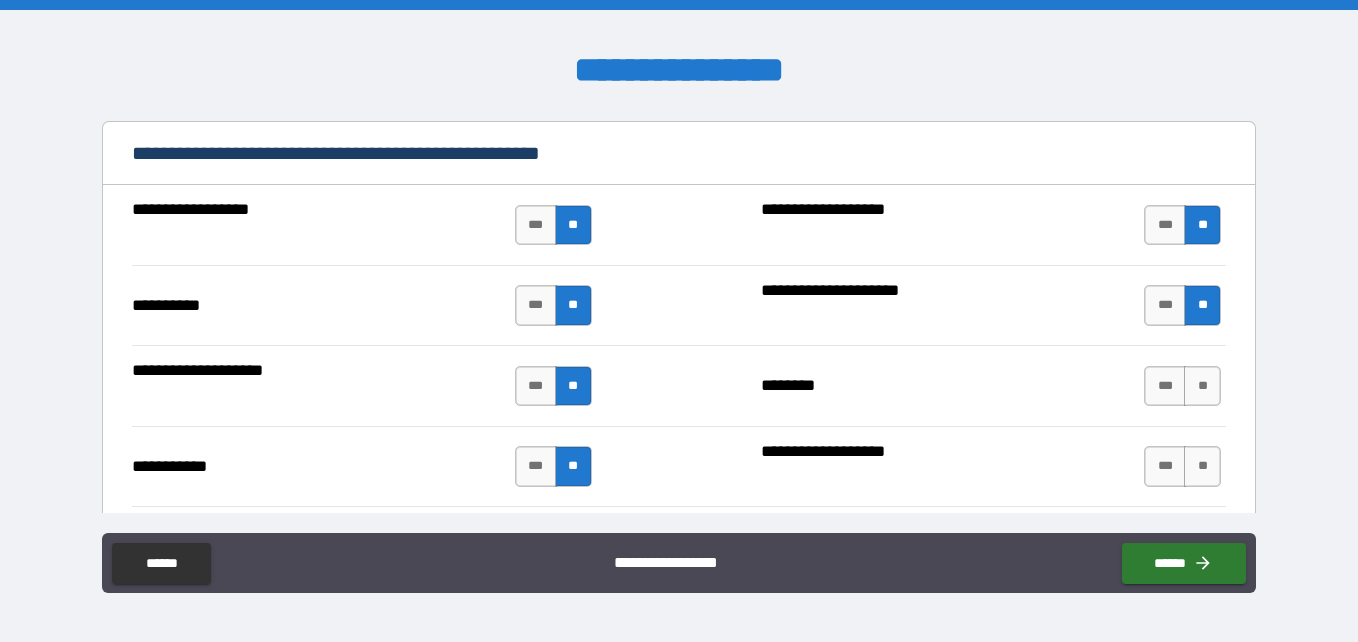 drag, startPoint x: 1199, startPoint y: 456, endPoint x: 943, endPoint y: 375, distance: 268.50885 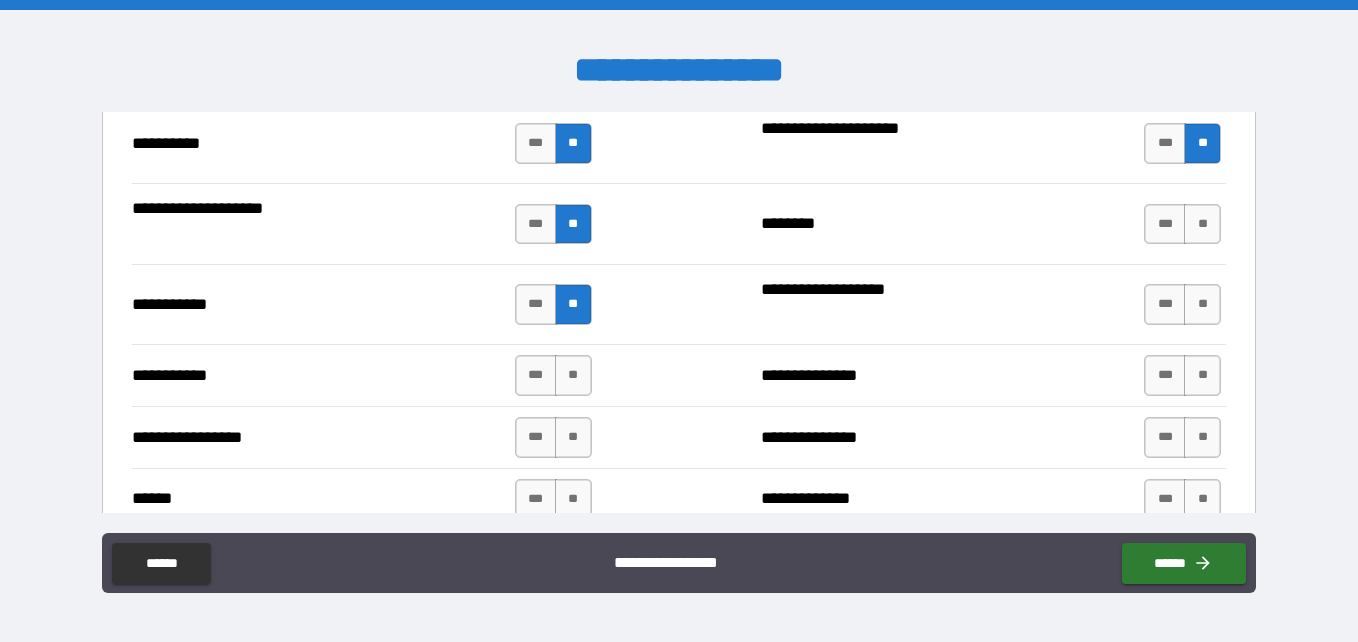scroll, scrollTop: 2292, scrollLeft: 0, axis: vertical 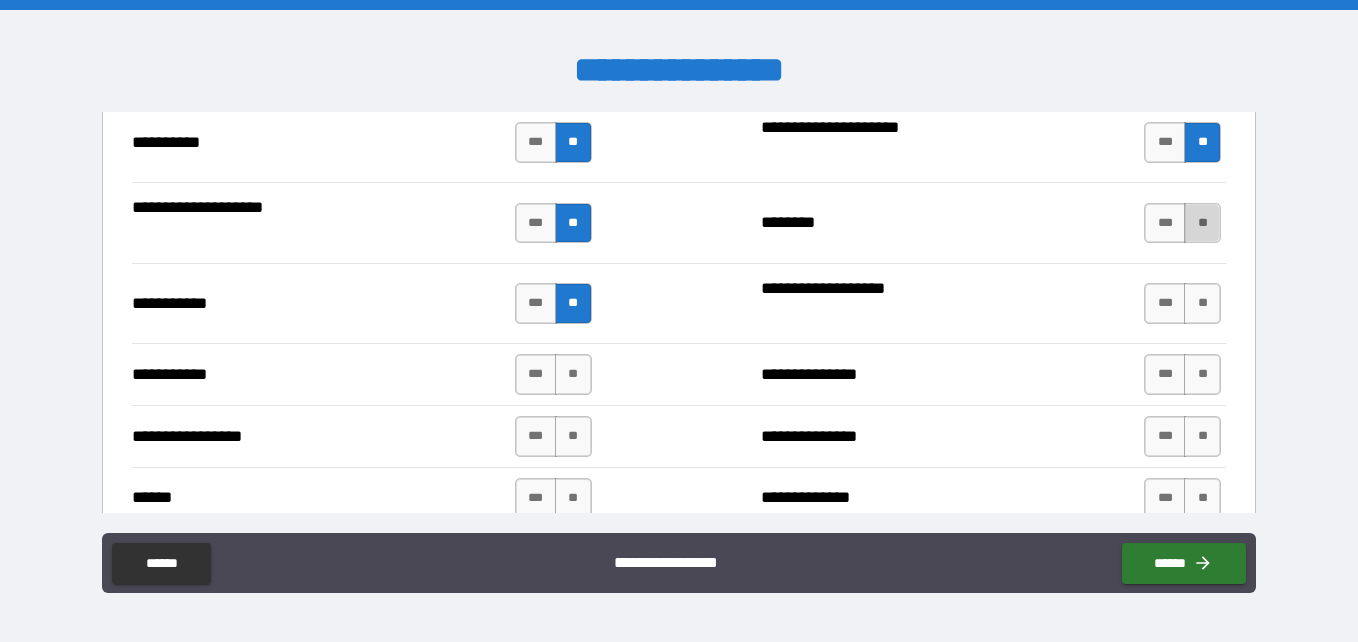 click on "**" at bounding box center [1202, 223] 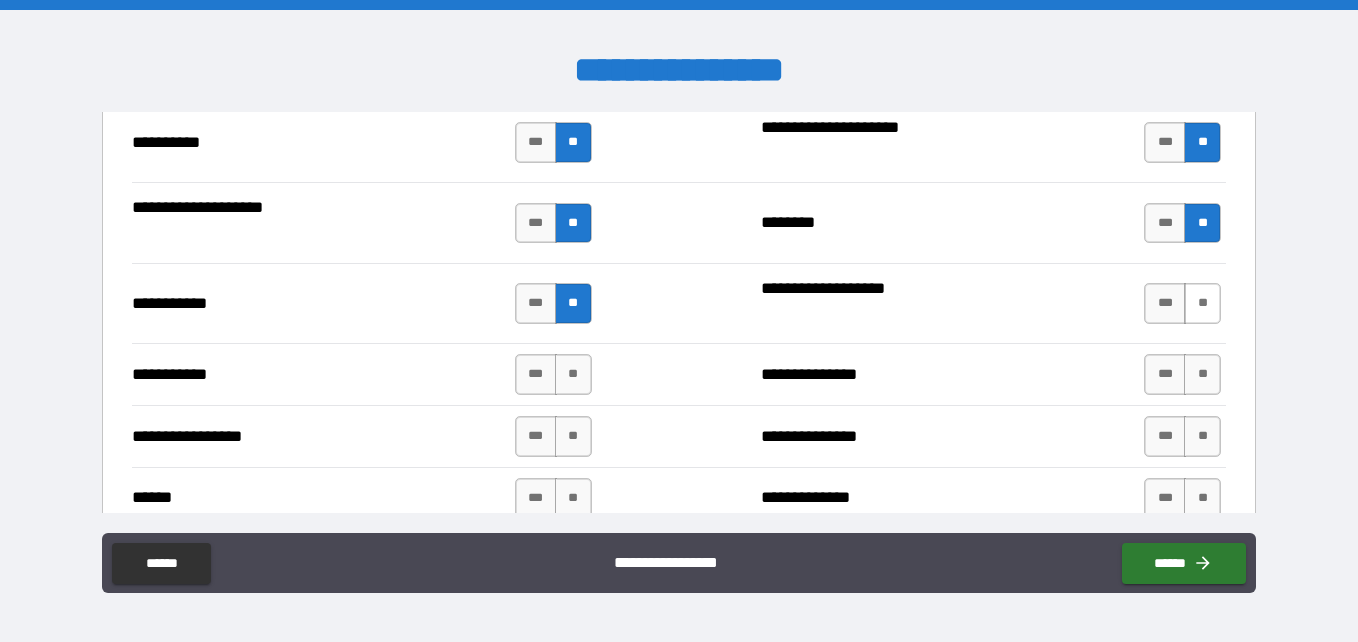 click on "**" at bounding box center [1202, 303] 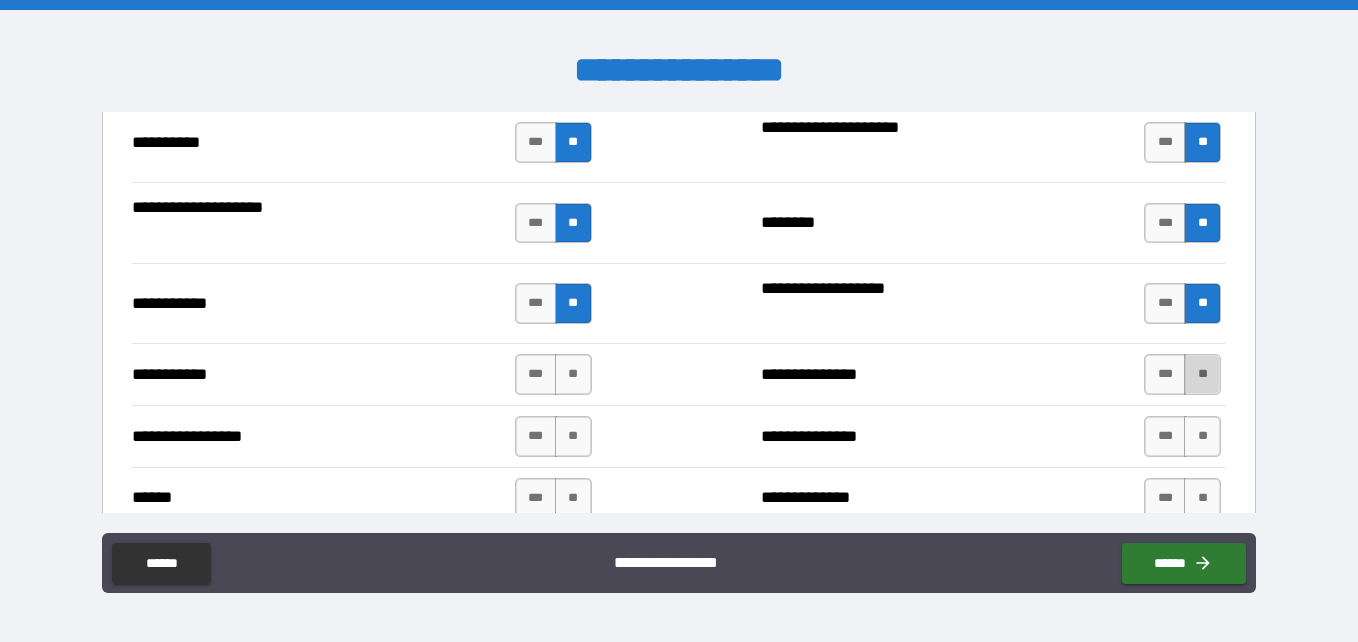 click on "**" at bounding box center (1202, 374) 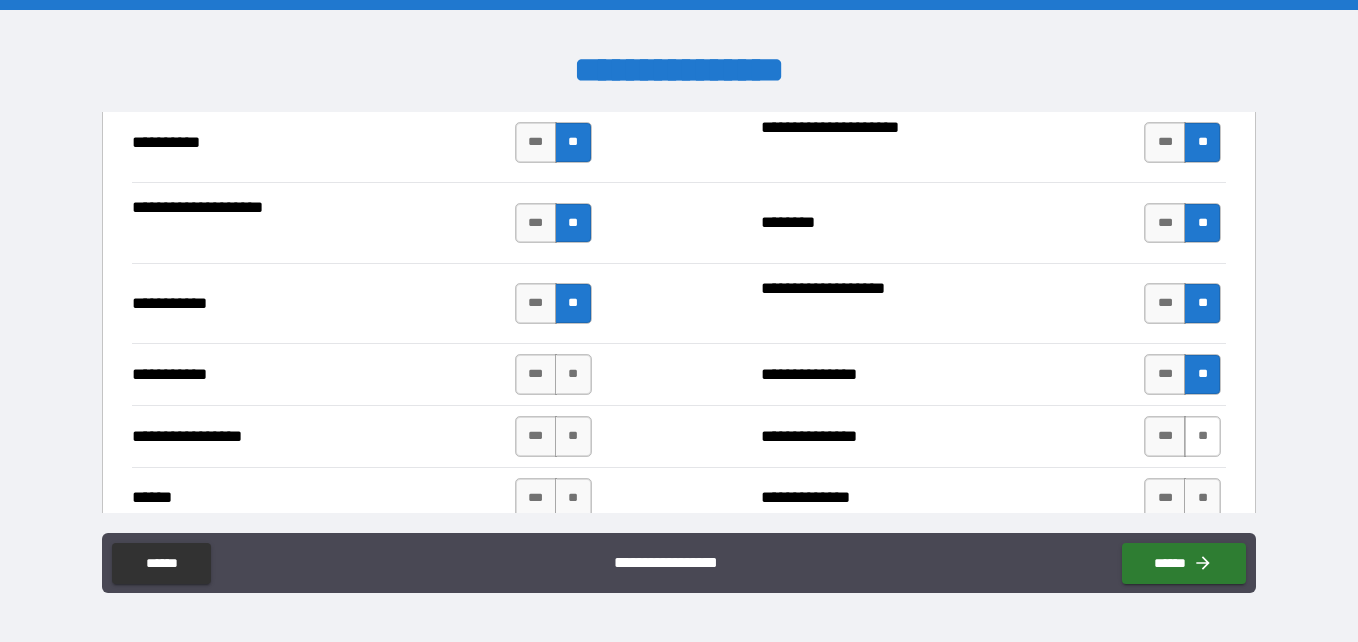 click on "**" at bounding box center (1202, 436) 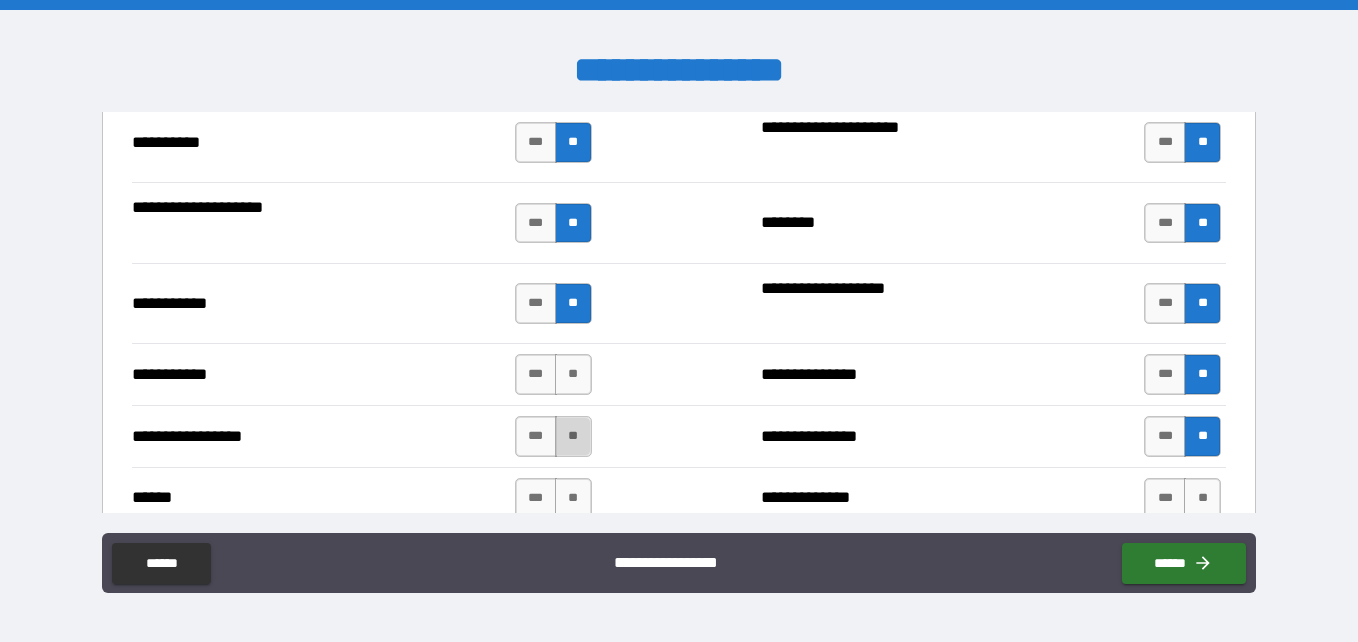 click on "**" at bounding box center [573, 436] 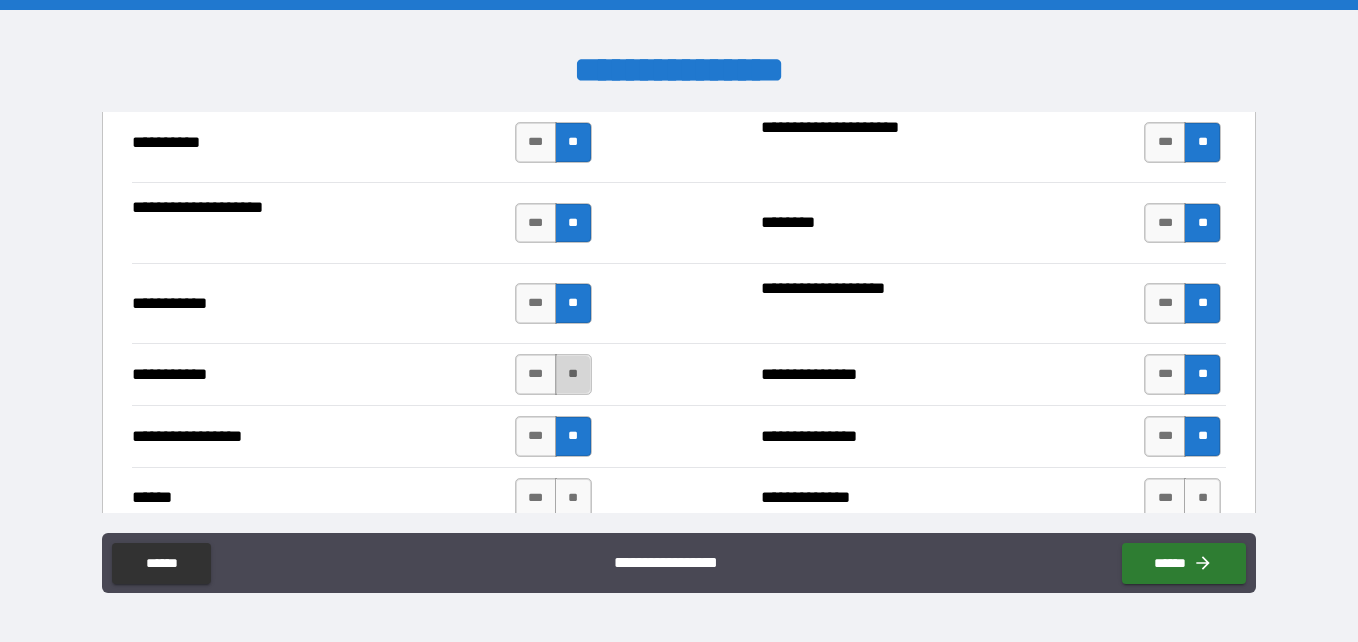 click on "**" at bounding box center (573, 374) 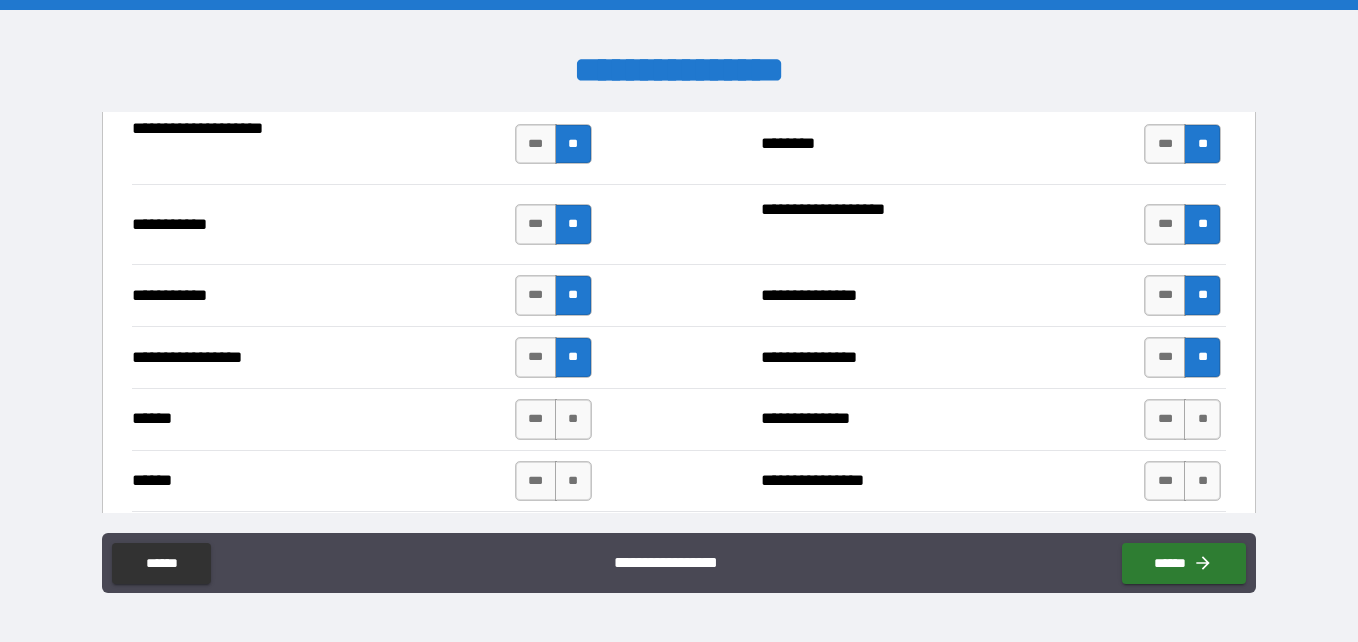 scroll, scrollTop: 2372, scrollLeft: 0, axis: vertical 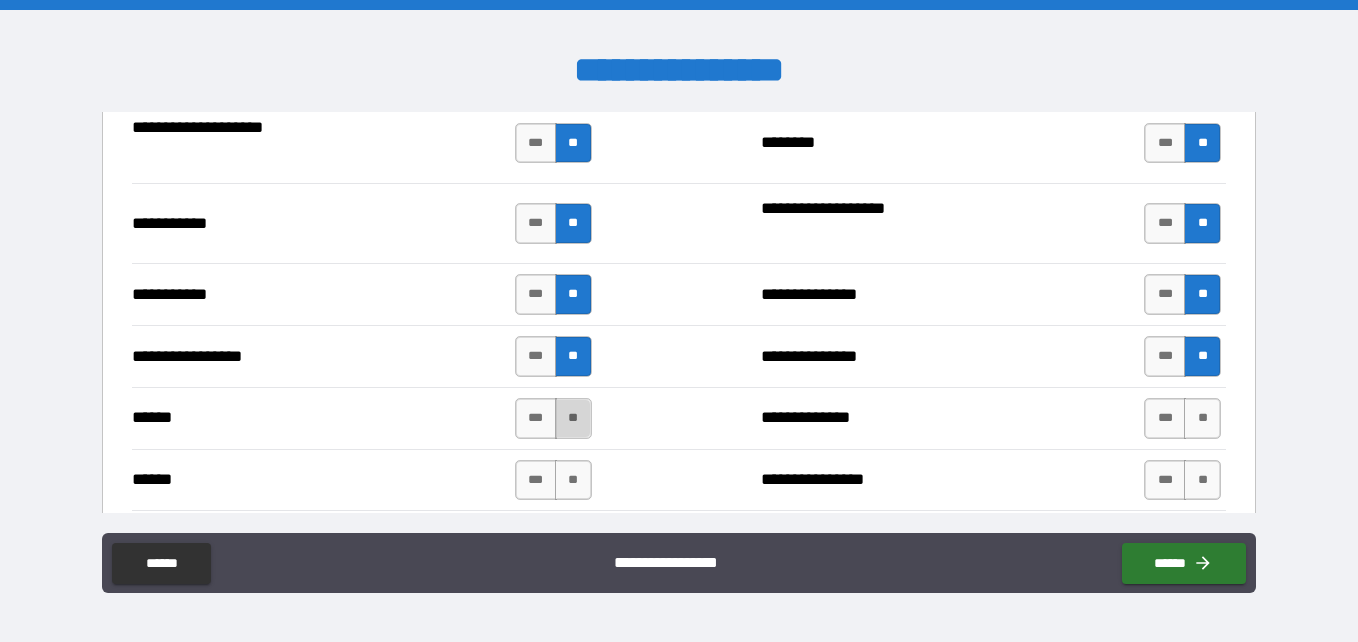 click on "**" at bounding box center [573, 418] 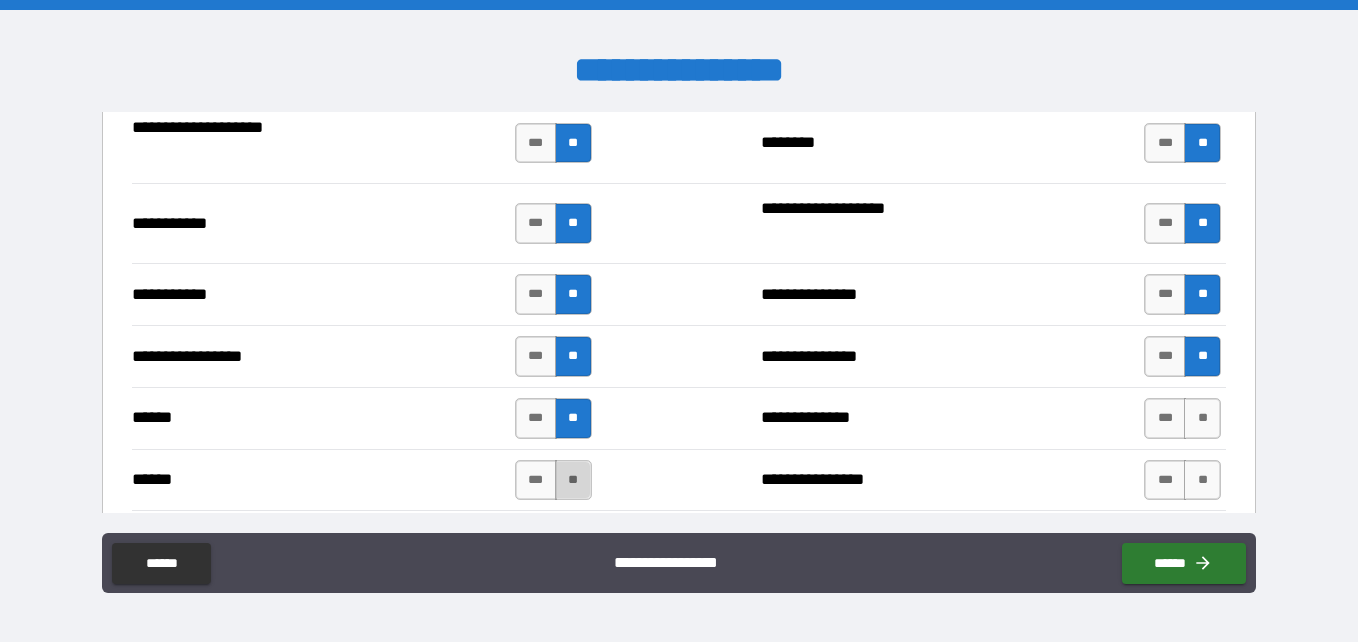 click on "**" at bounding box center [573, 480] 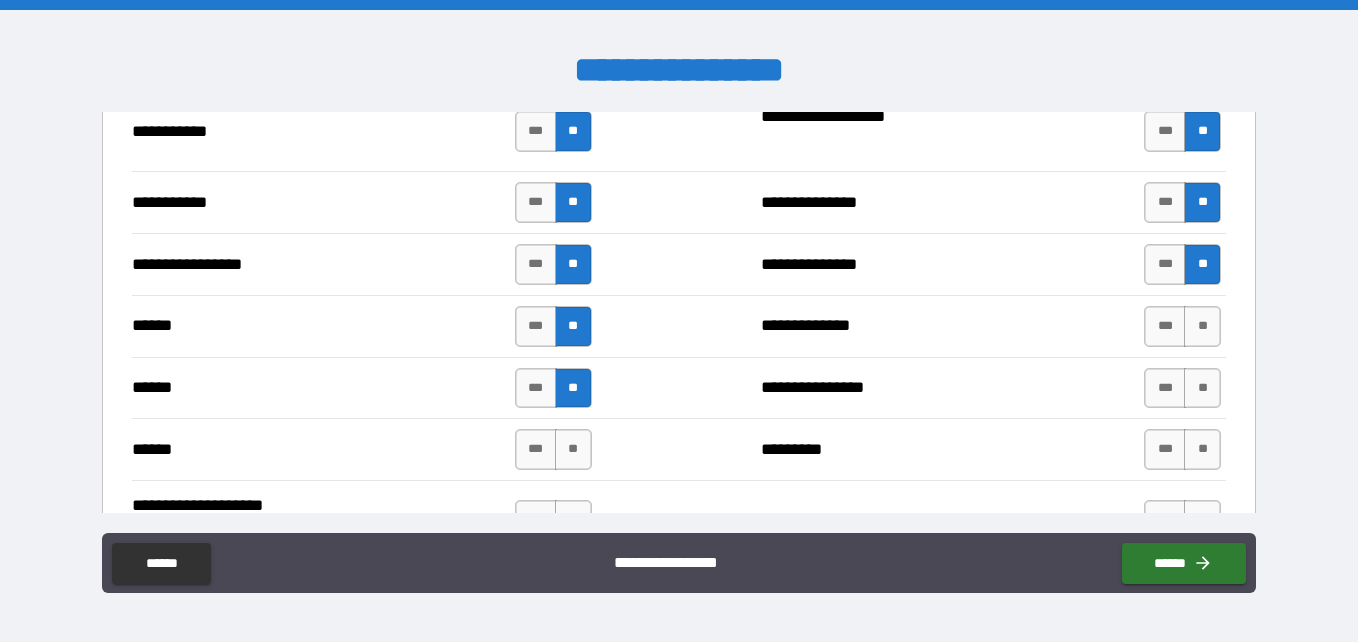 scroll, scrollTop: 2465, scrollLeft: 0, axis: vertical 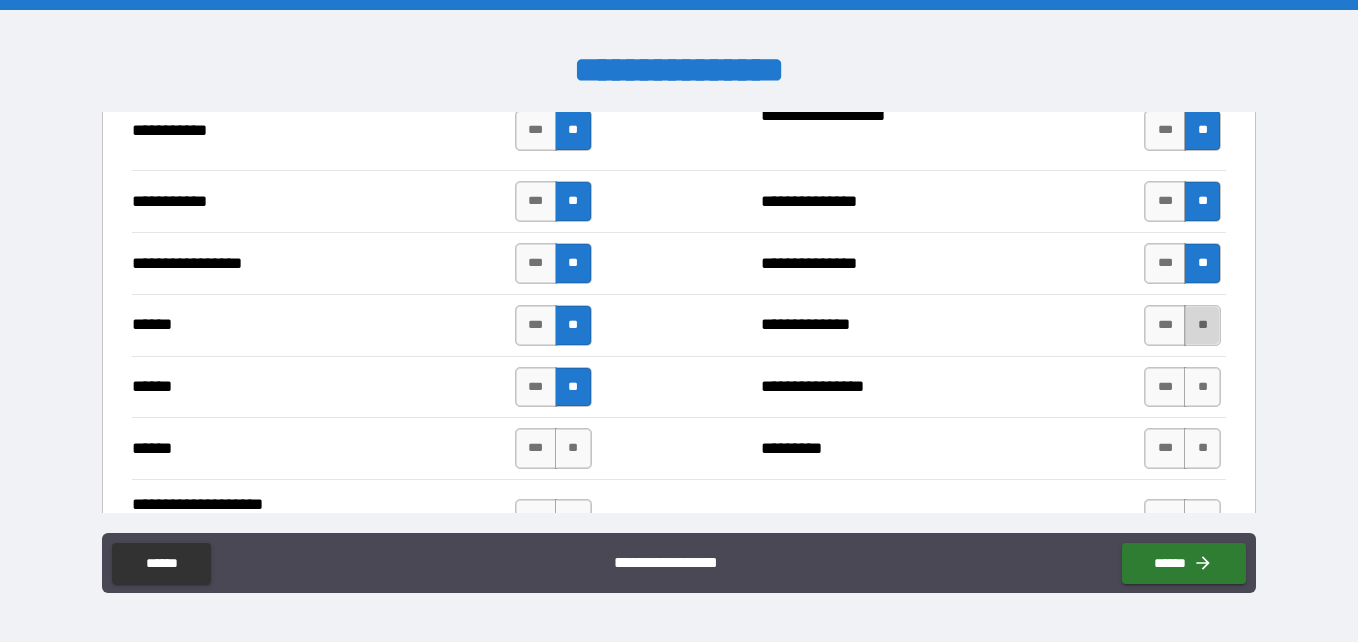click on "**" at bounding box center (1202, 325) 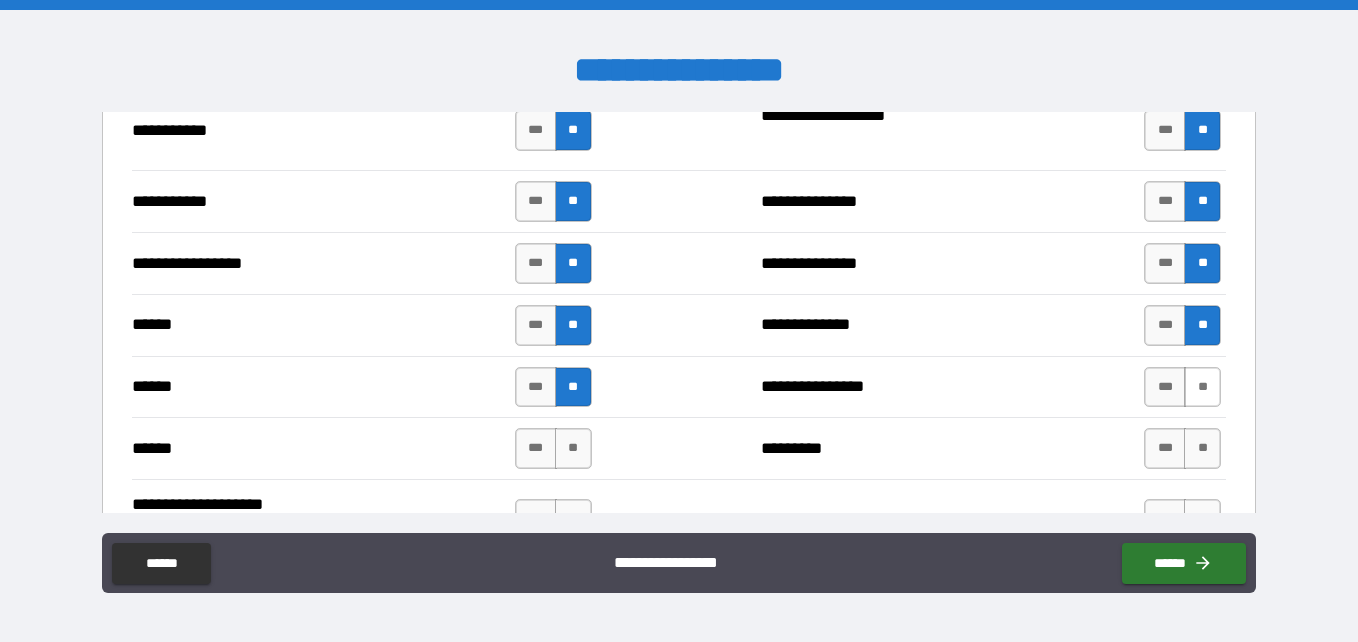 click on "**" at bounding box center (1202, 387) 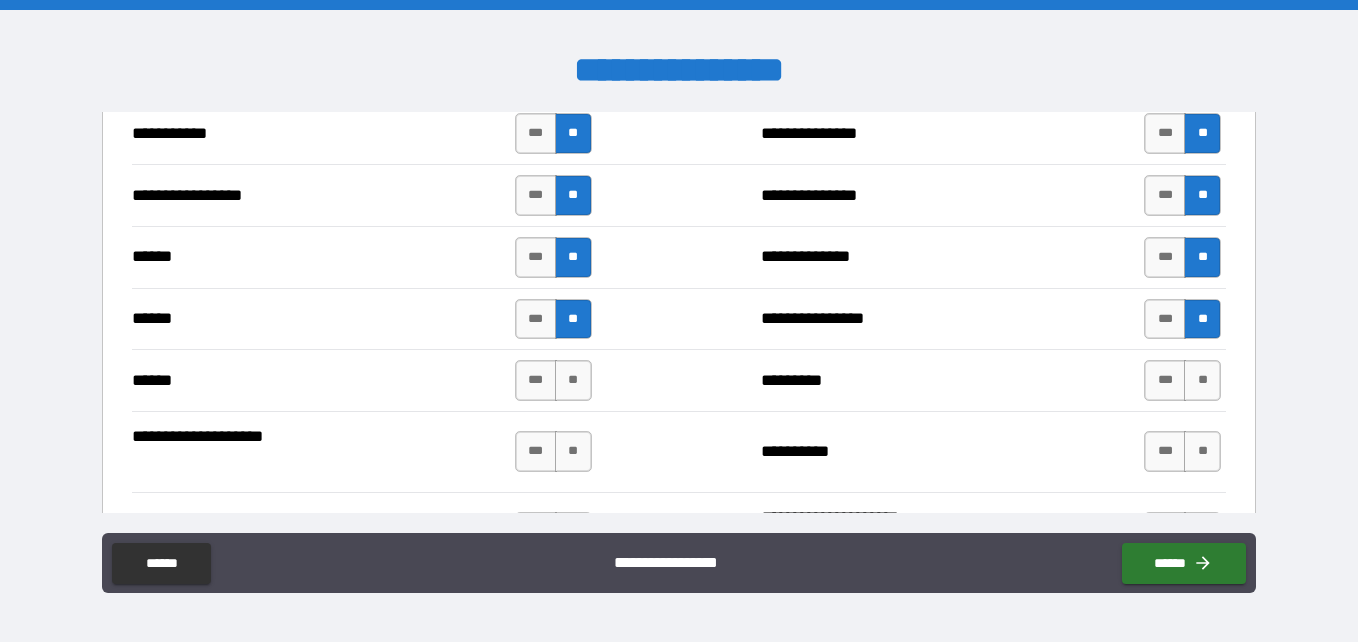 scroll, scrollTop: 2534, scrollLeft: 0, axis: vertical 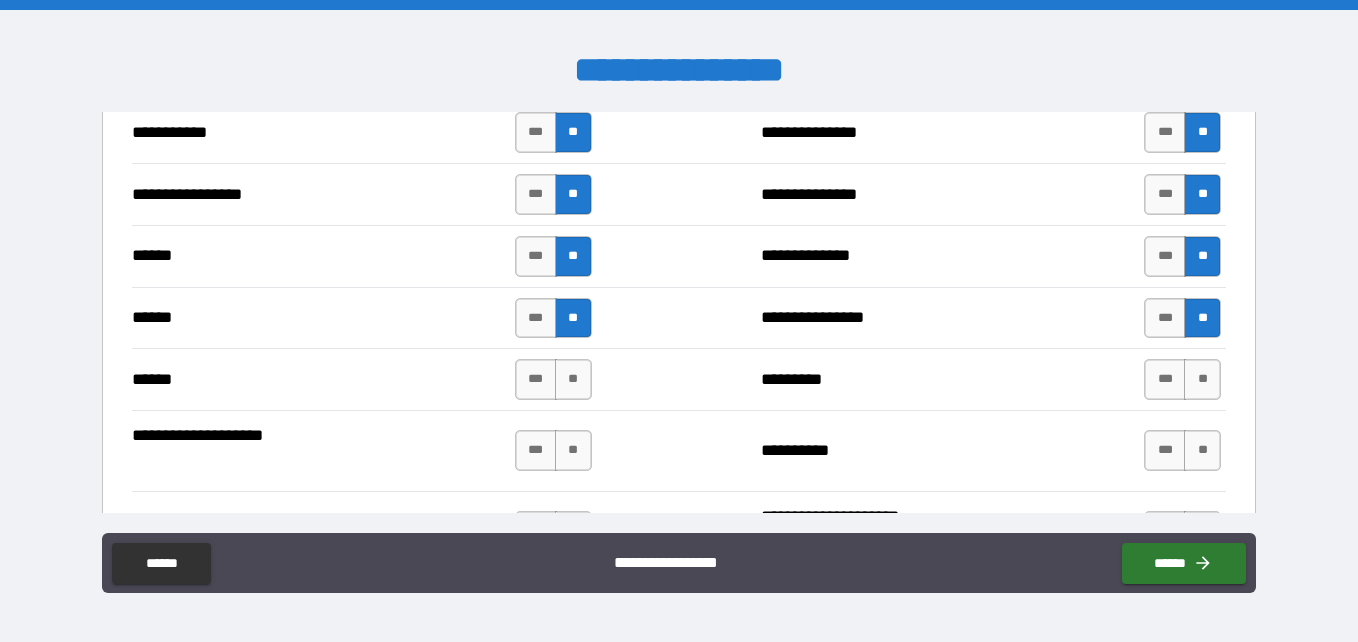 click on "**" at bounding box center (1202, 379) 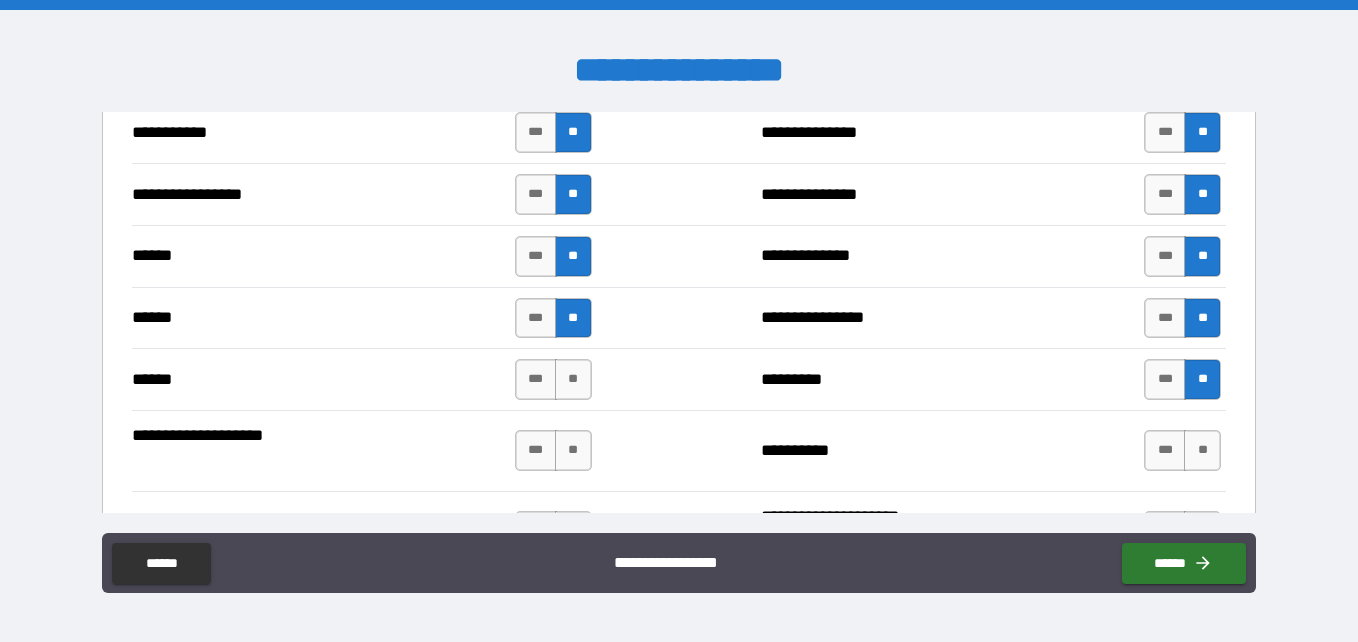 scroll, scrollTop: 2618, scrollLeft: 0, axis: vertical 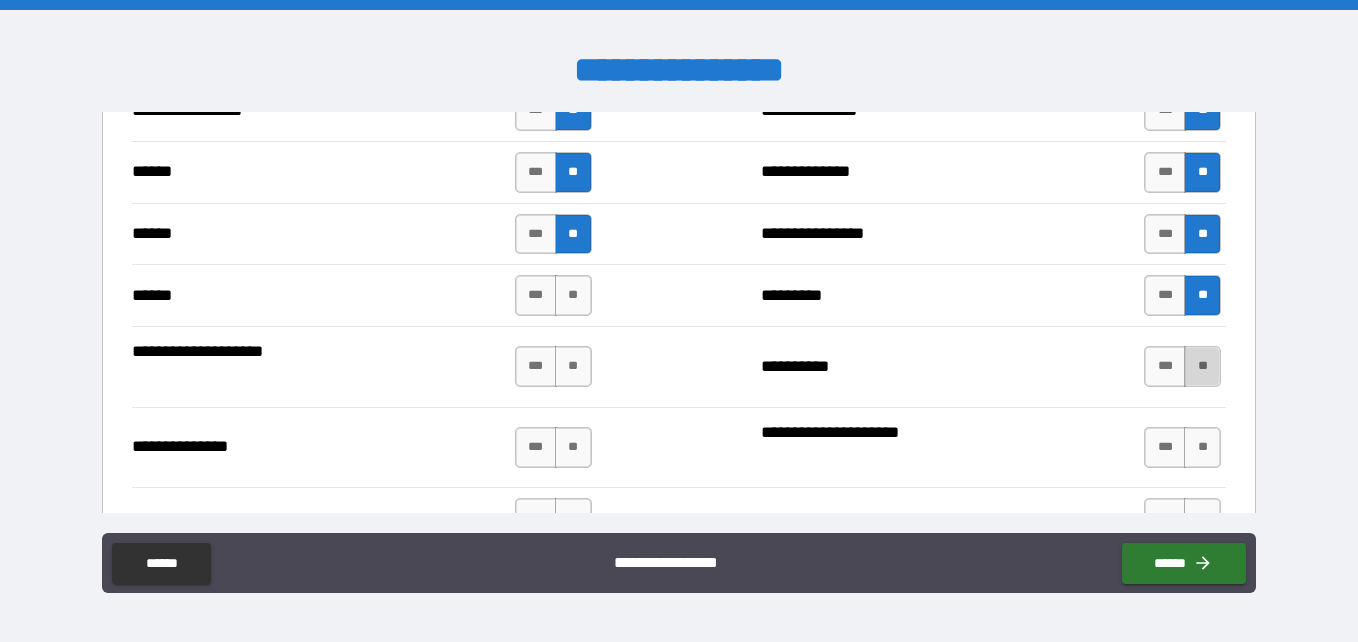 click on "**" at bounding box center (1202, 366) 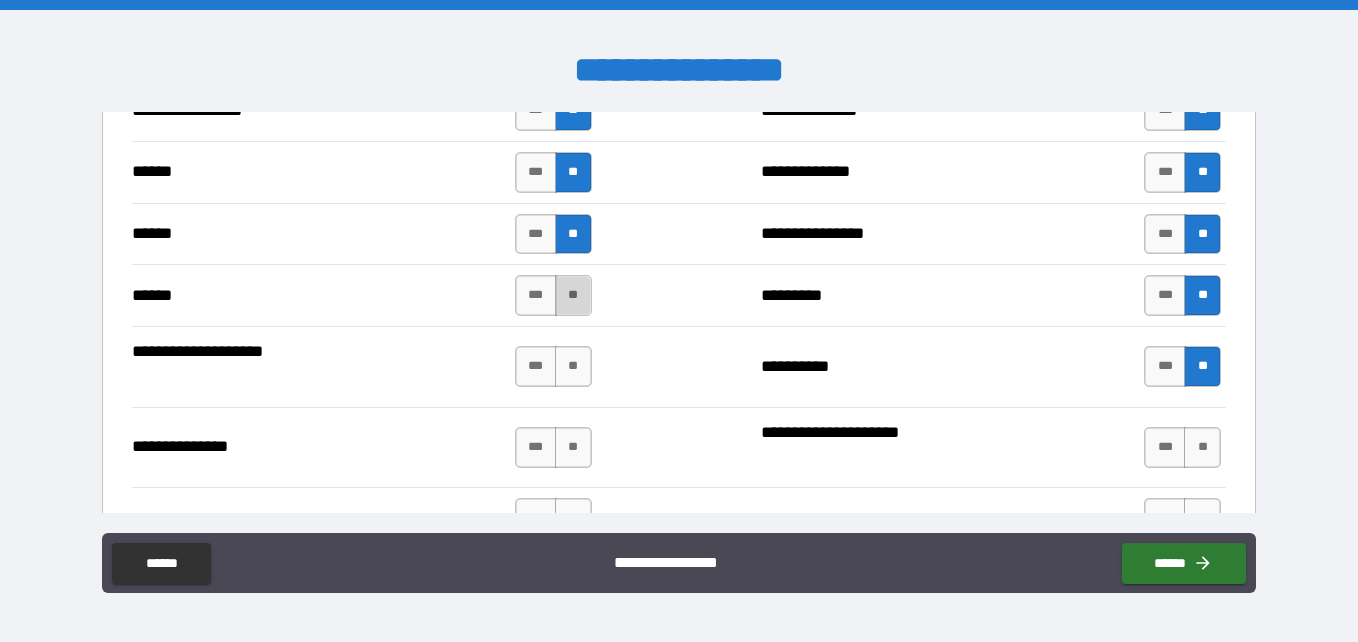 click on "**" at bounding box center (573, 295) 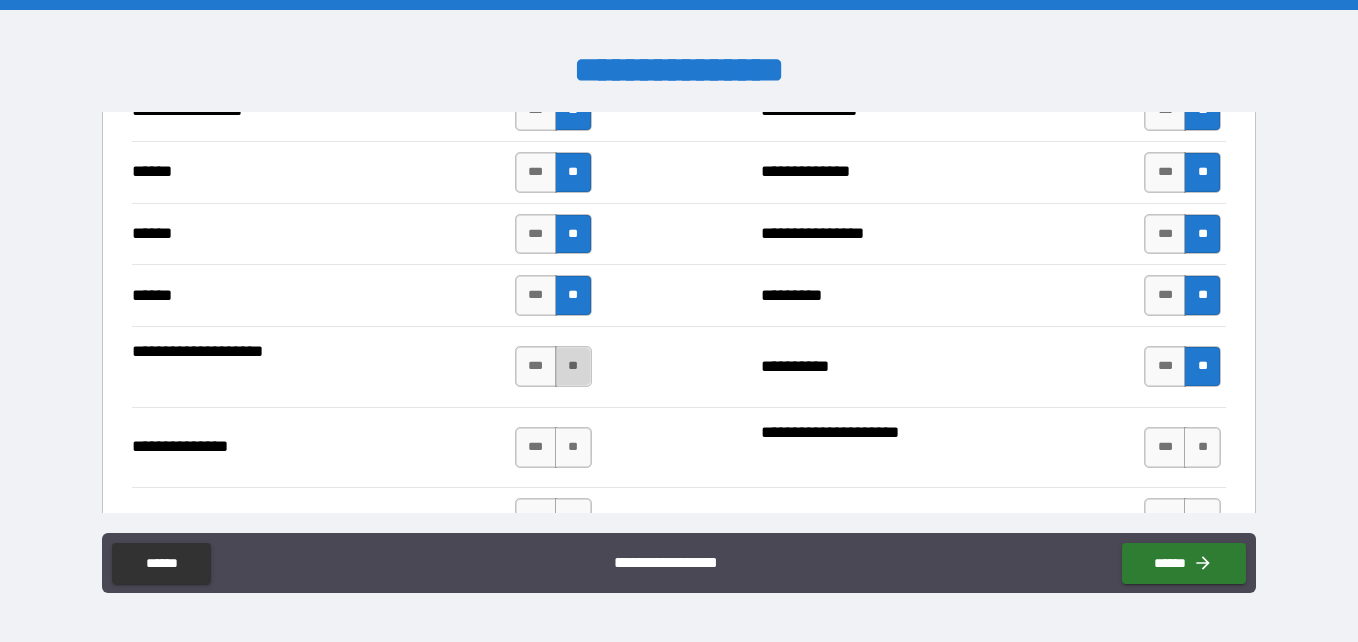 click on "**" at bounding box center (573, 366) 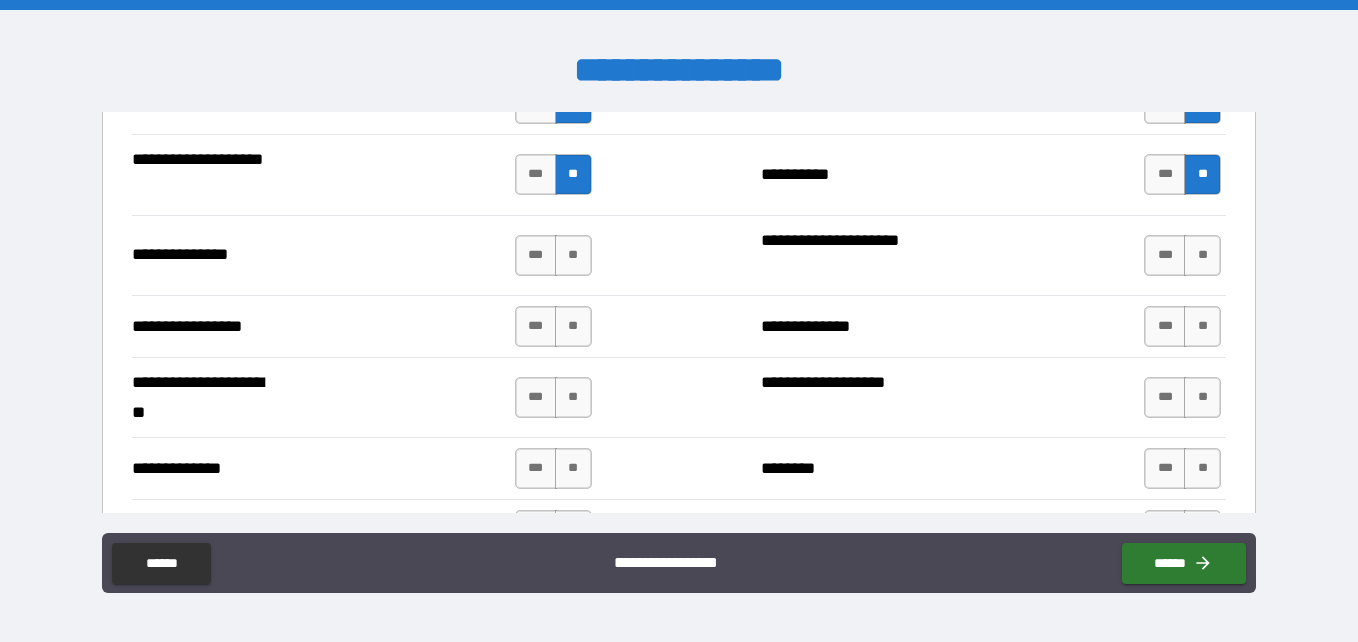 scroll, scrollTop: 2811, scrollLeft: 0, axis: vertical 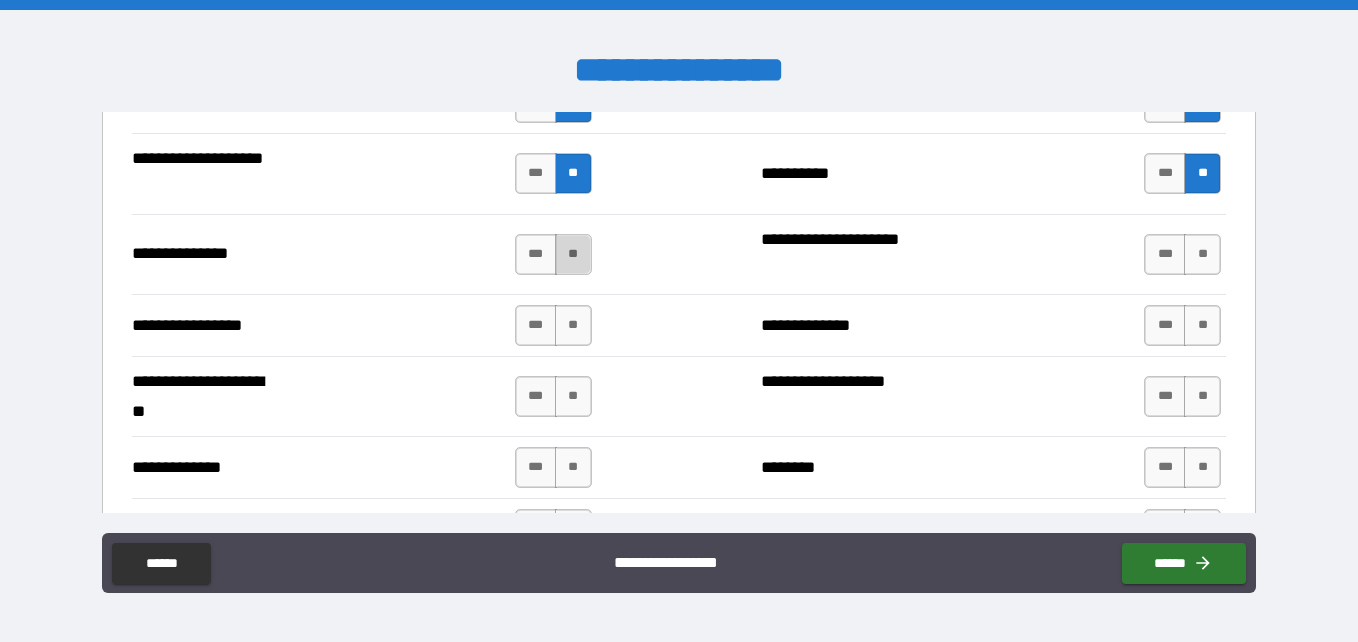 click on "**" at bounding box center (573, 254) 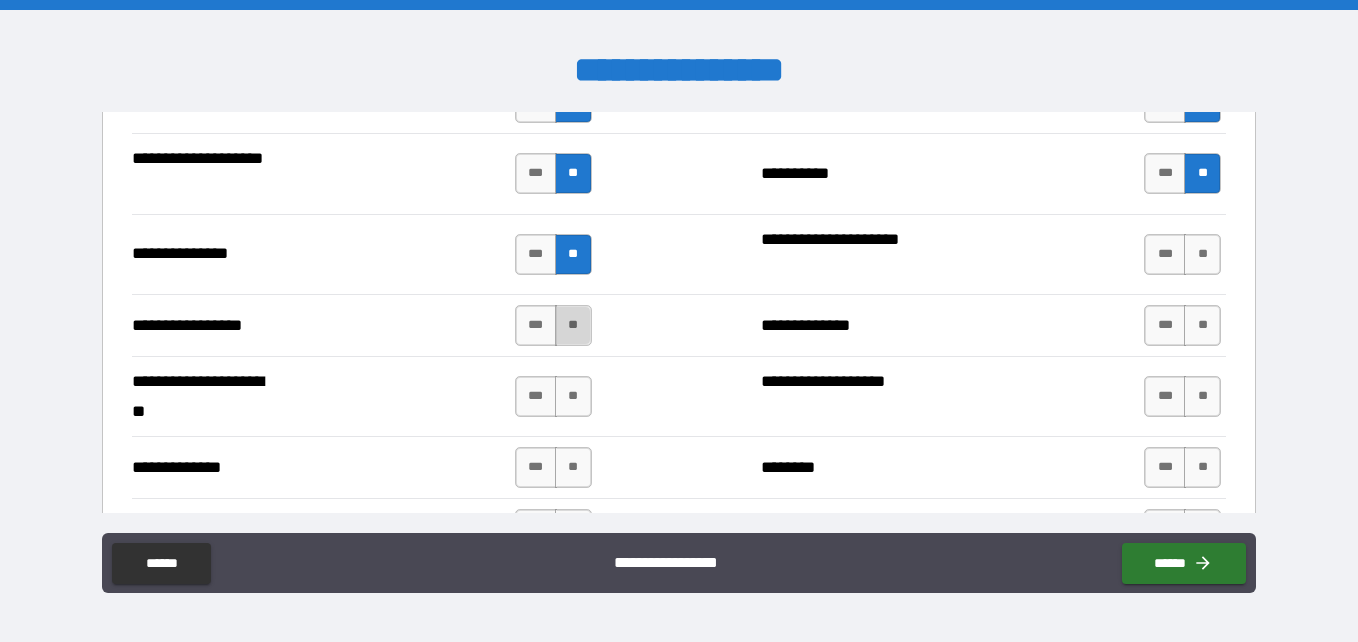click on "**" at bounding box center [573, 325] 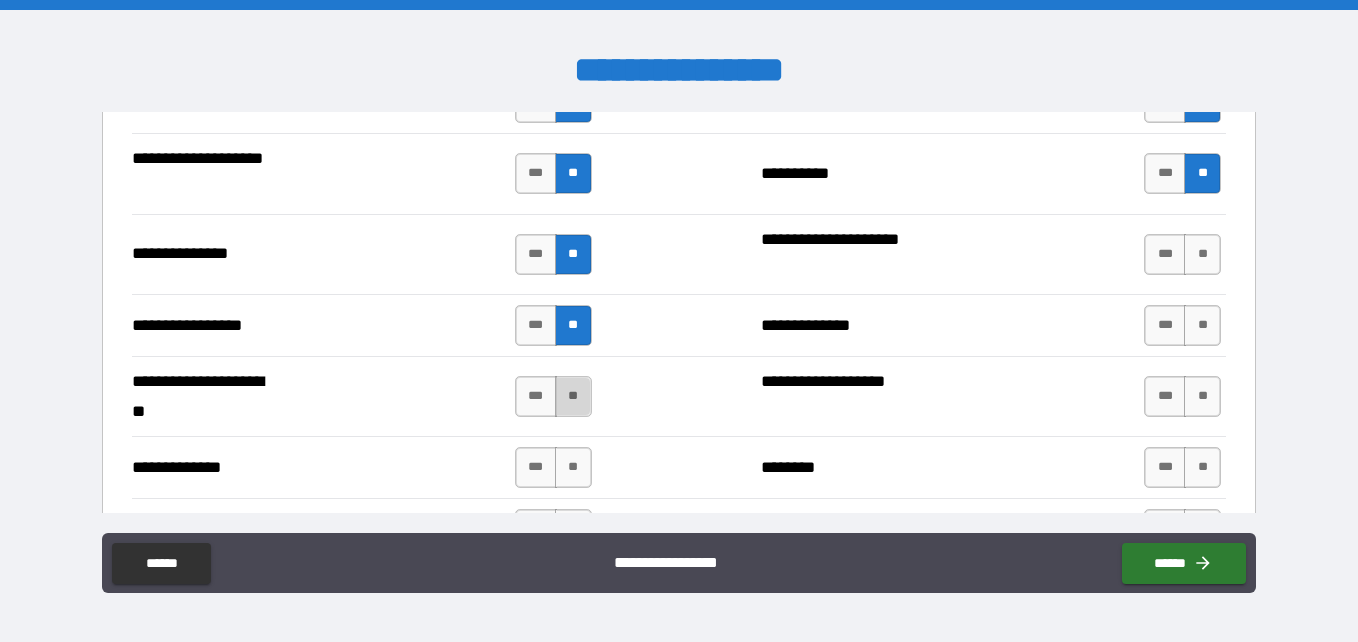 click on "**" at bounding box center [573, 396] 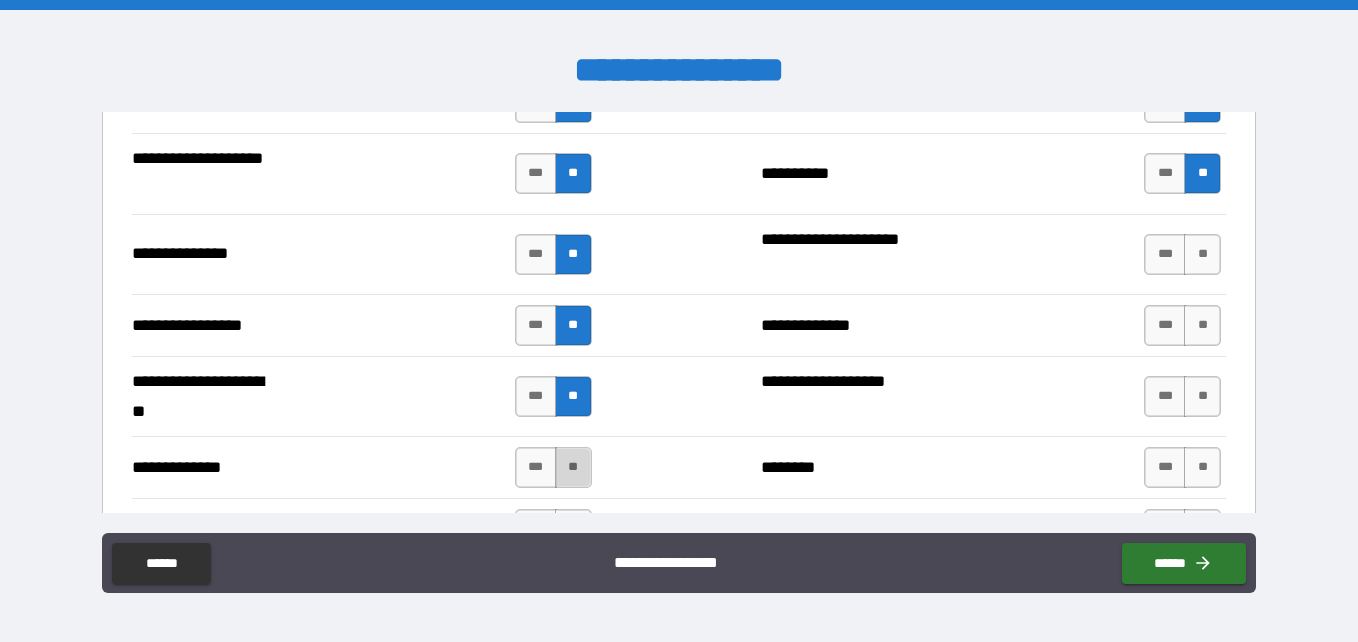 click on "**" at bounding box center [573, 467] 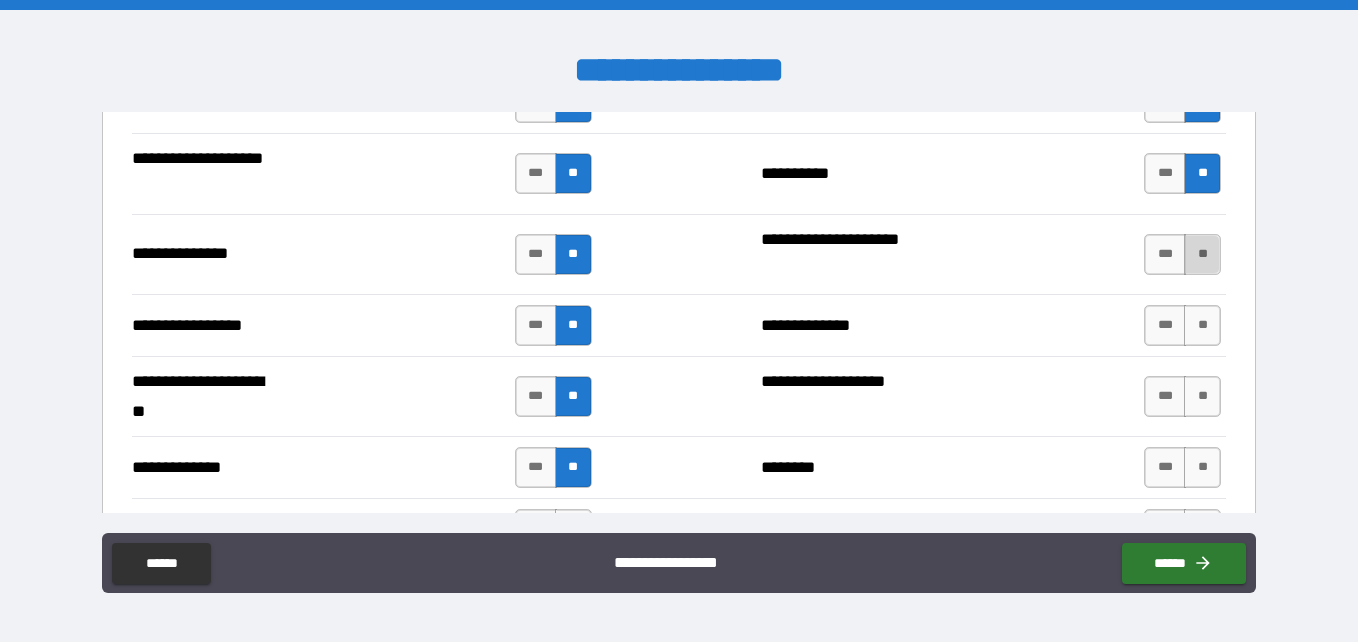 click on "**" at bounding box center [1202, 254] 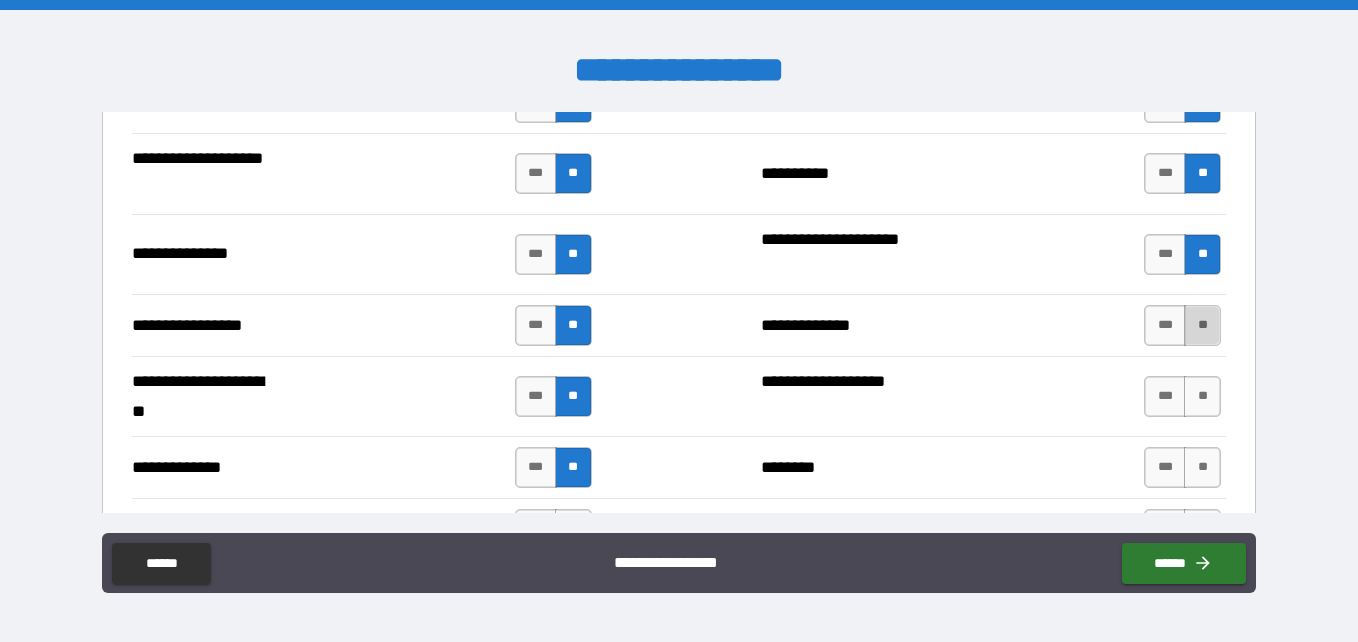 click on "**" at bounding box center [1202, 325] 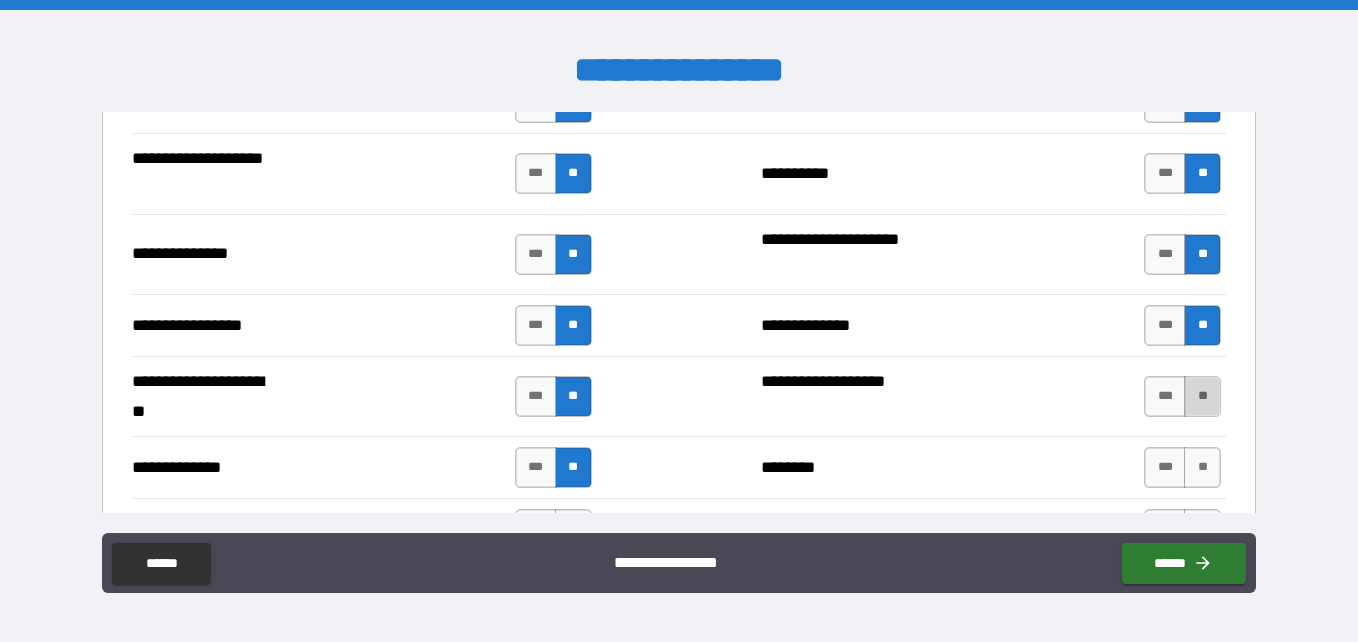 click on "**" at bounding box center (1202, 396) 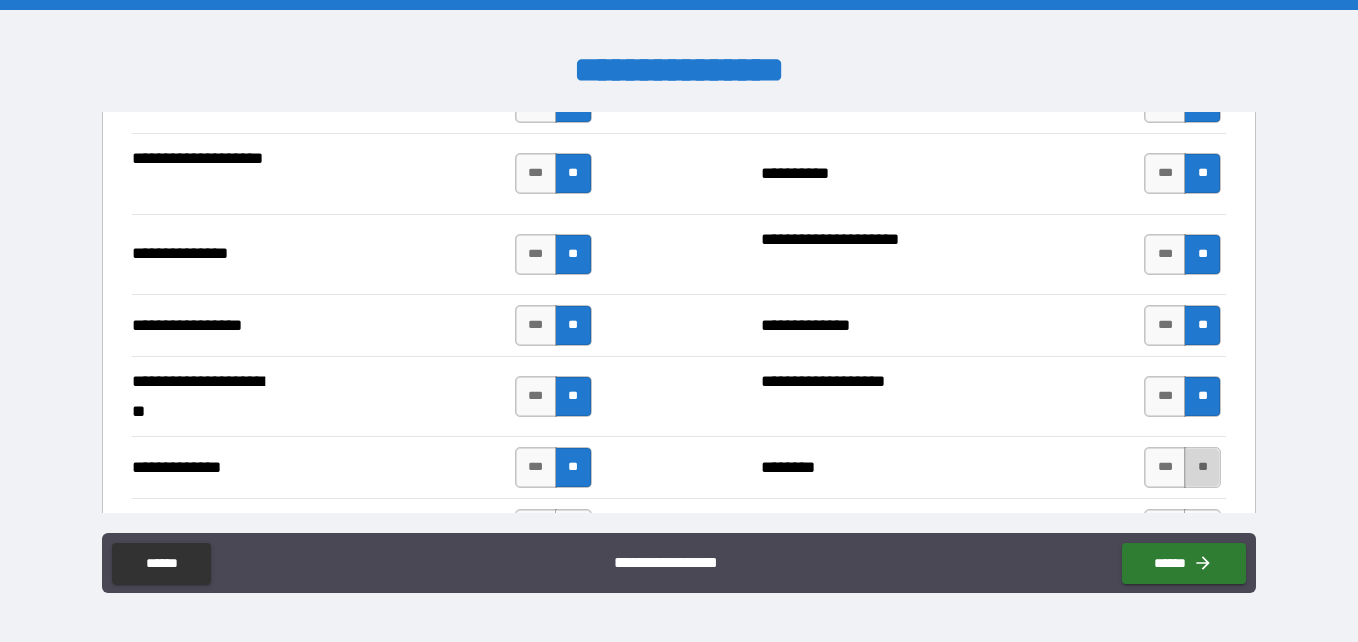 click on "**" at bounding box center (1202, 467) 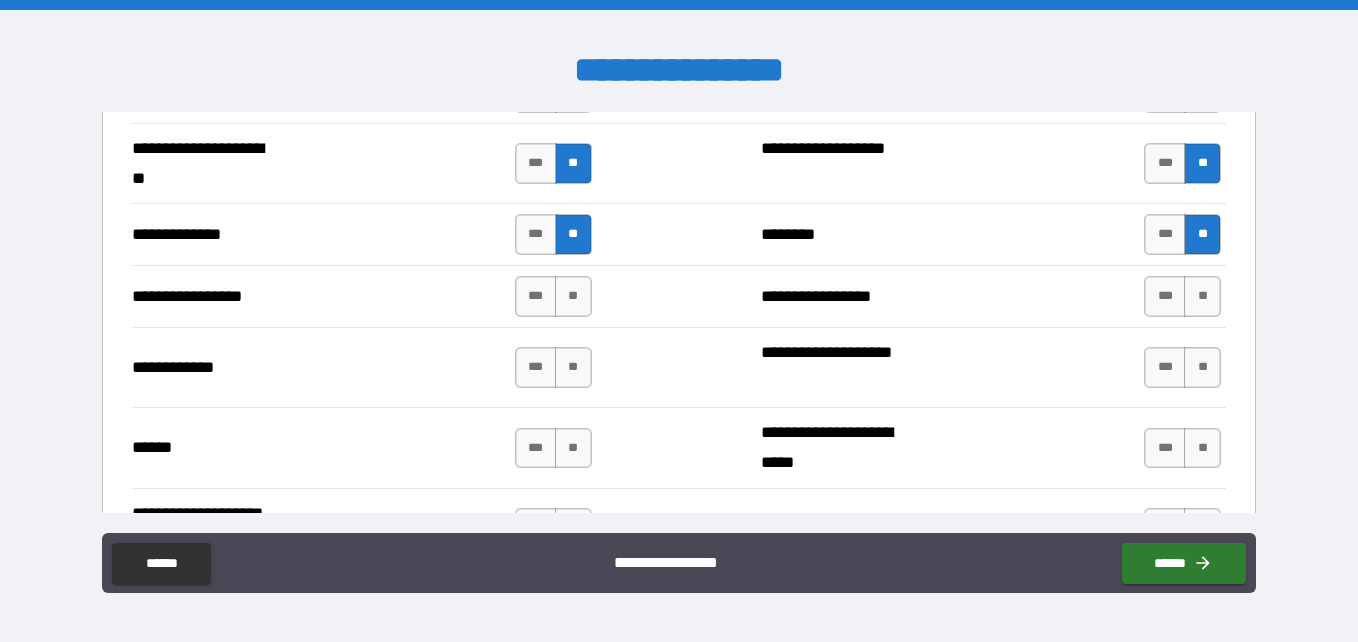 scroll, scrollTop: 3046, scrollLeft: 0, axis: vertical 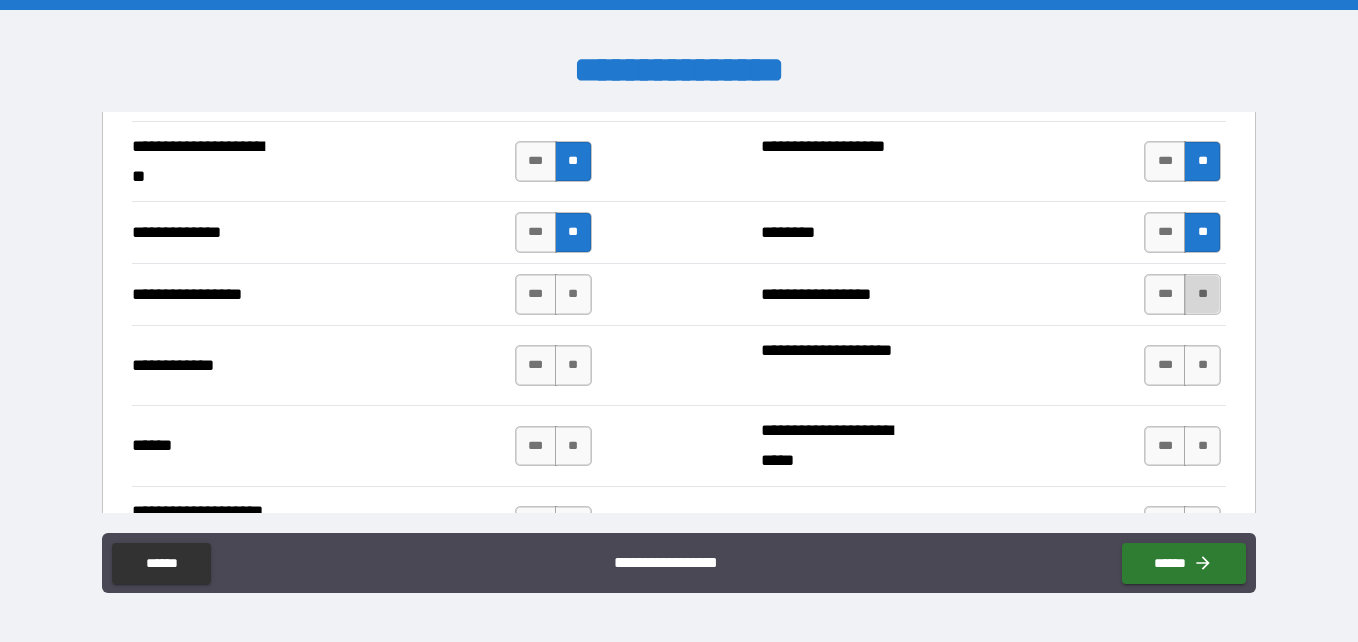 click on "**" at bounding box center [1202, 294] 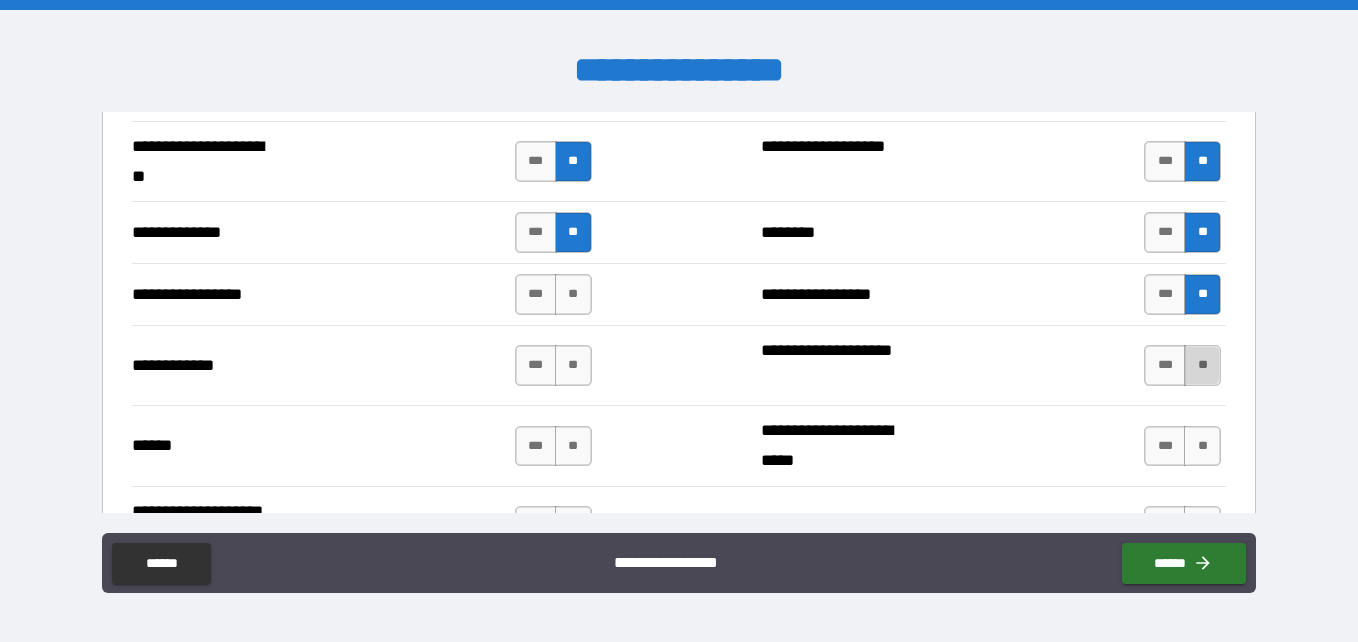 click on "**" at bounding box center [1202, 365] 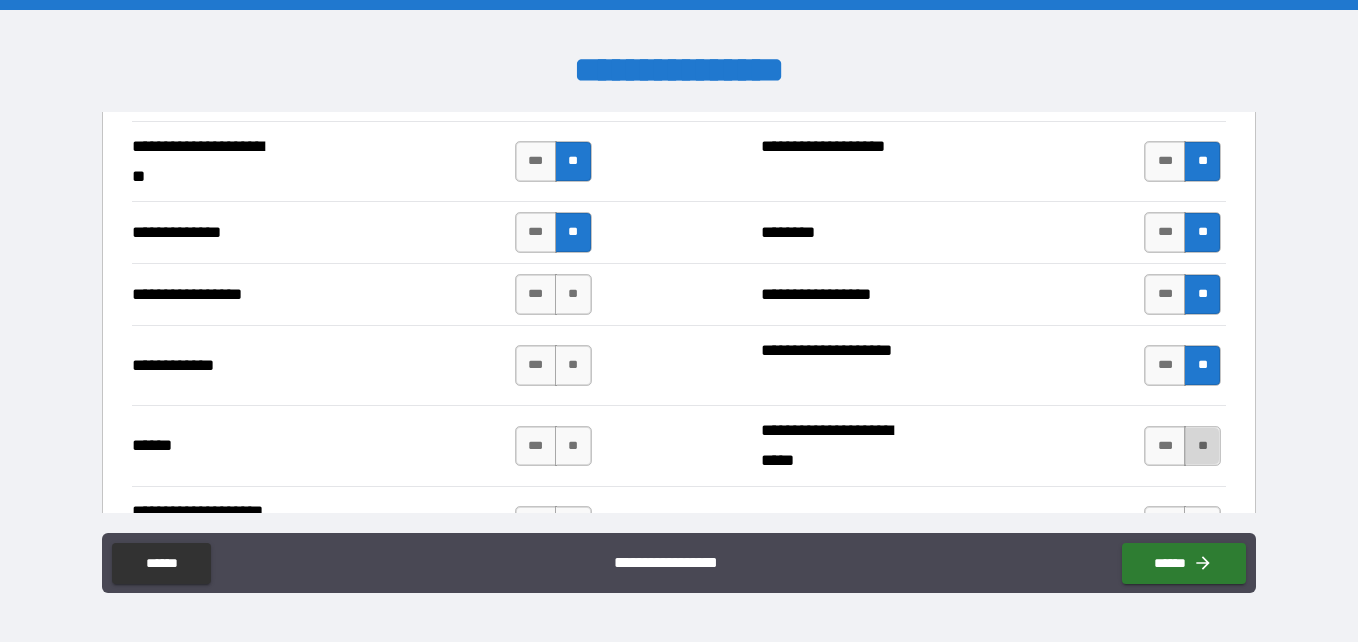 click on "**" at bounding box center (1202, 446) 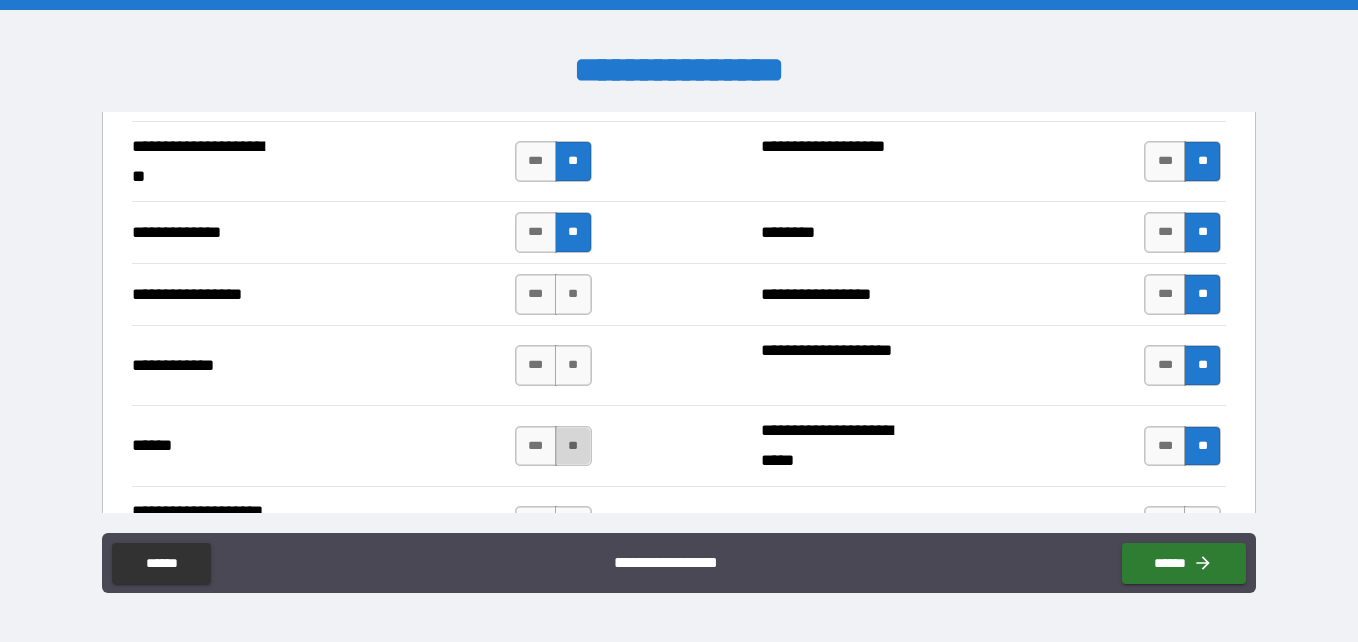 click on "**" at bounding box center (573, 446) 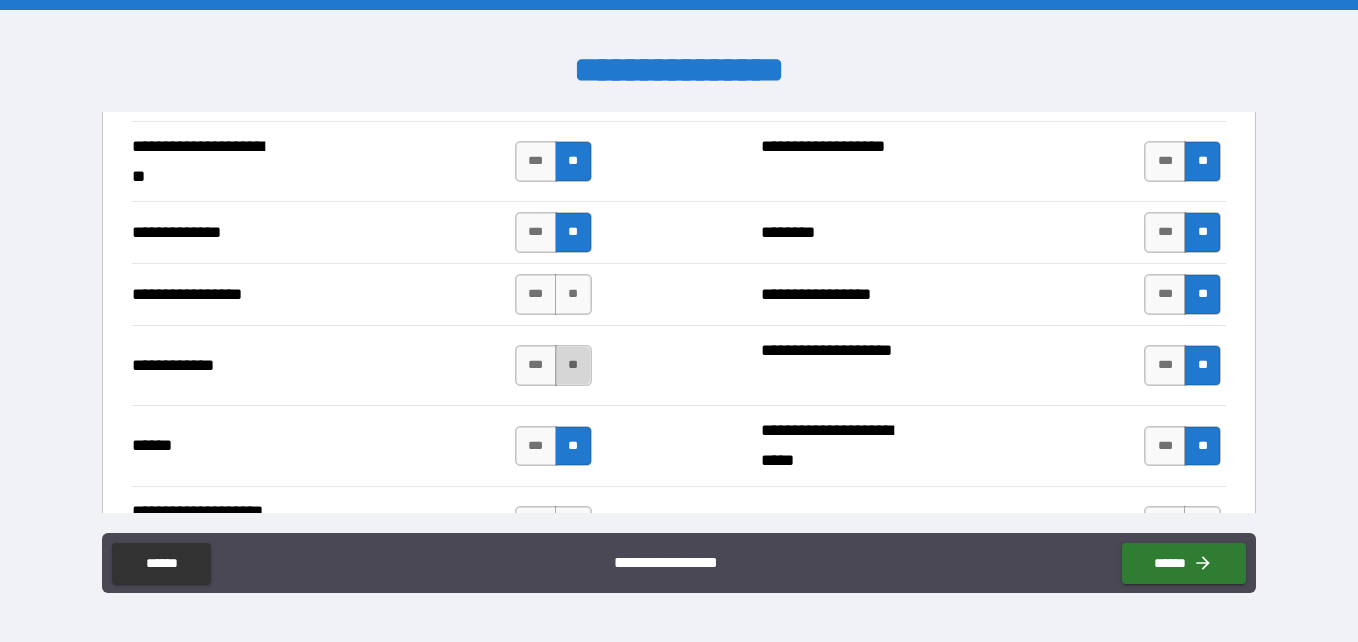 click on "**" at bounding box center [573, 365] 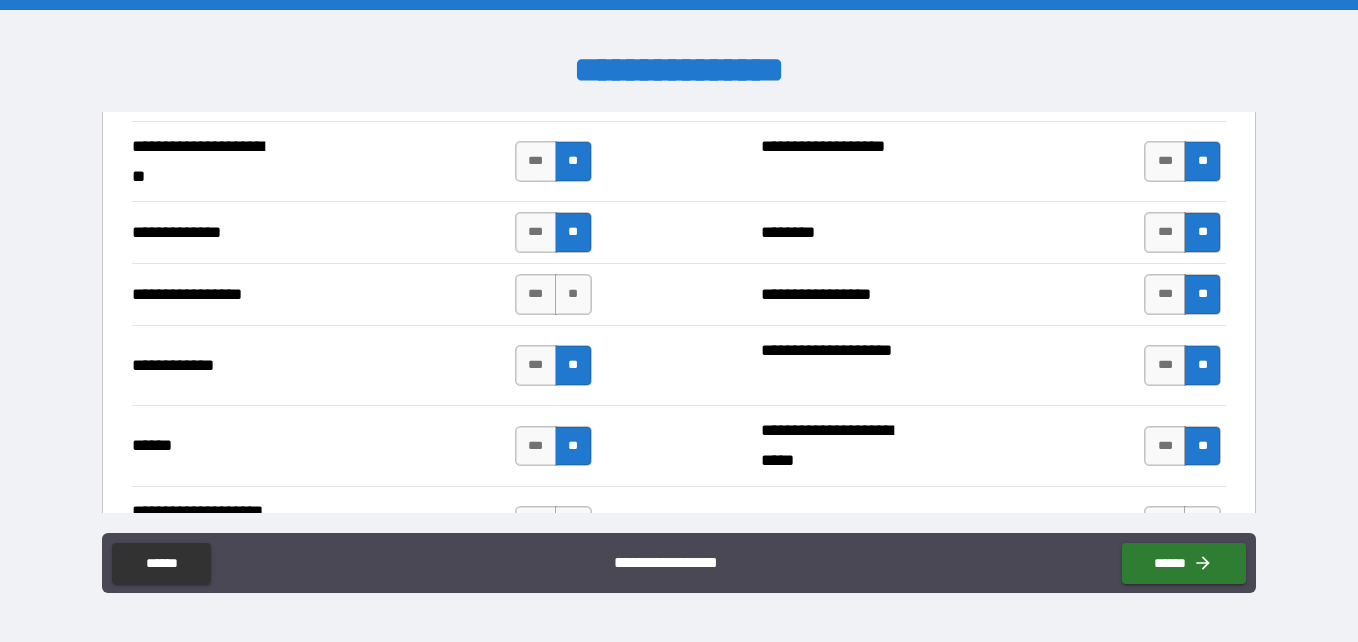 drag, startPoint x: 564, startPoint y: 302, endPoint x: 810, endPoint y: 345, distance: 249.72986 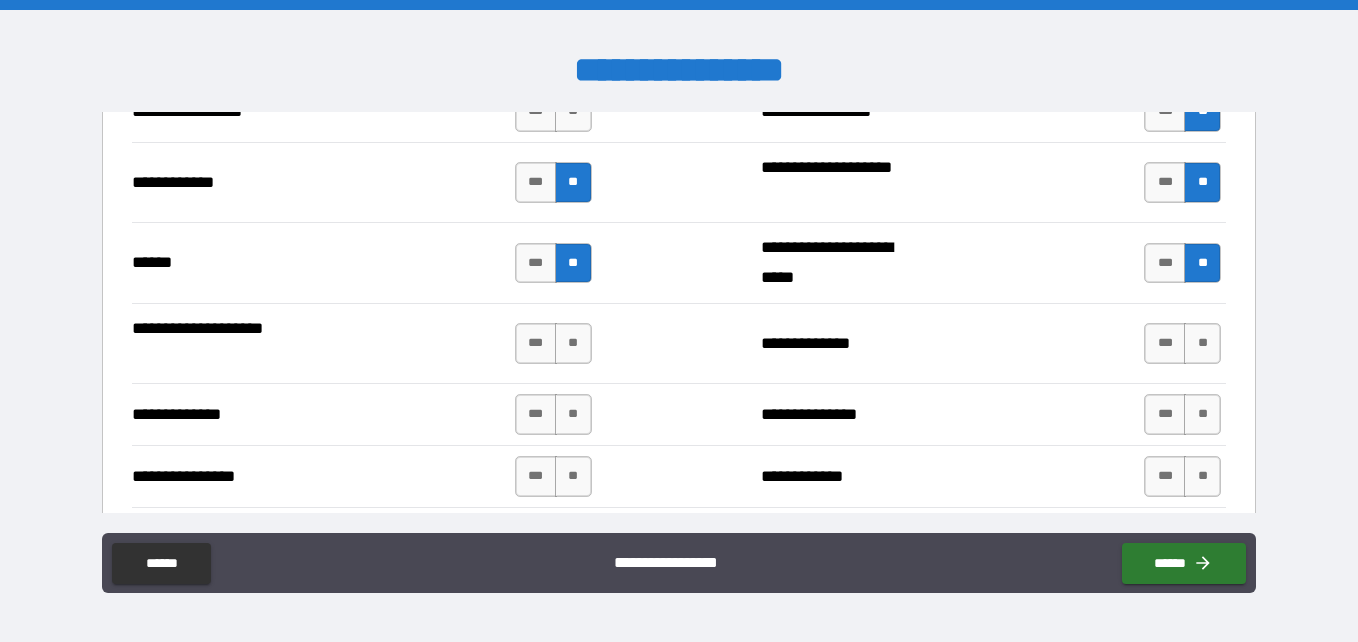 scroll, scrollTop: 3010, scrollLeft: 0, axis: vertical 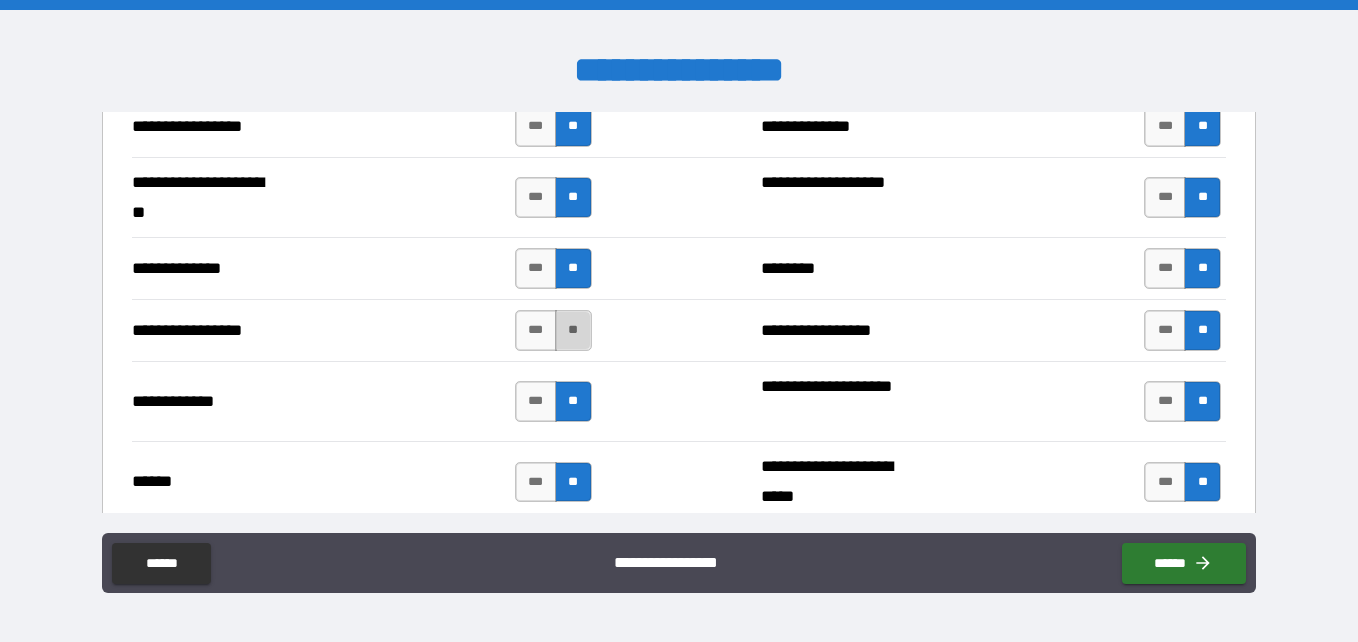 click on "**" at bounding box center [573, 330] 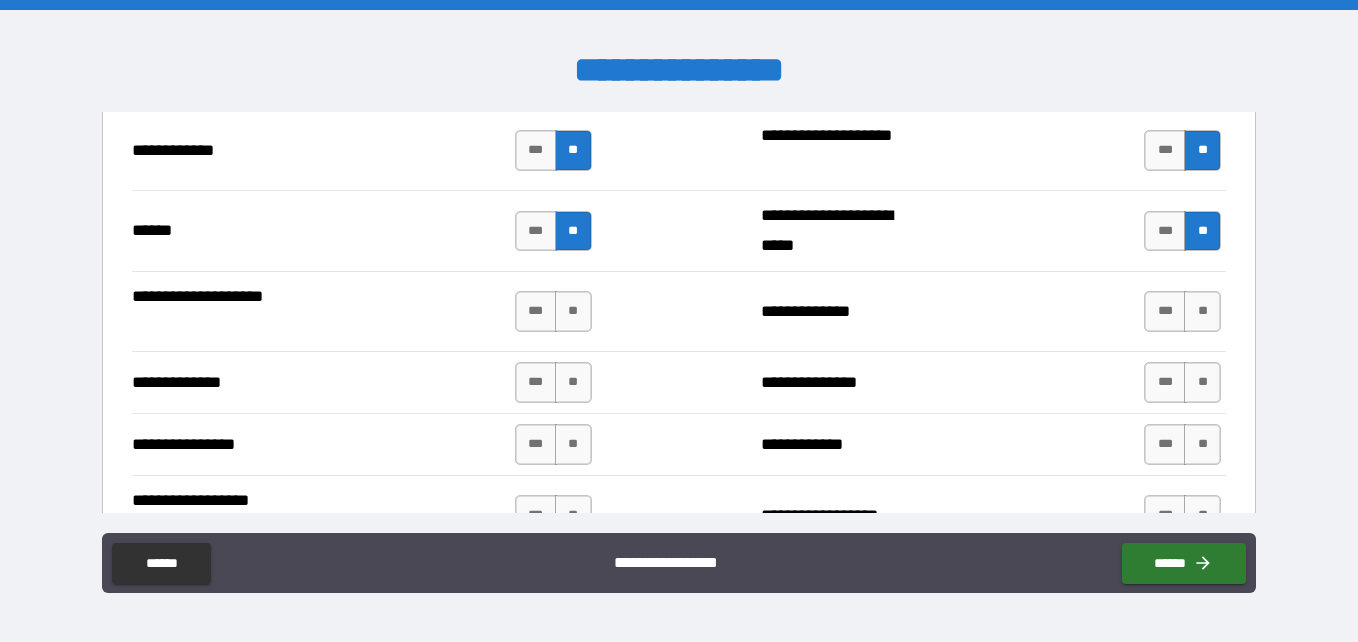 scroll, scrollTop: 3262, scrollLeft: 0, axis: vertical 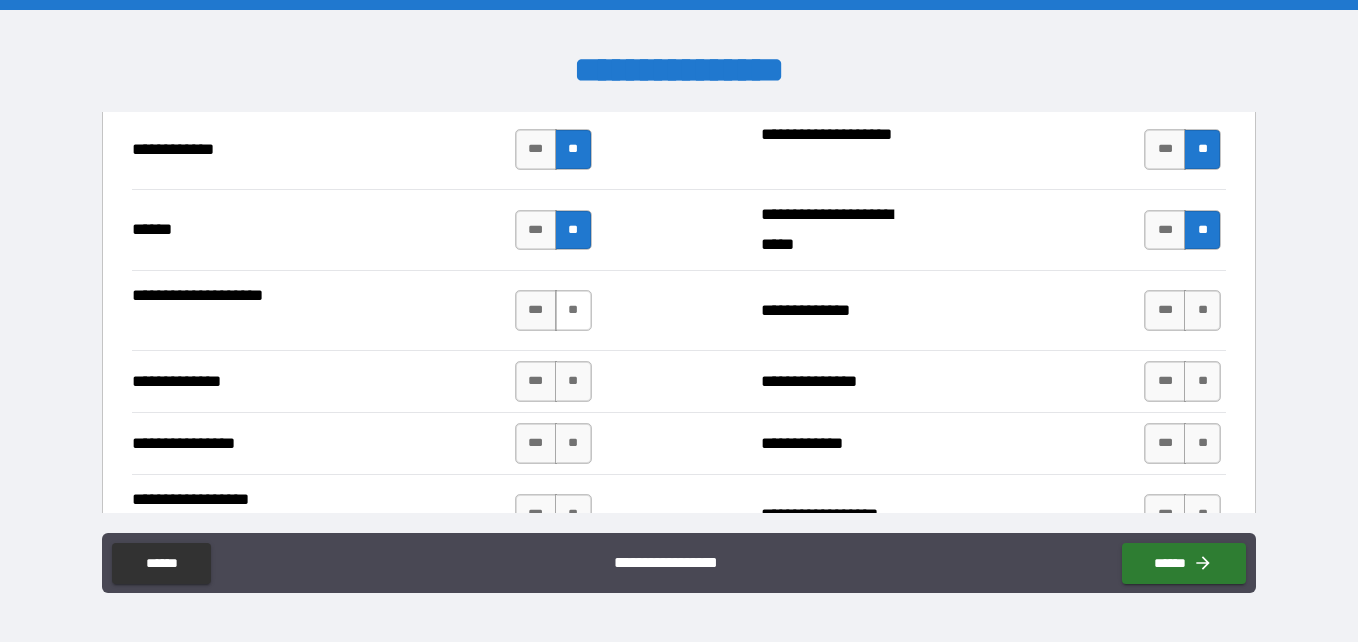 click on "**" at bounding box center (573, 310) 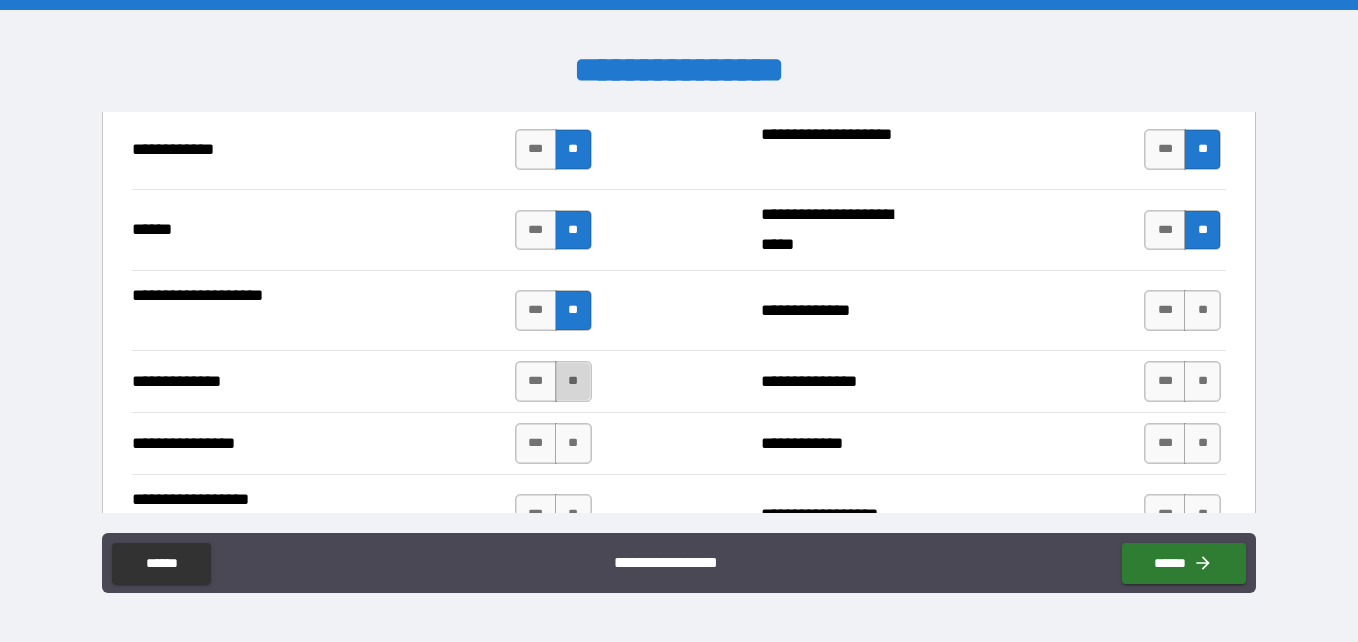 click on "**" at bounding box center [573, 381] 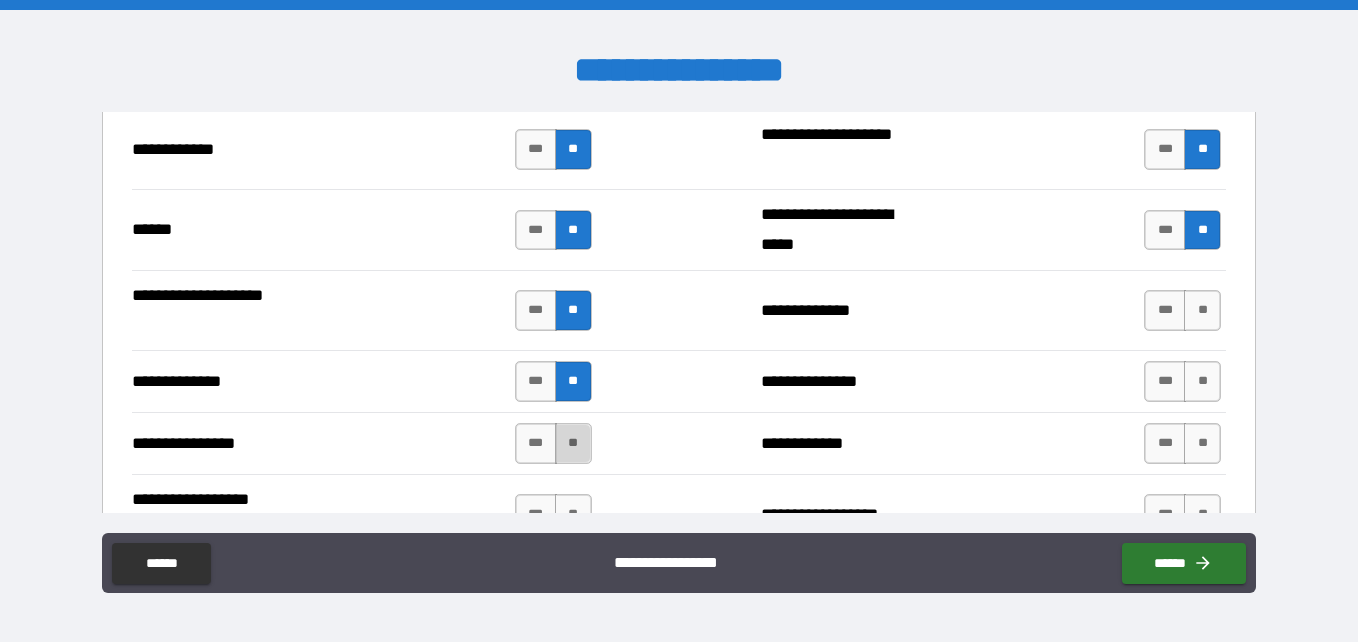 click on "**" at bounding box center [573, 443] 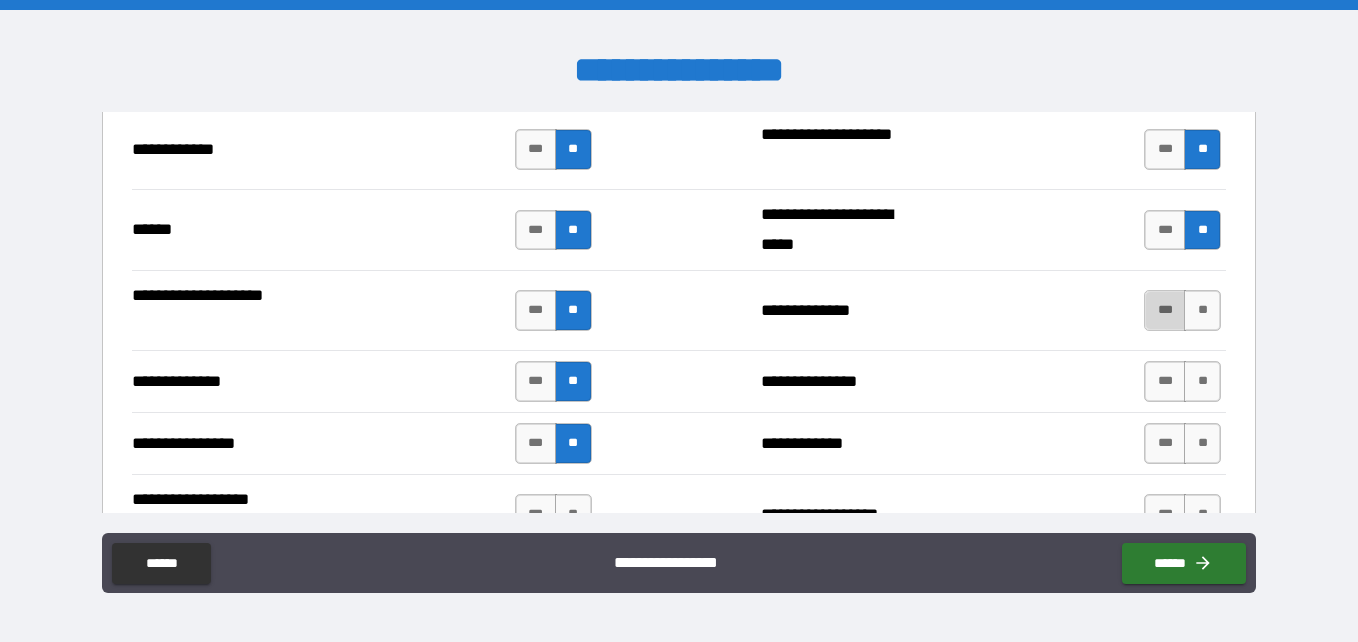 click on "***" at bounding box center (1165, 310) 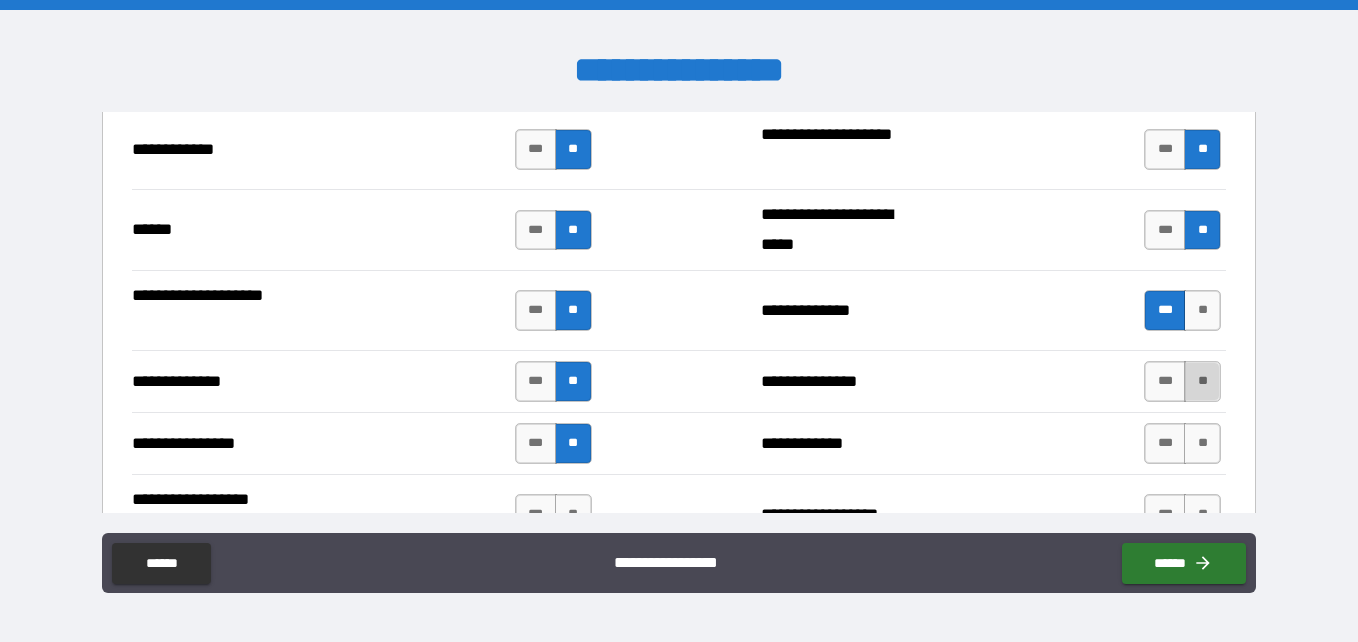 click on "**" at bounding box center [1202, 381] 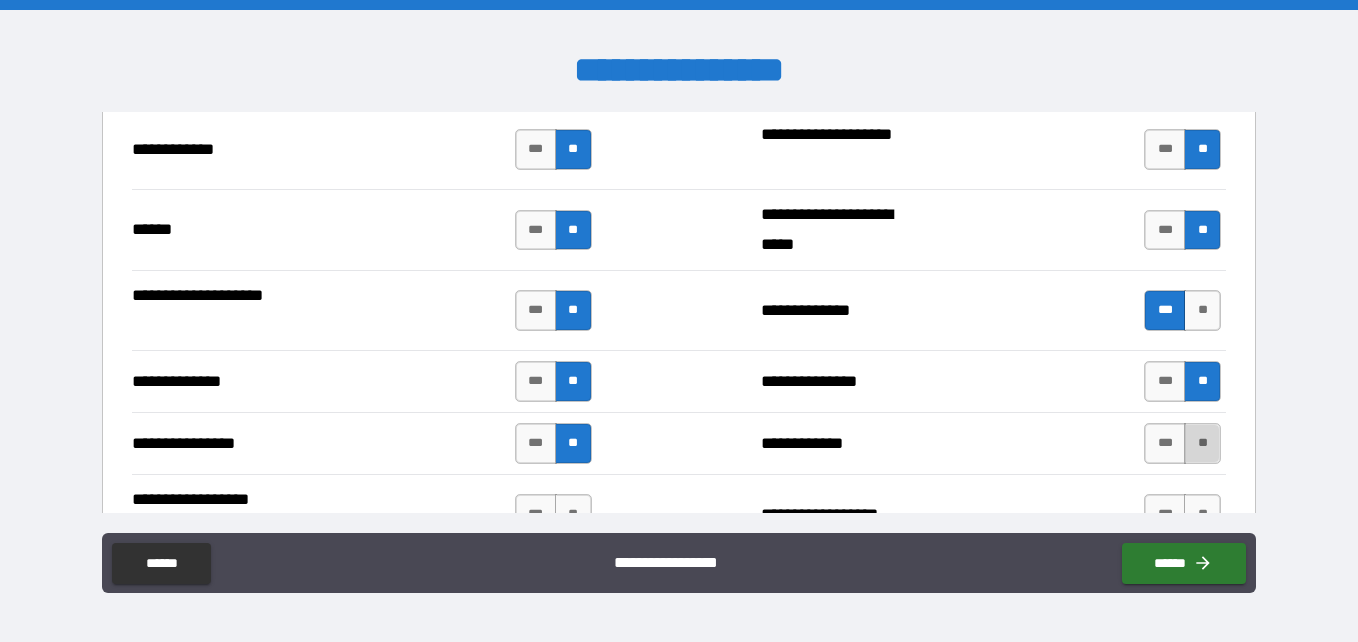 click on "**" at bounding box center (1202, 443) 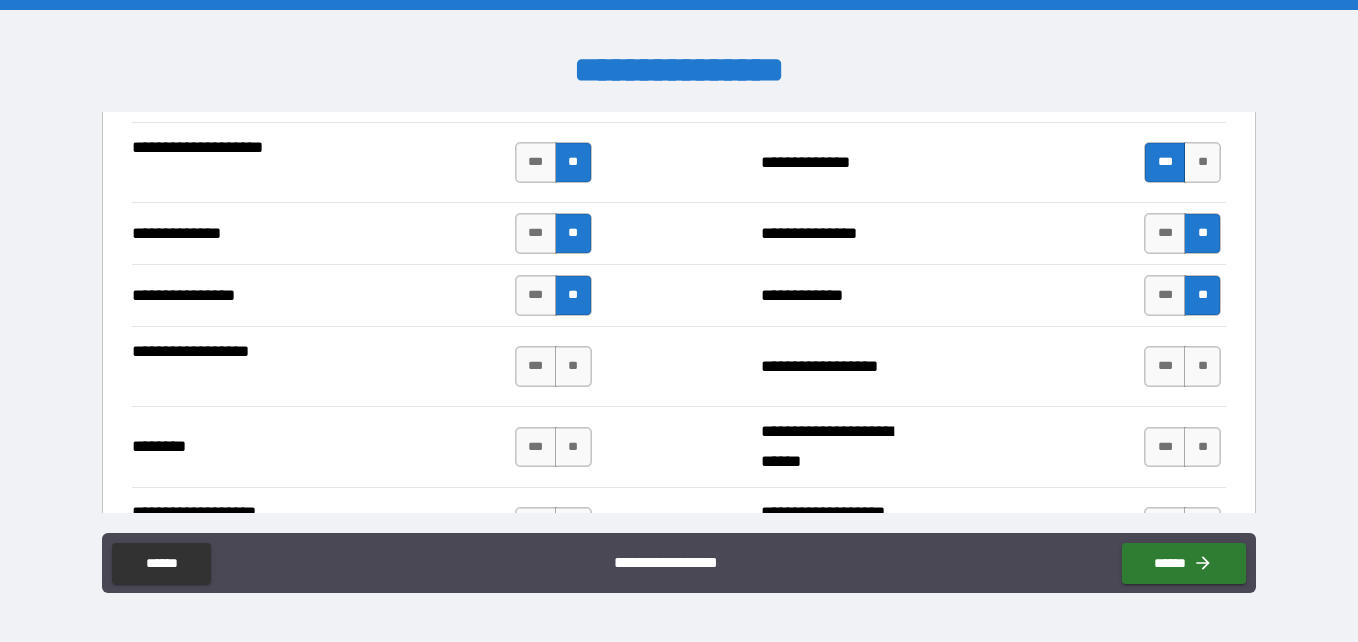 scroll, scrollTop: 3411, scrollLeft: 0, axis: vertical 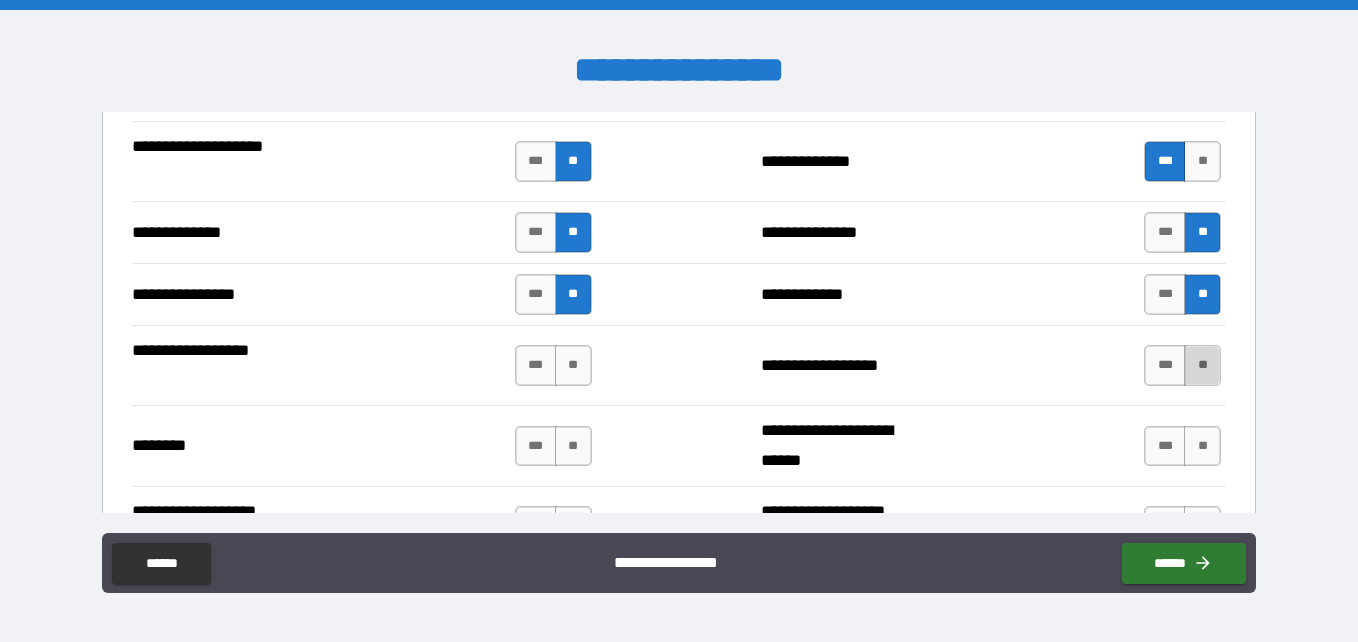click on "**" at bounding box center [1202, 365] 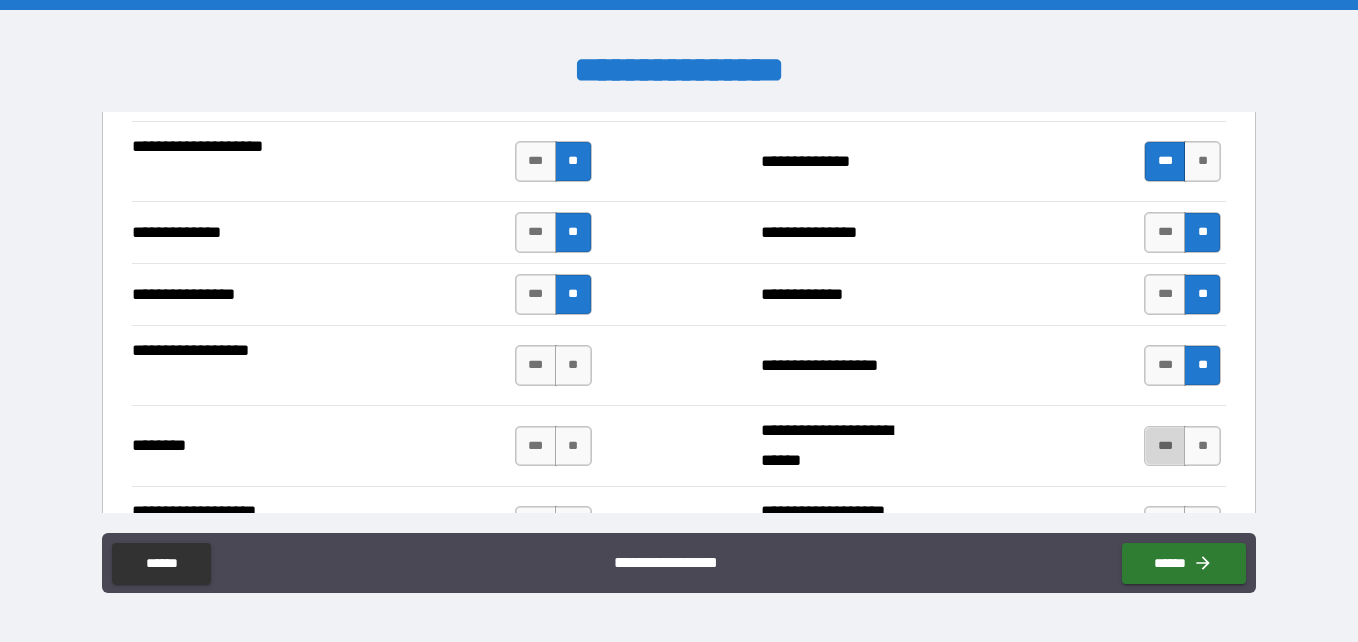 click on "***" at bounding box center (1165, 446) 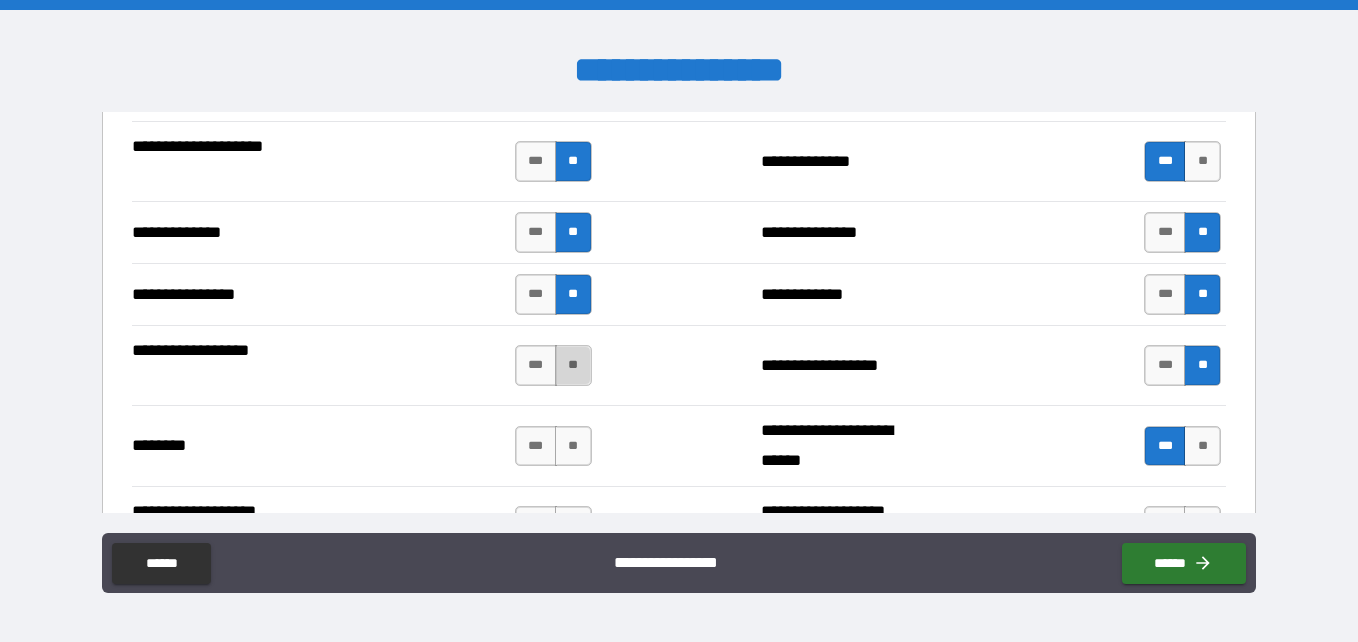 click on "**" at bounding box center (573, 365) 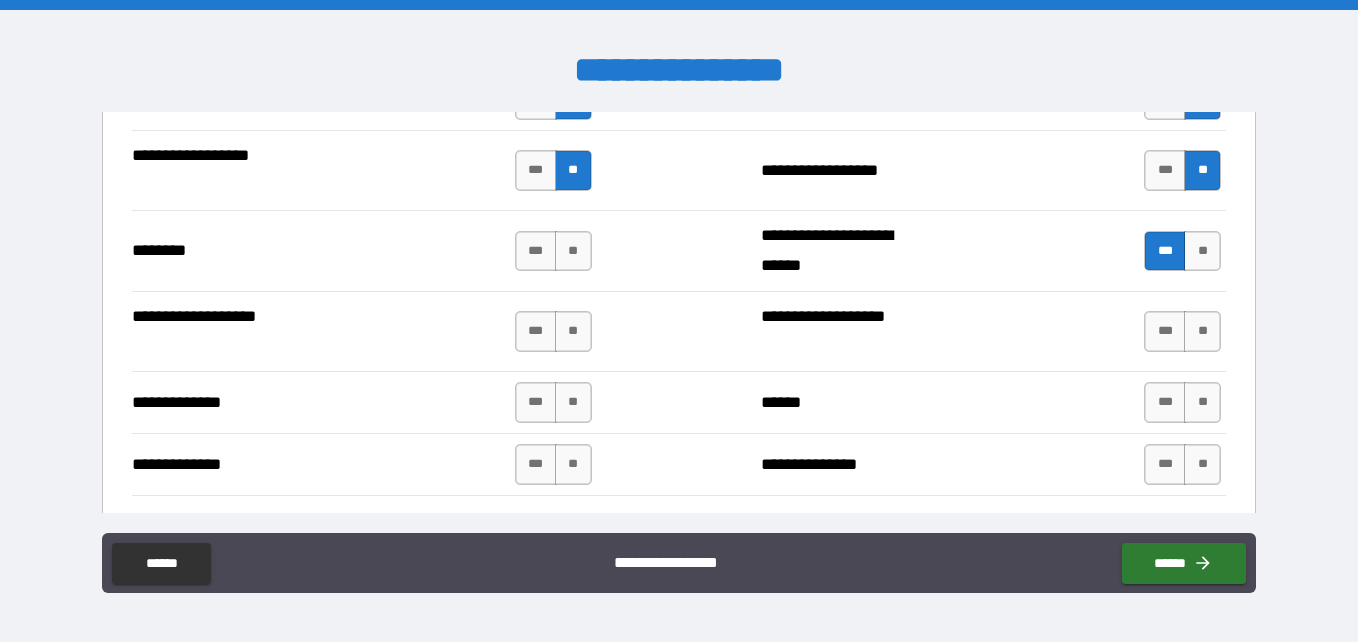 scroll, scrollTop: 3607, scrollLeft: 0, axis: vertical 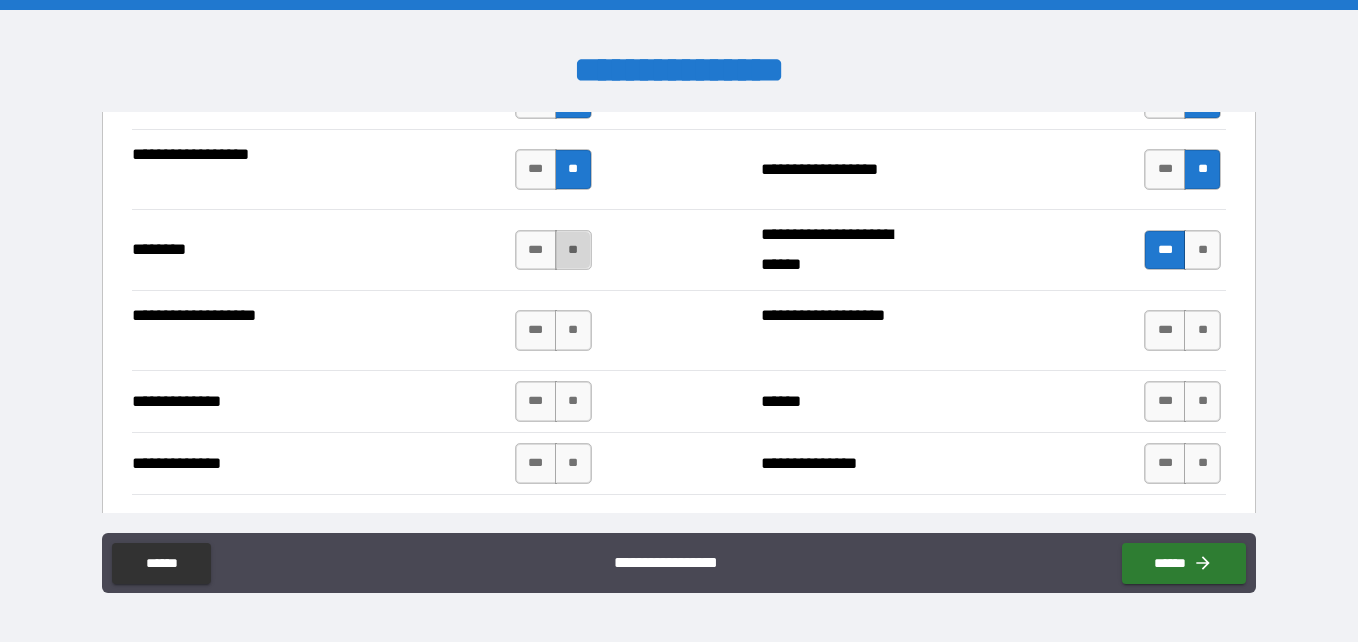click on "**" at bounding box center (573, 250) 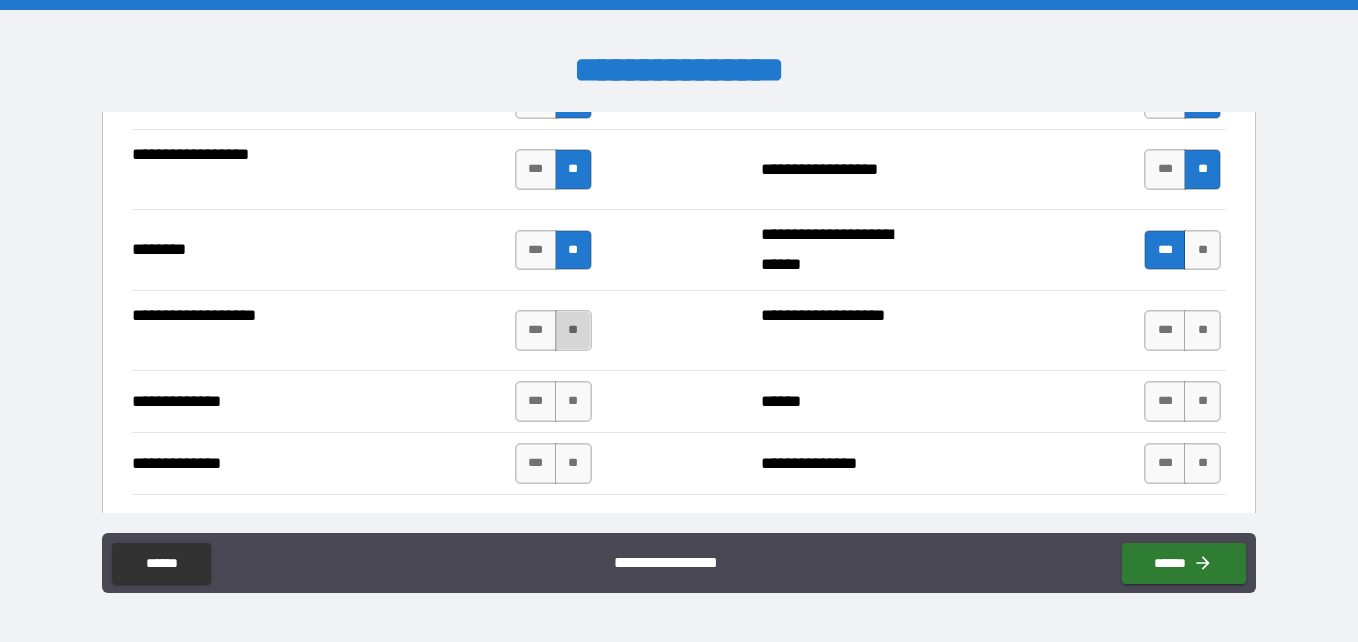 click on "**" at bounding box center [573, 330] 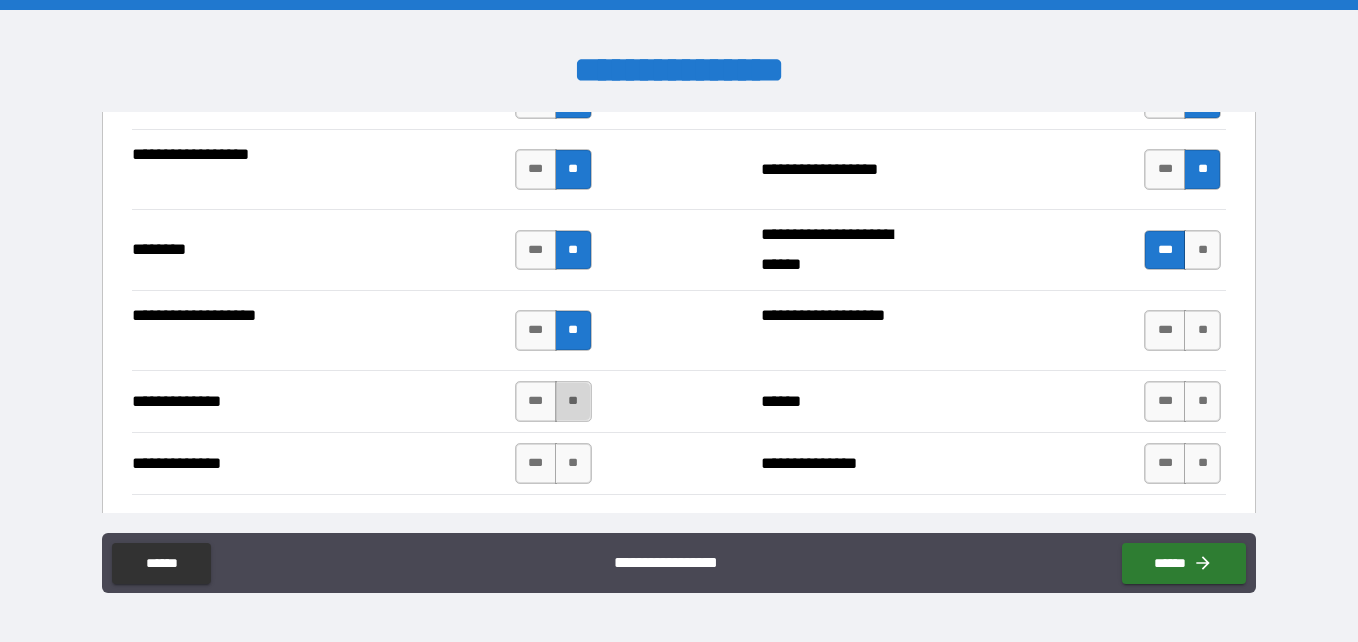click on "**" at bounding box center [573, 401] 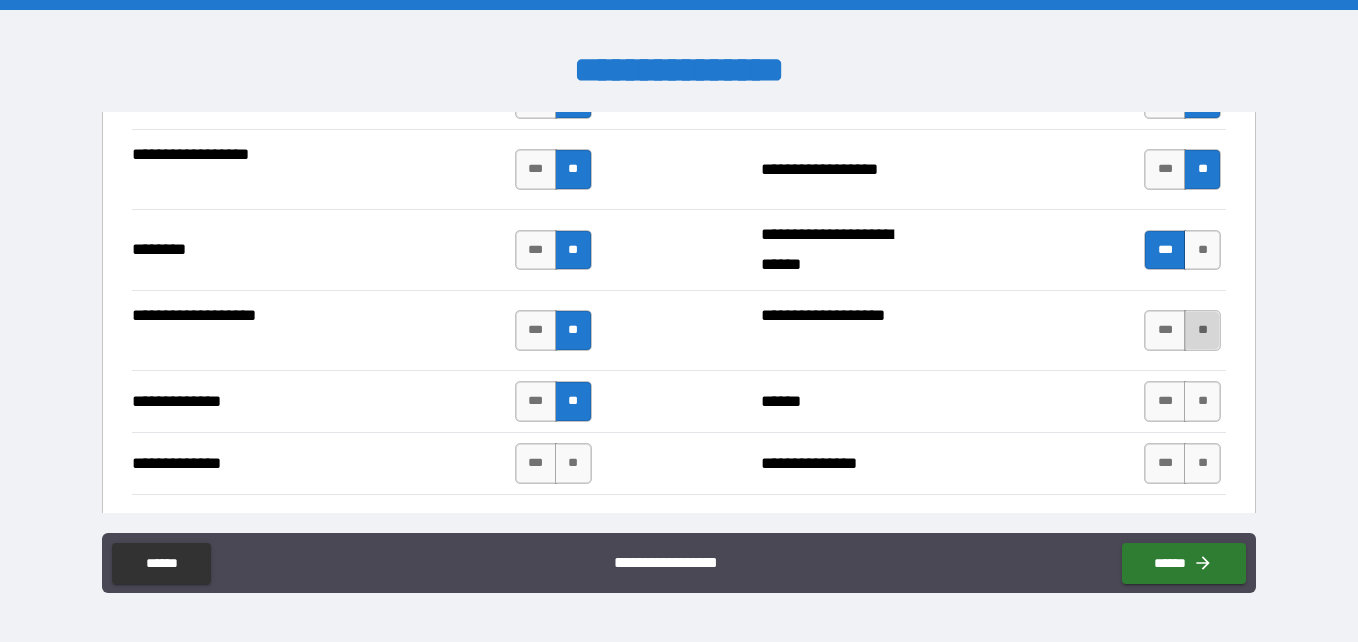 click on "**" at bounding box center (1202, 330) 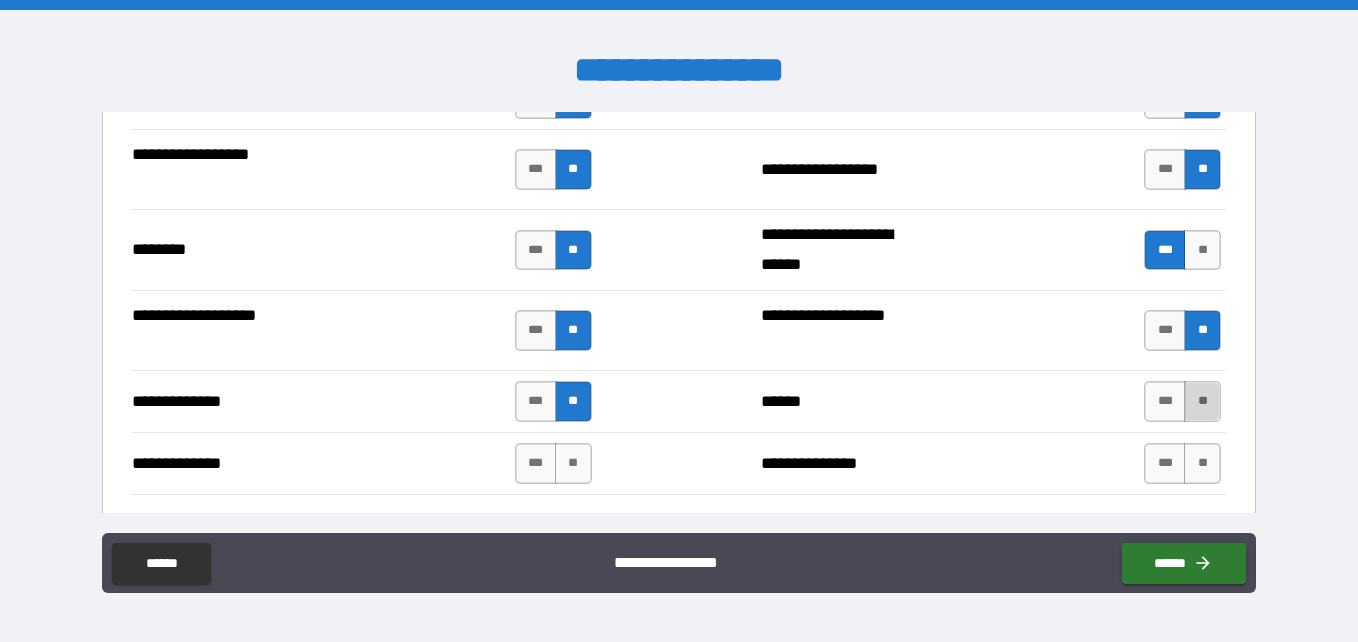 click on "**" at bounding box center (1202, 401) 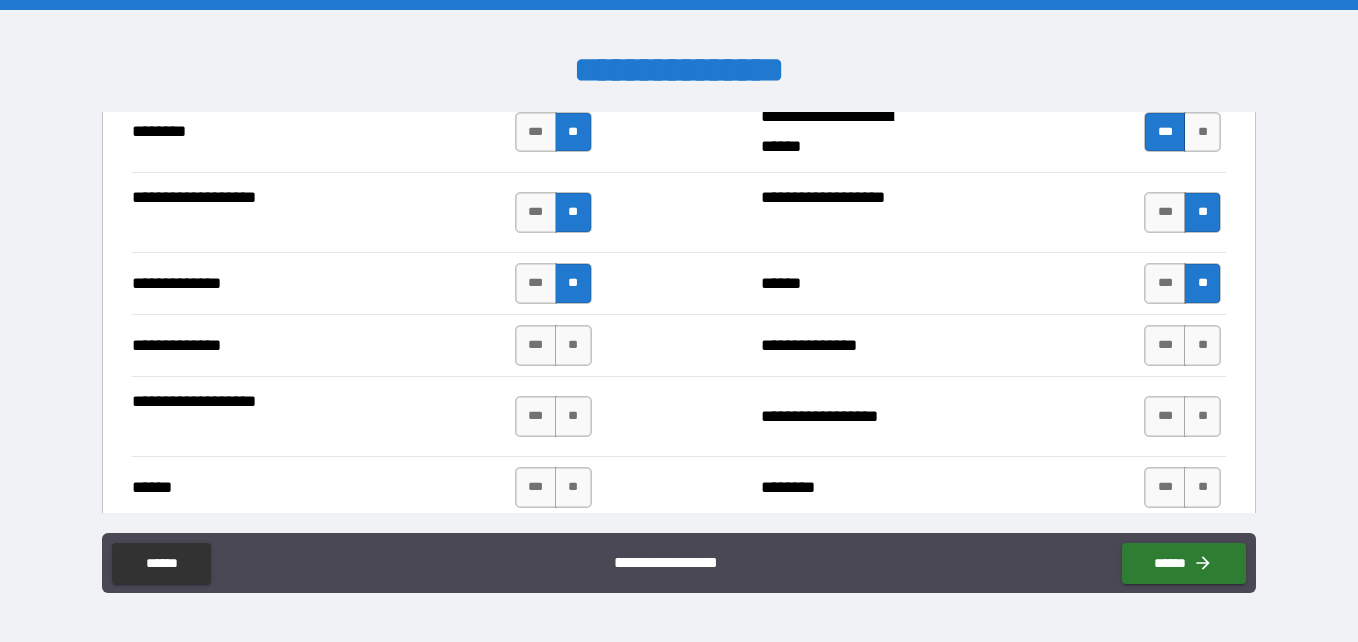 scroll, scrollTop: 3727, scrollLeft: 0, axis: vertical 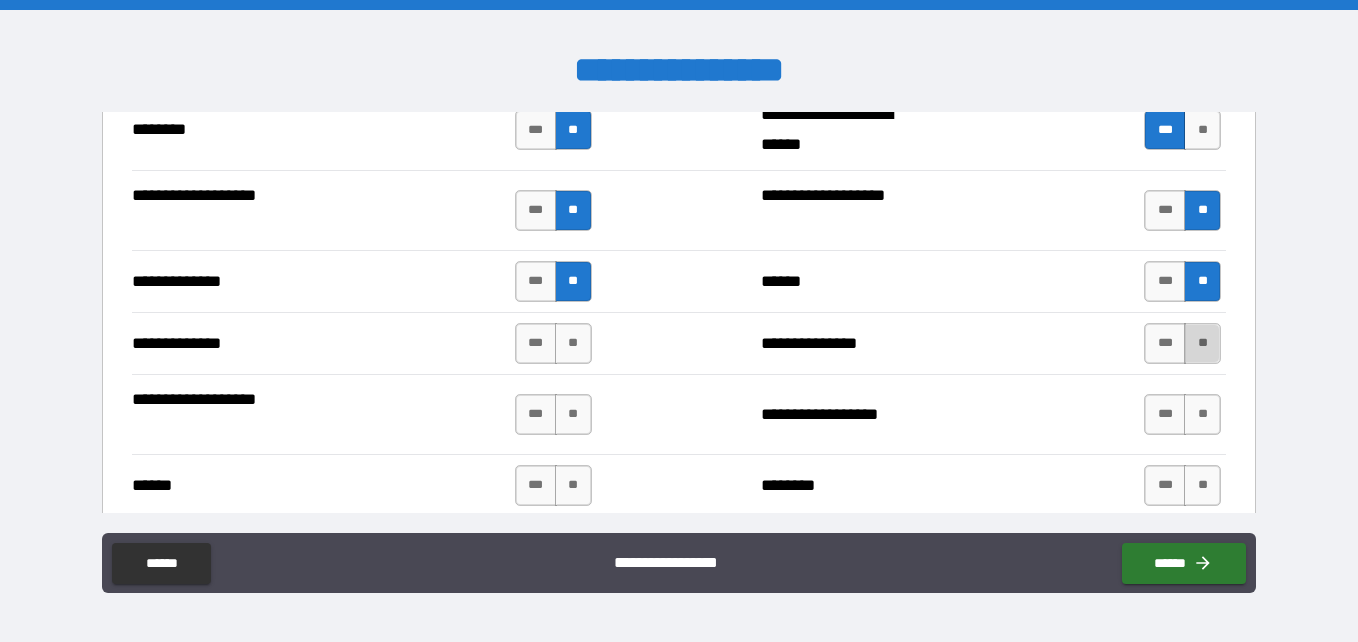 click on "**" at bounding box center (1202, 343) 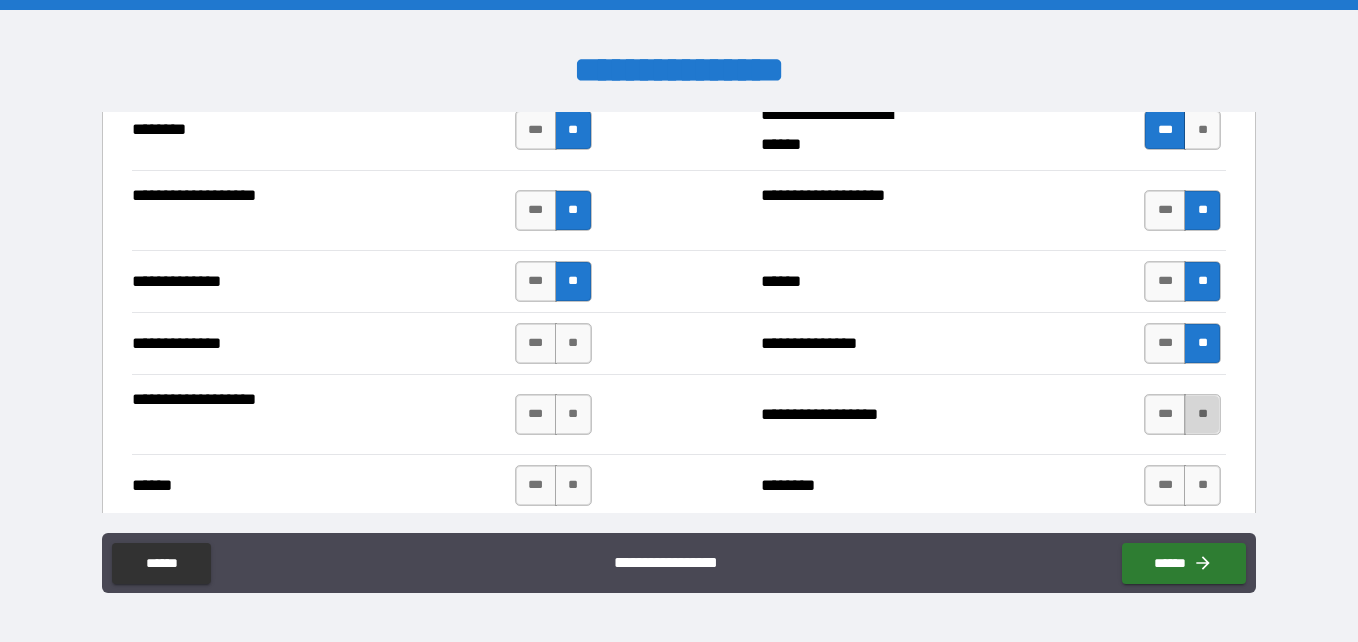 click on "**" at bounding box center (1202, 414) 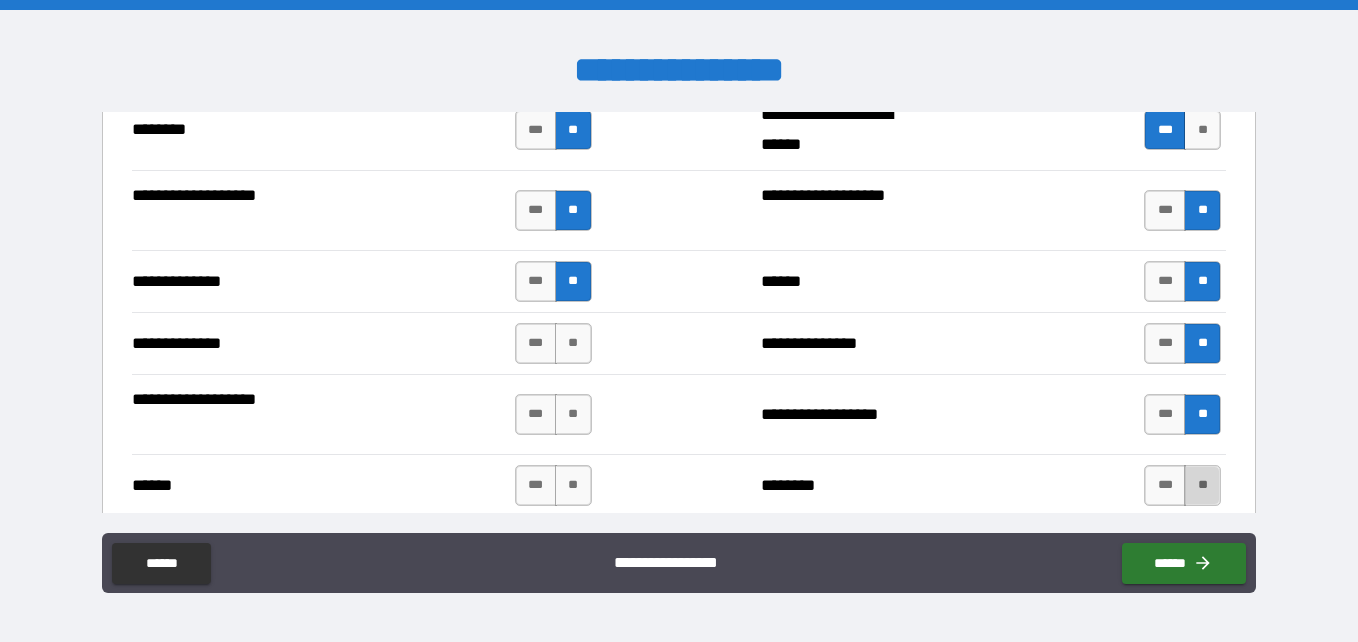 click on "**" at bounding box center (1202, 485) 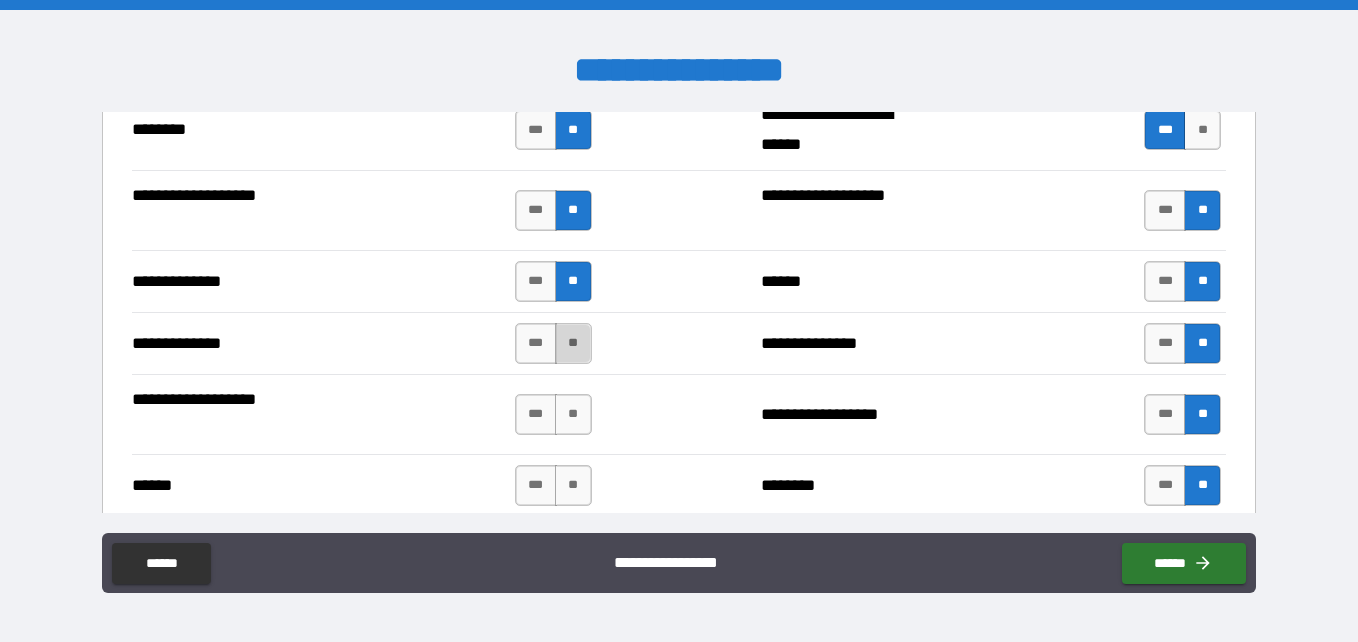 click on "**" at bounding box center [573, 343] 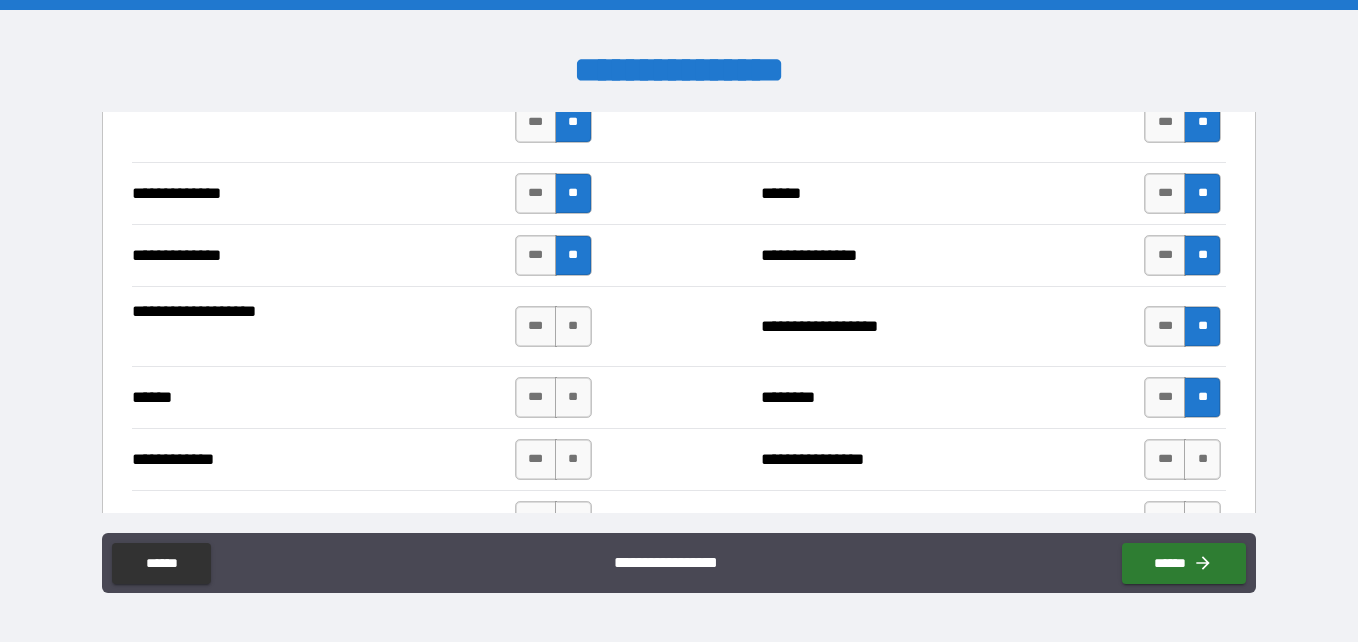 scroll, scrollTop: 3816, scrollLeft: 0, axis: vertical 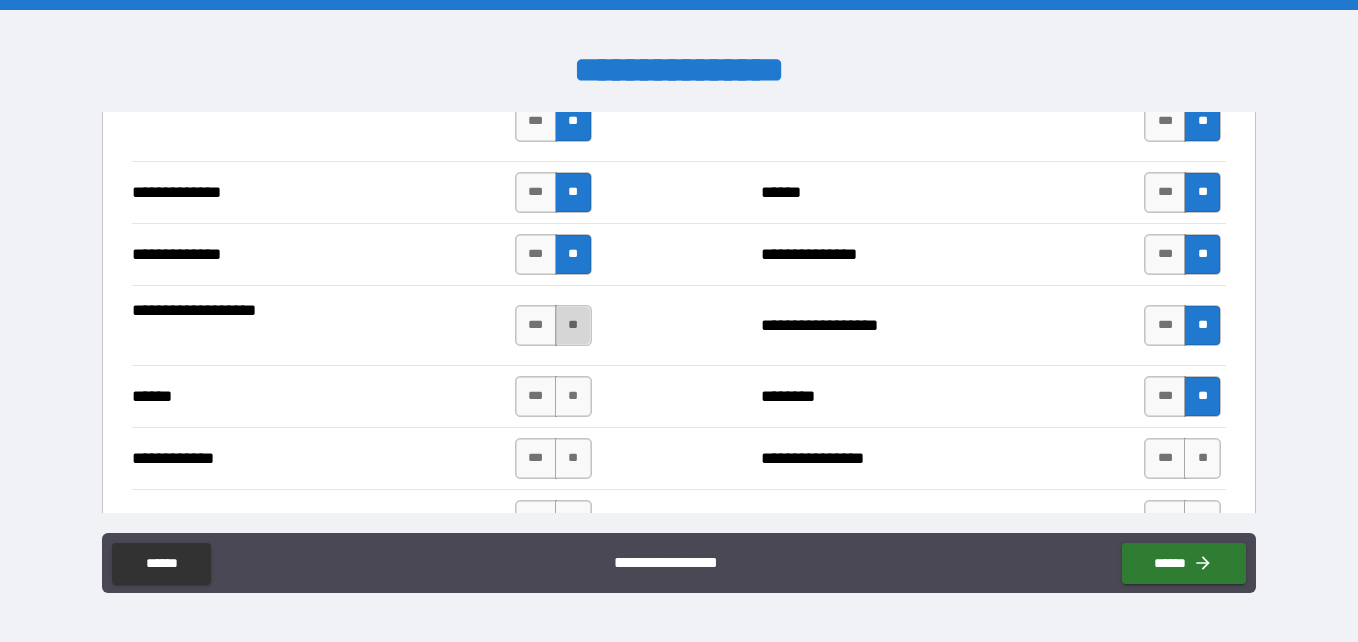 click on "**" at bounding box center (573, 325) 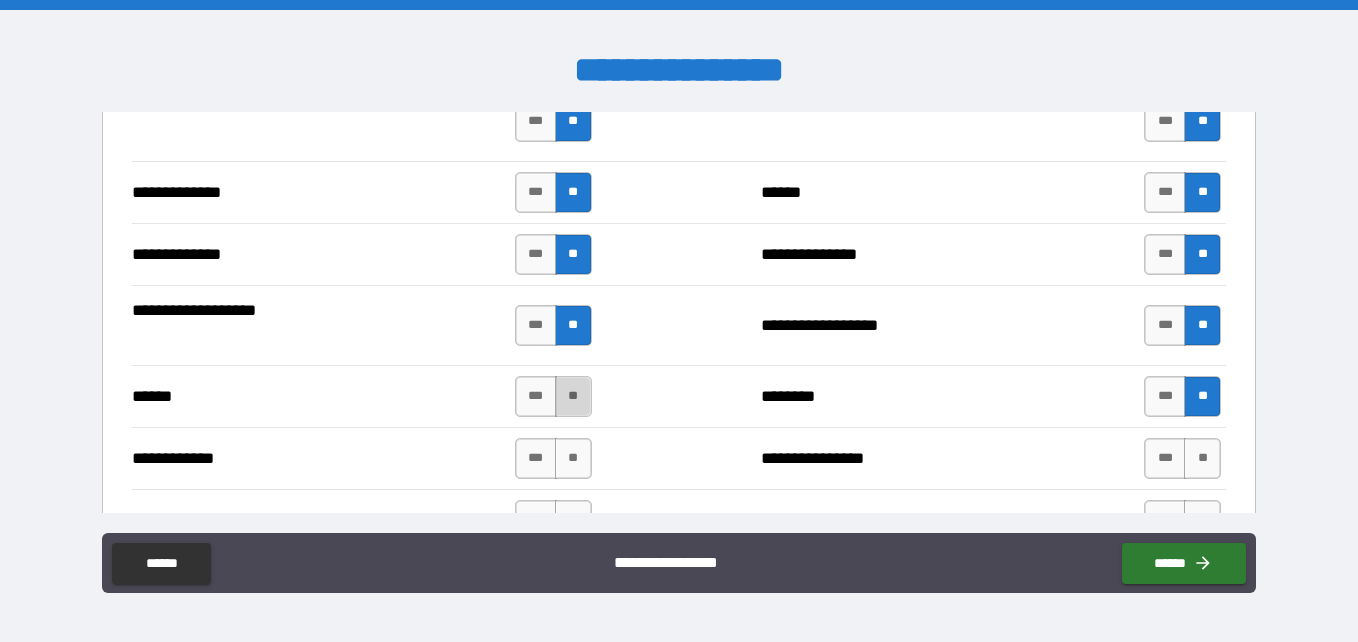 click on "**" at bounding box center (573, 396) 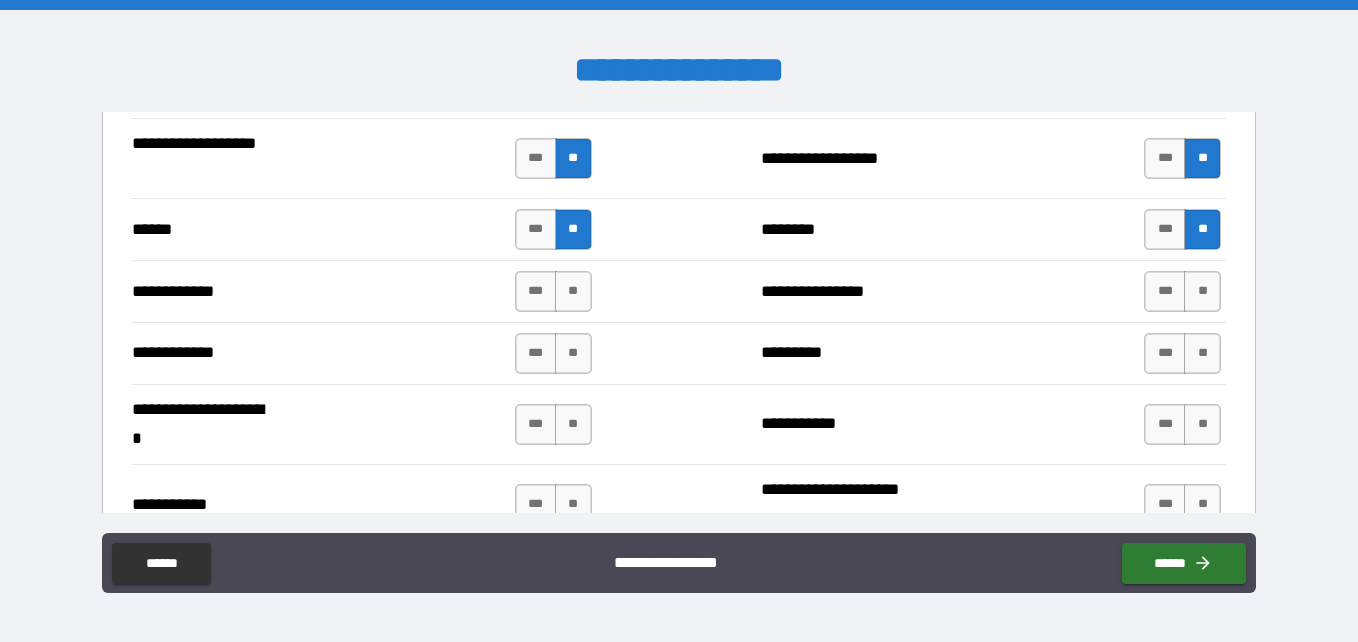 scroll, scrollTop: 3984, scrollLeft: 0, axis: vertical 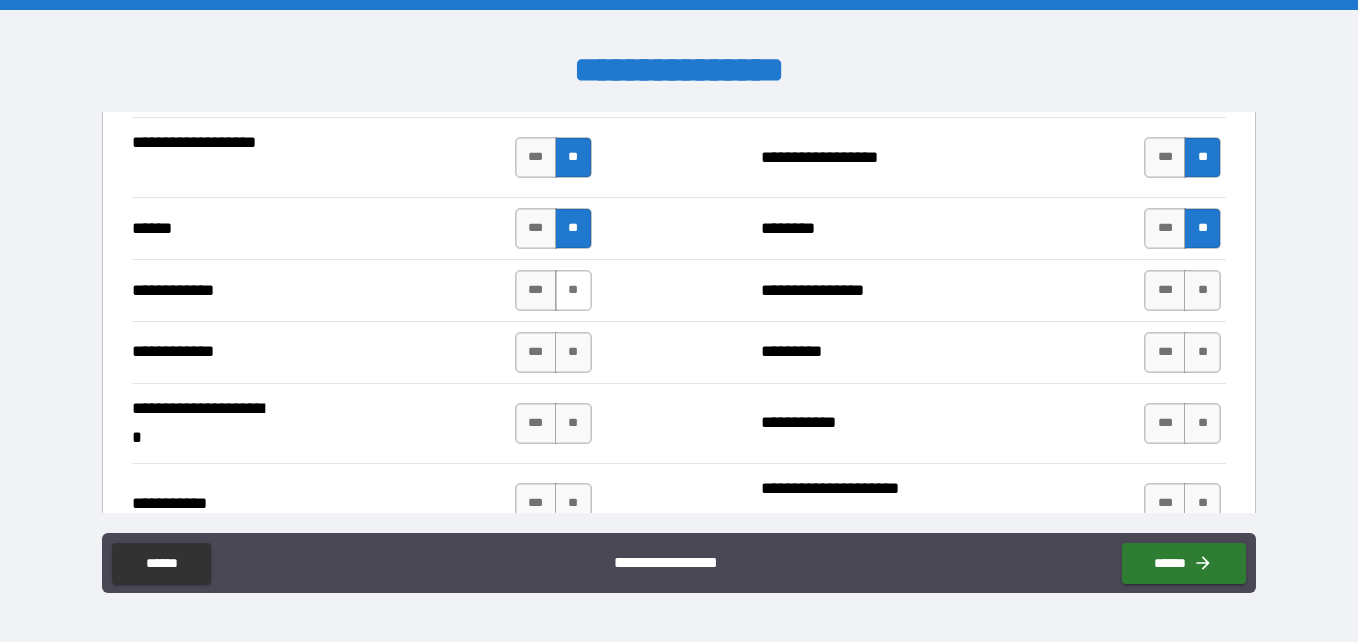 click on "**" at bounding box center (573, 290) 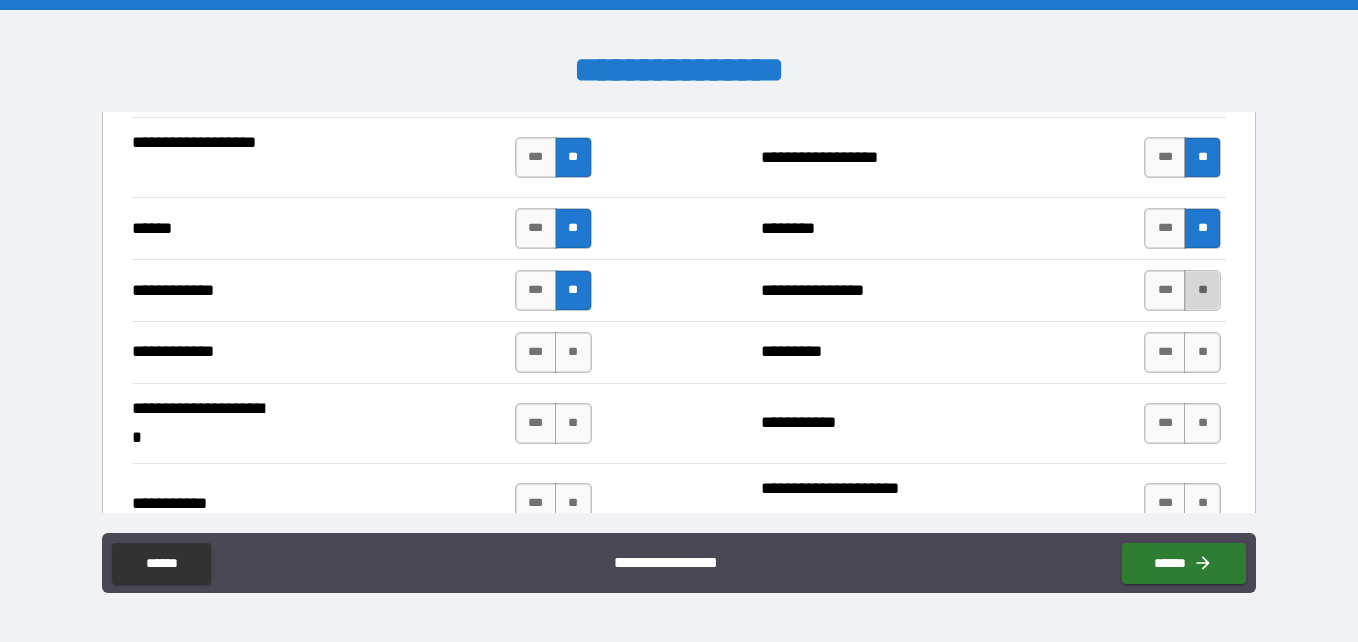 click on "**" at bounding box center (1202, 290) 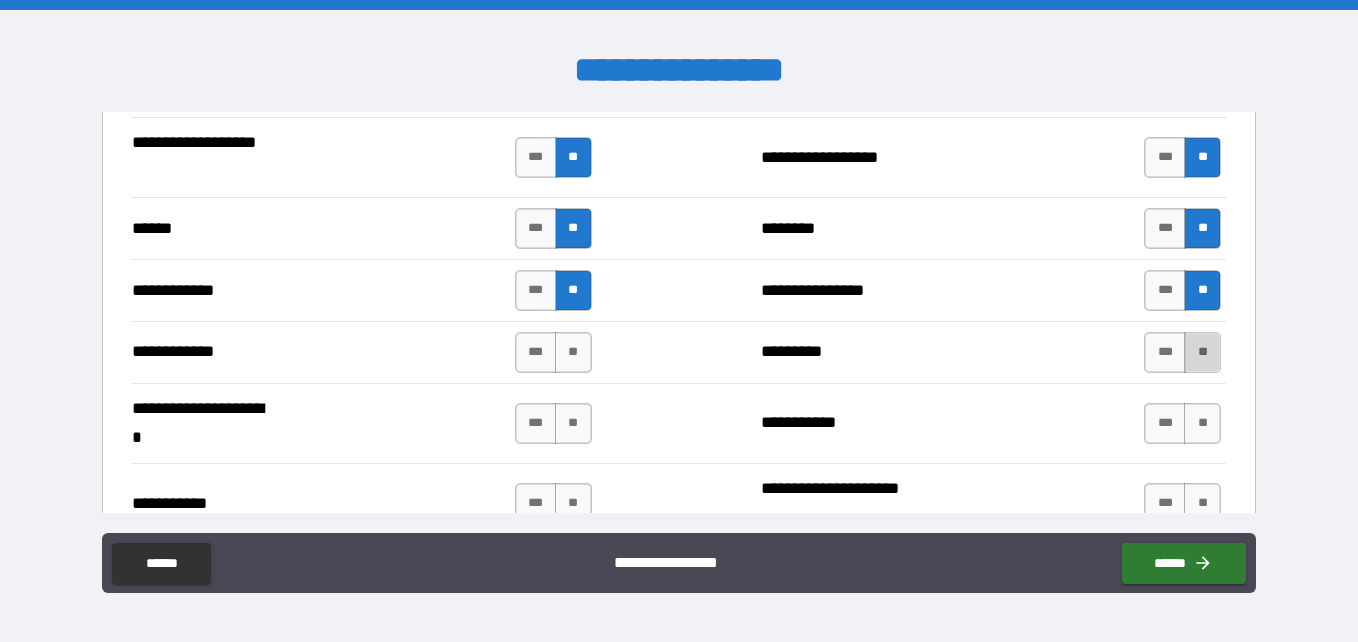 click on "**" at bounding box center (1202, 352) 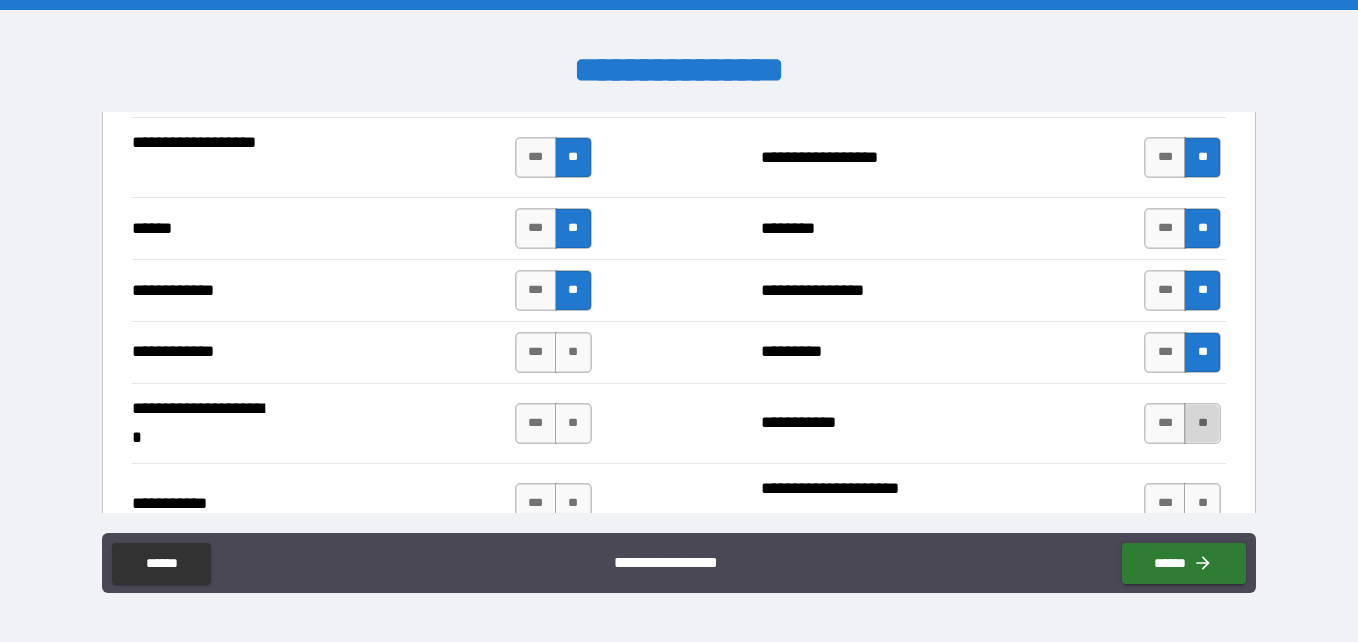 click on "**" at bounding box center (1202, 423) 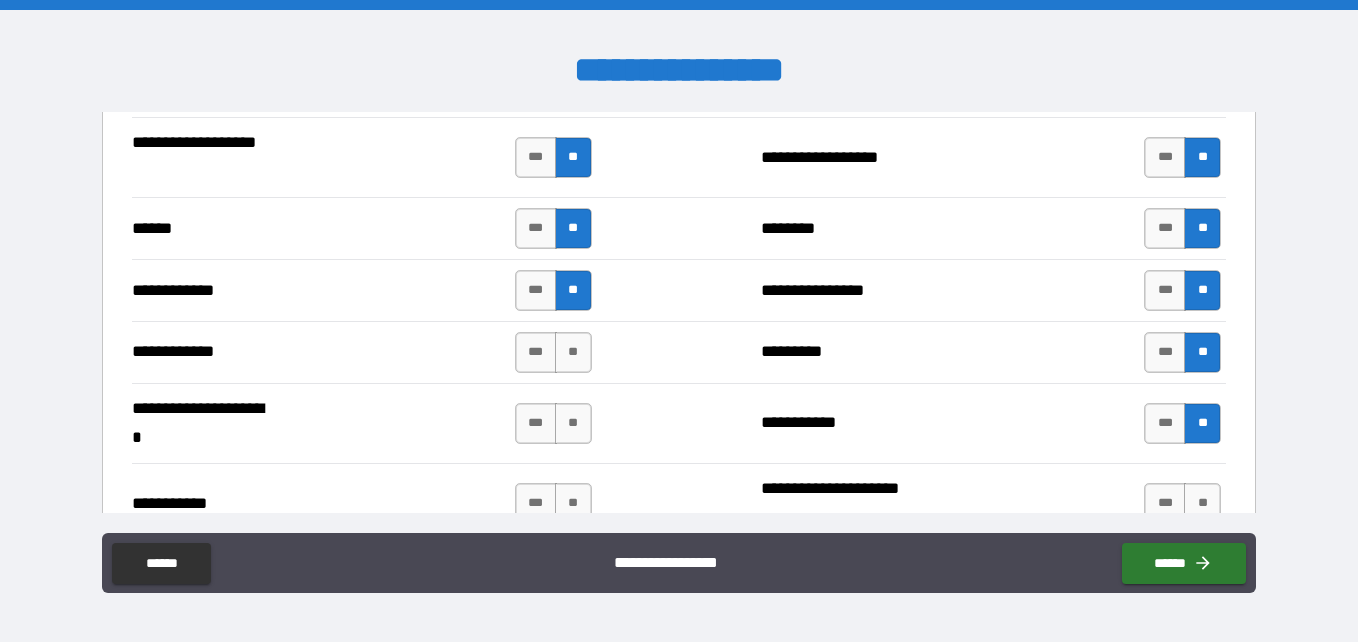 click on "**********" at bounding box center (679, 423) 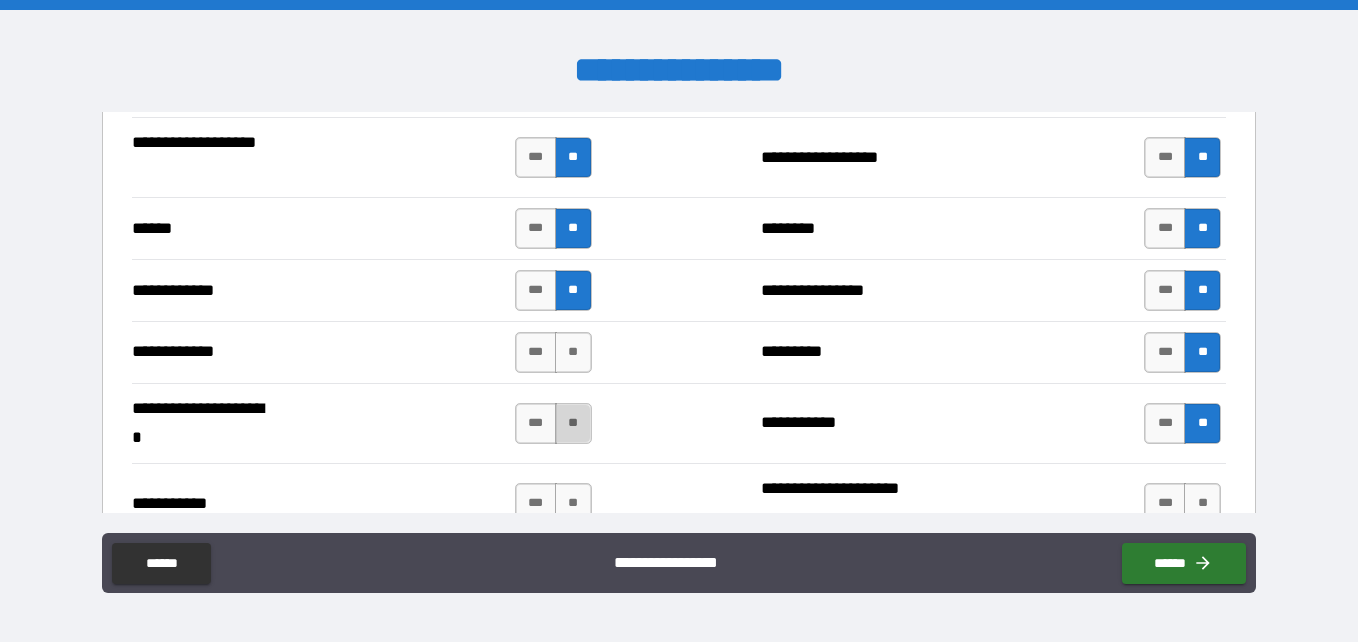 click on "**" at bounding box center [573, 423] 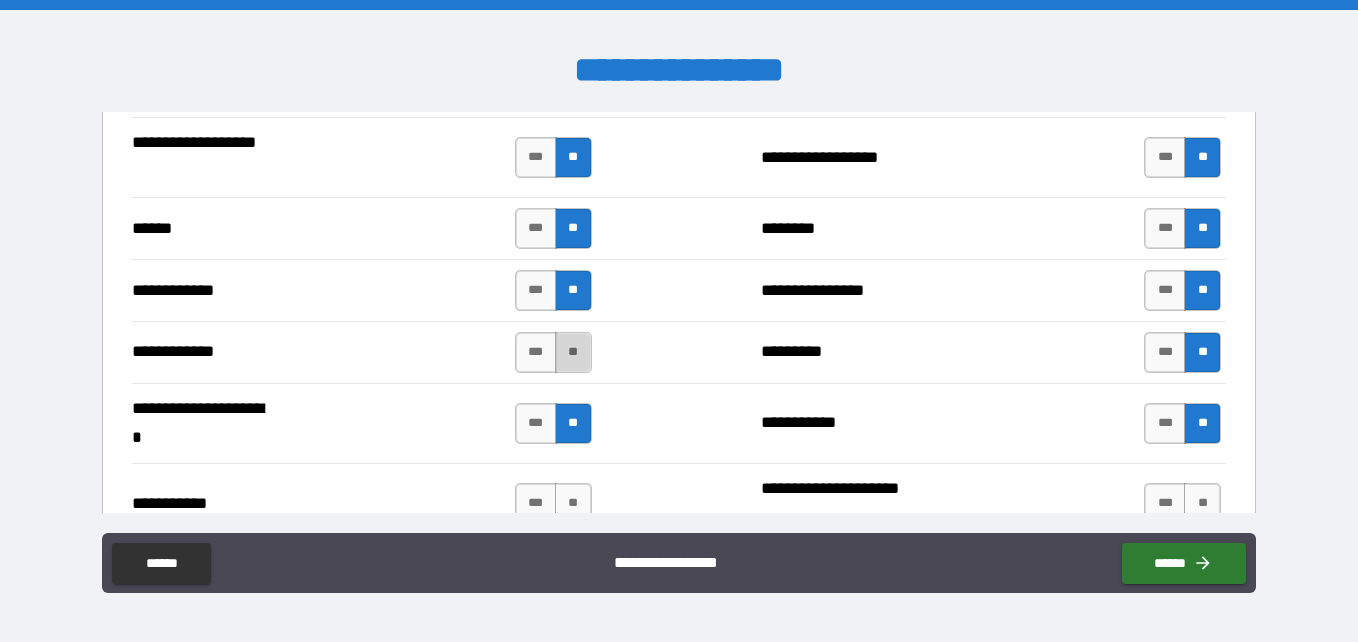 click on "**" at bounding box center [573, 352] 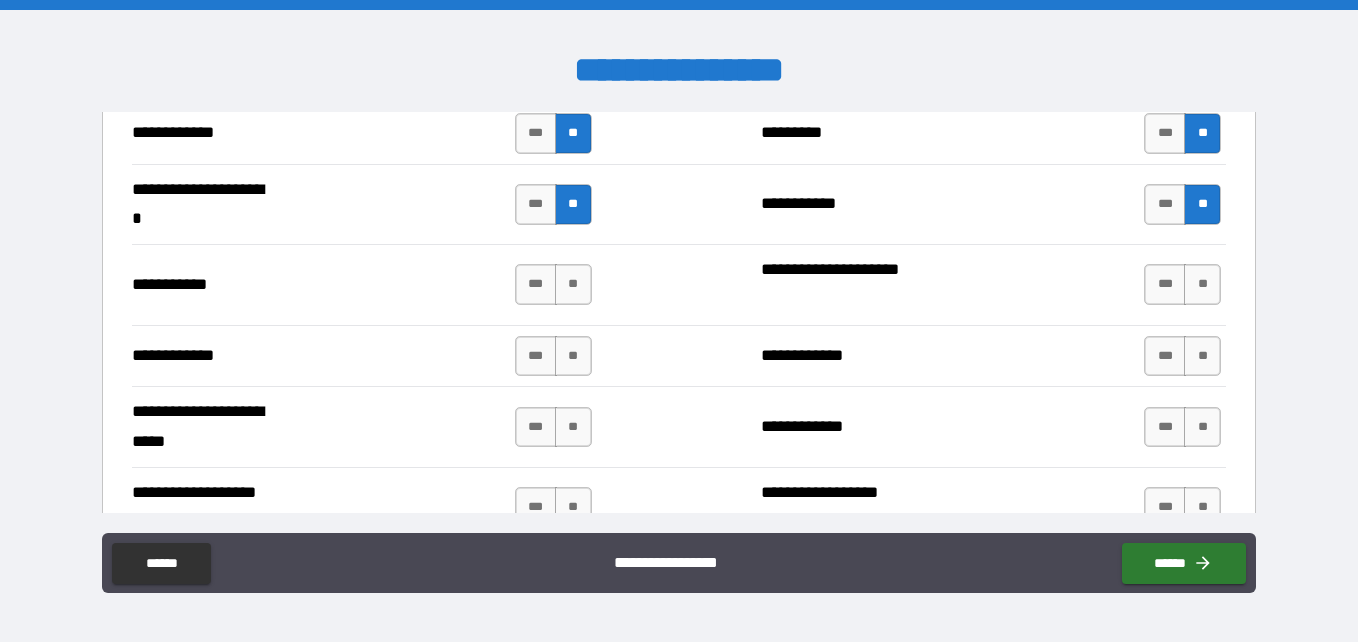 scroll, scrollTop: 4204, scrollLeft: 0, axis: vertical 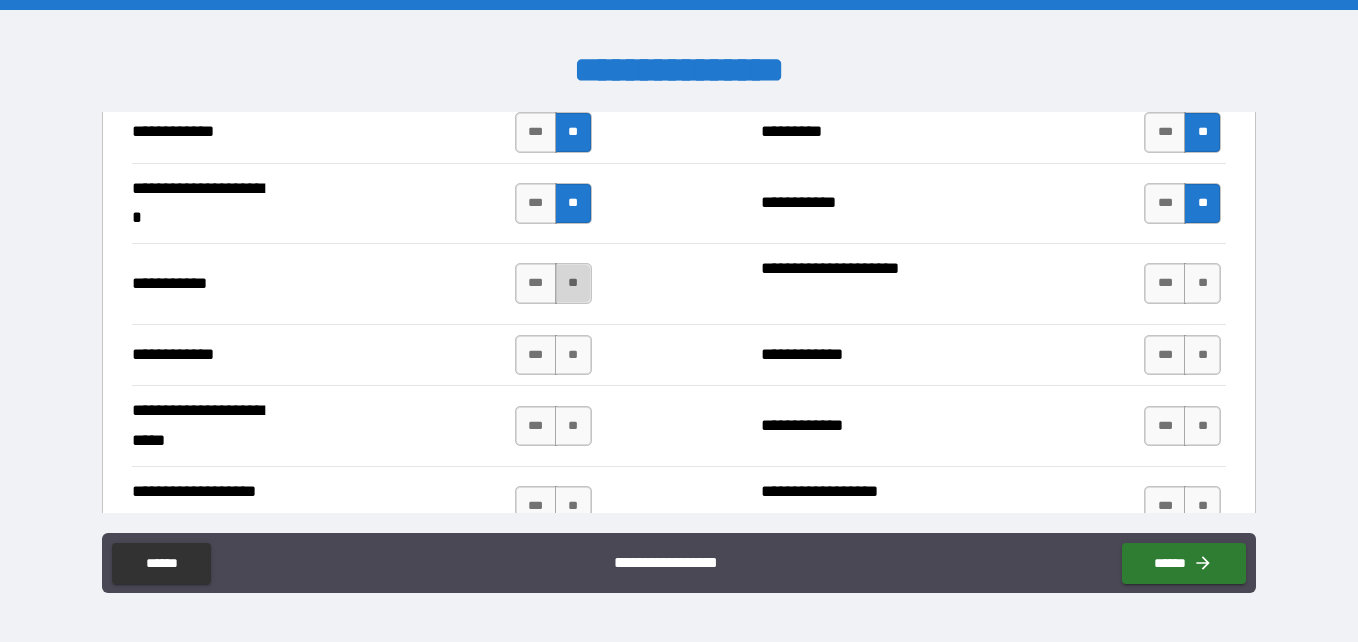 click on "**" at bounding box center [573, 283] 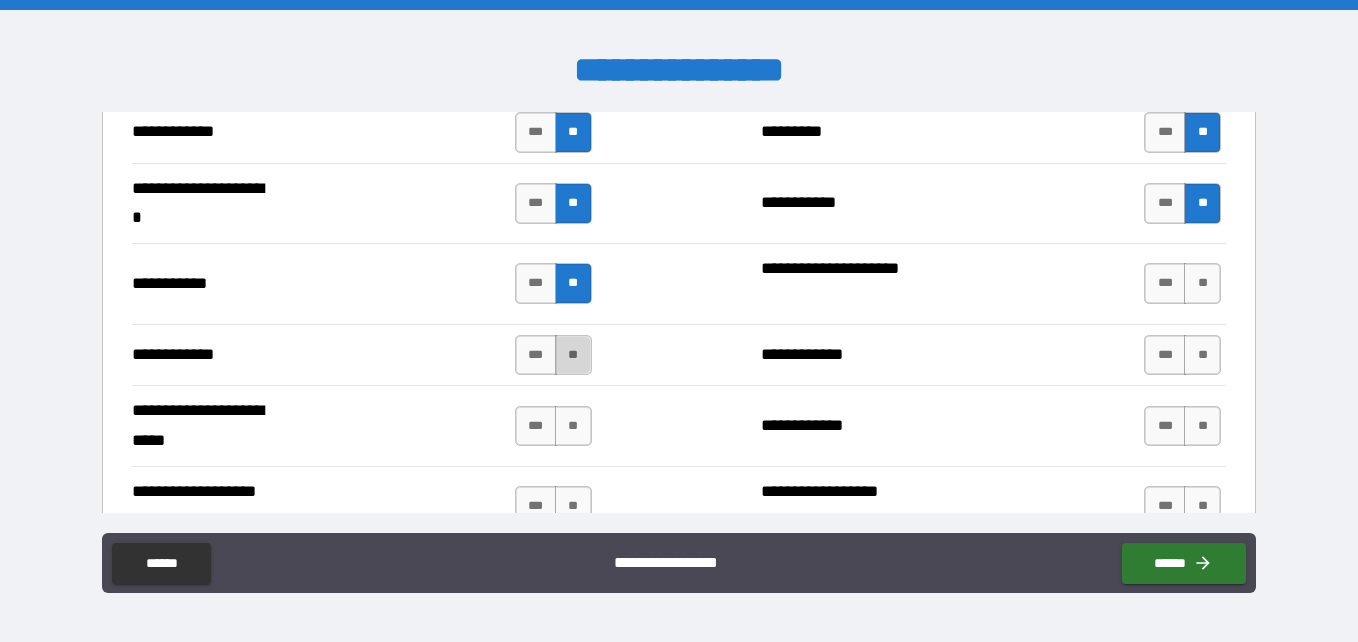 click on "**" at bounding box center [573, 355] 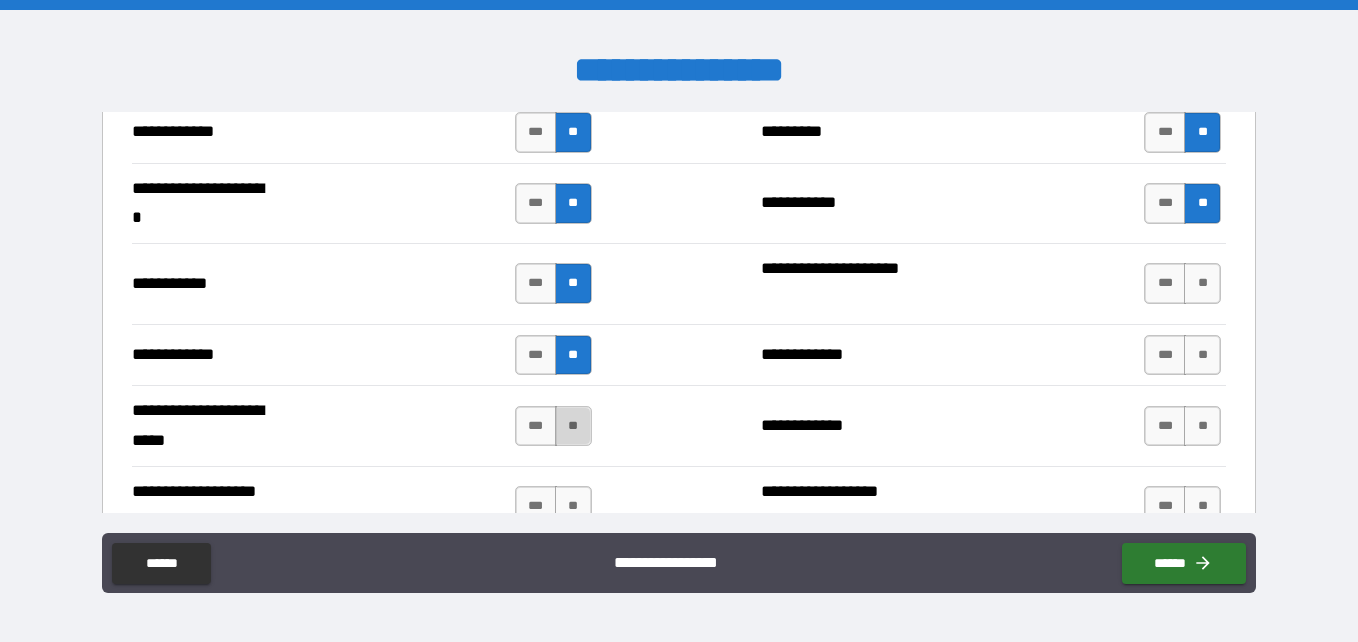 click on "**" at bounding box center [573, 426] 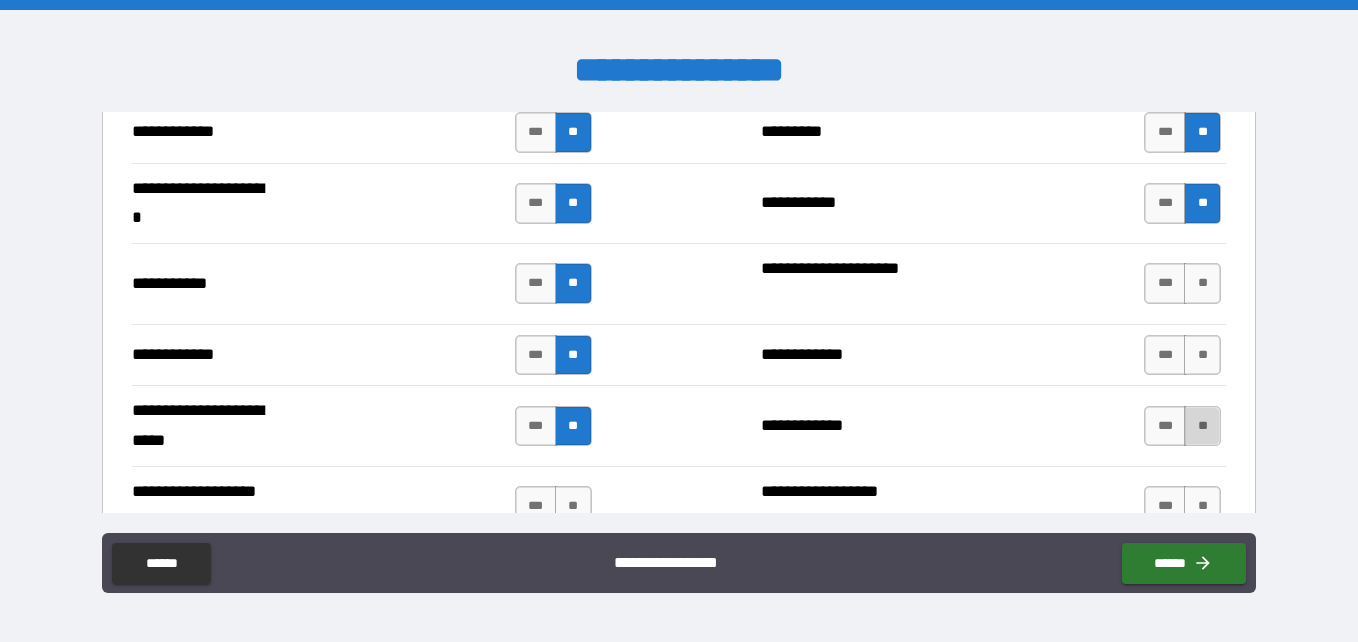 click on "**" at bounding box center [1202, 426] 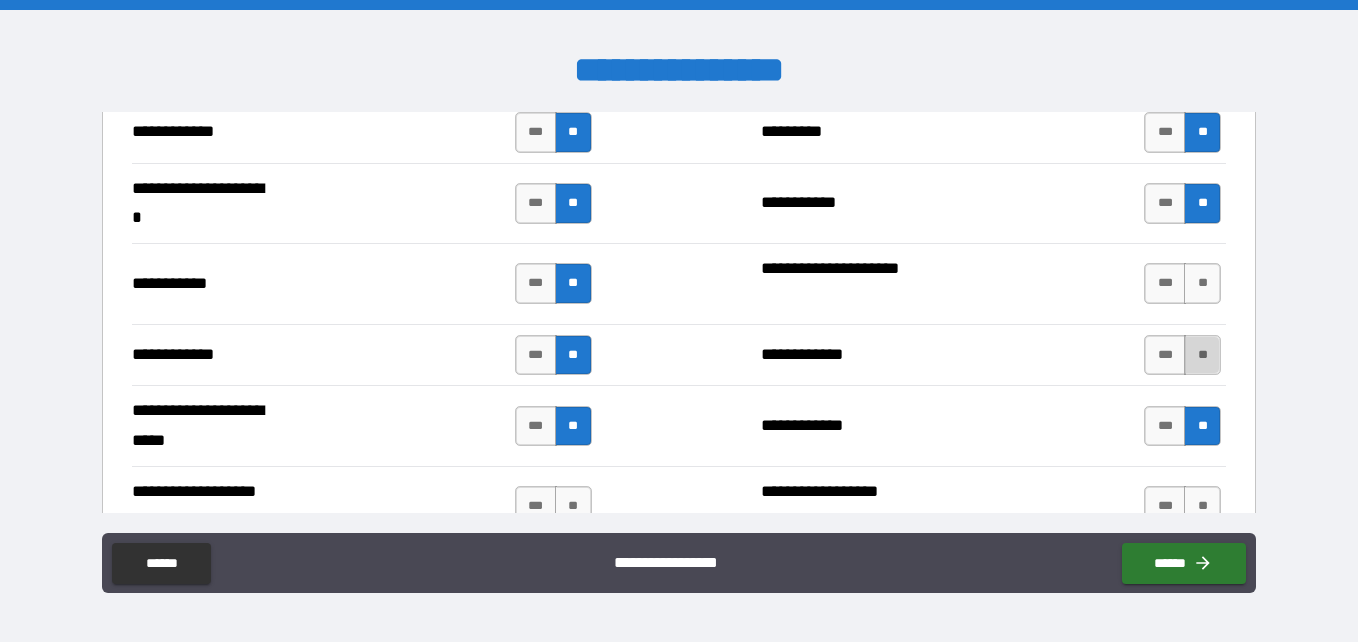 click on "**" at bounding box center (1202, 355) 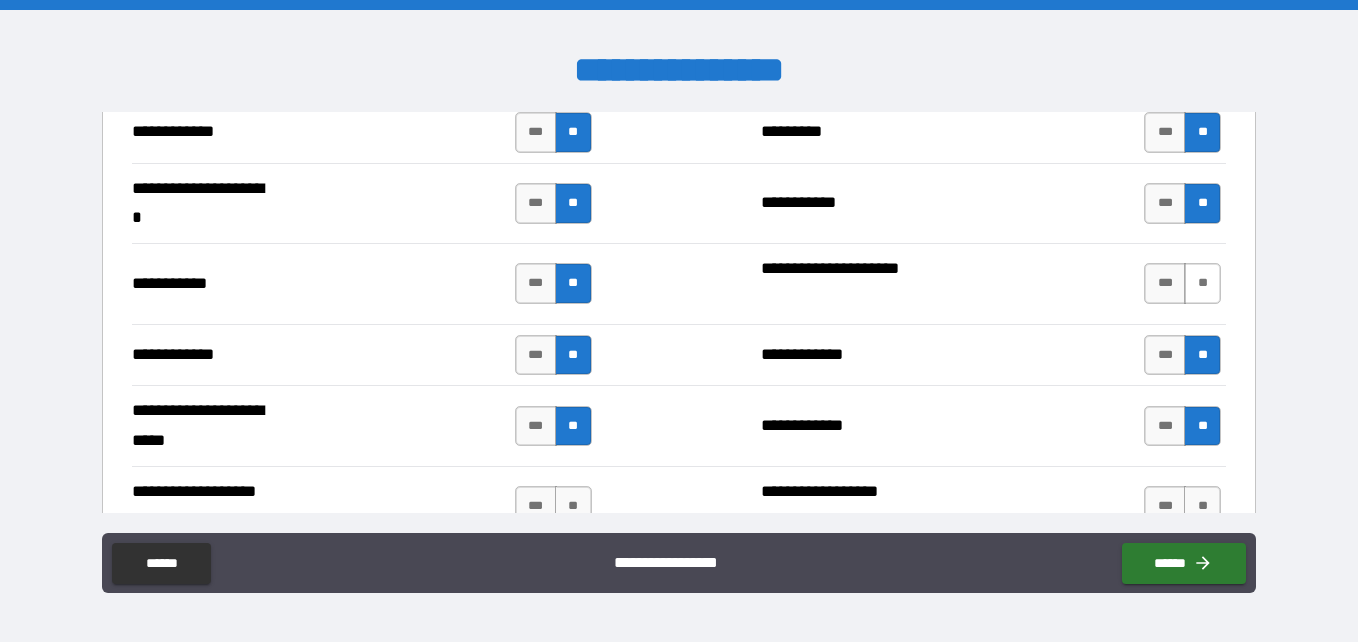 click on "**" at bounding box center [1202, 283] 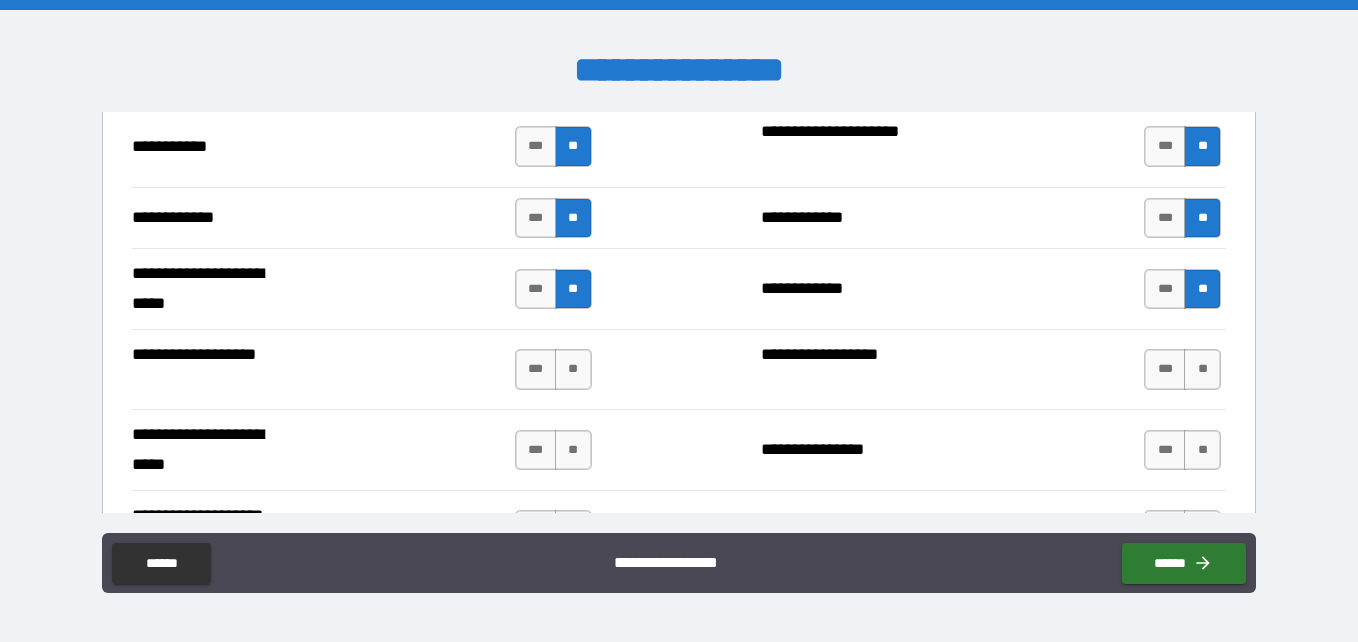 scroll, scrollTop: 4347, scrollLeft: 0, axis: vertical 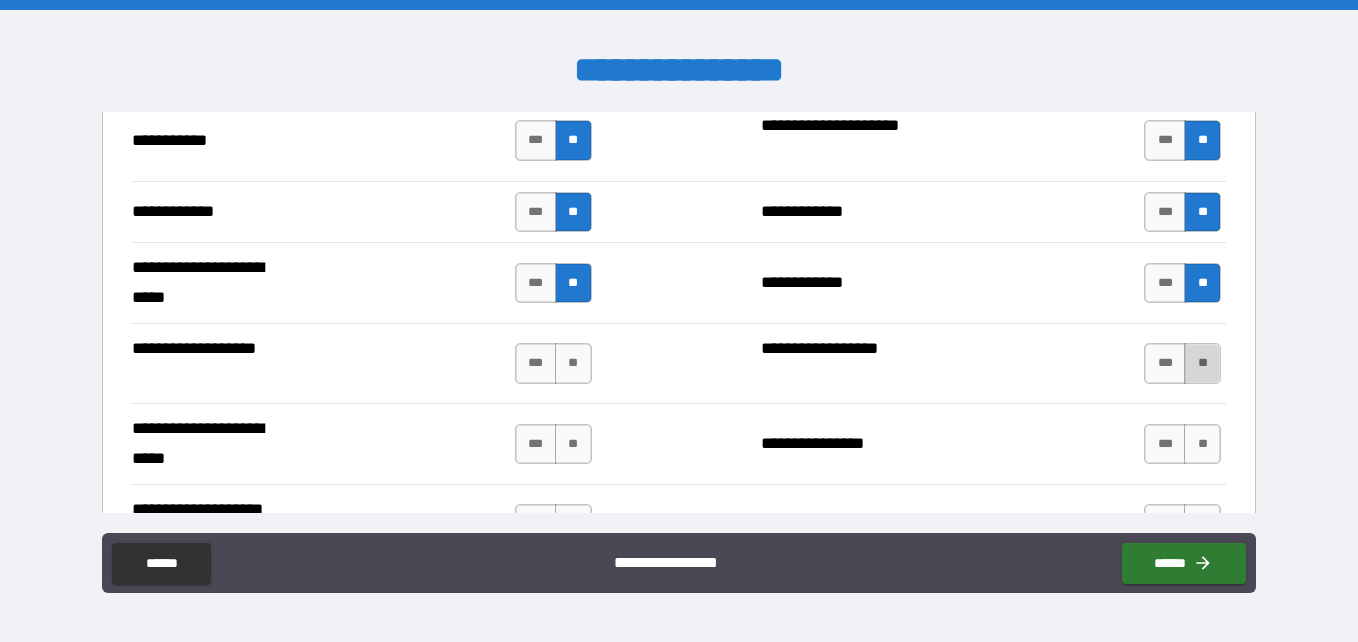 click on "**" at bounding box center [1202, 363] 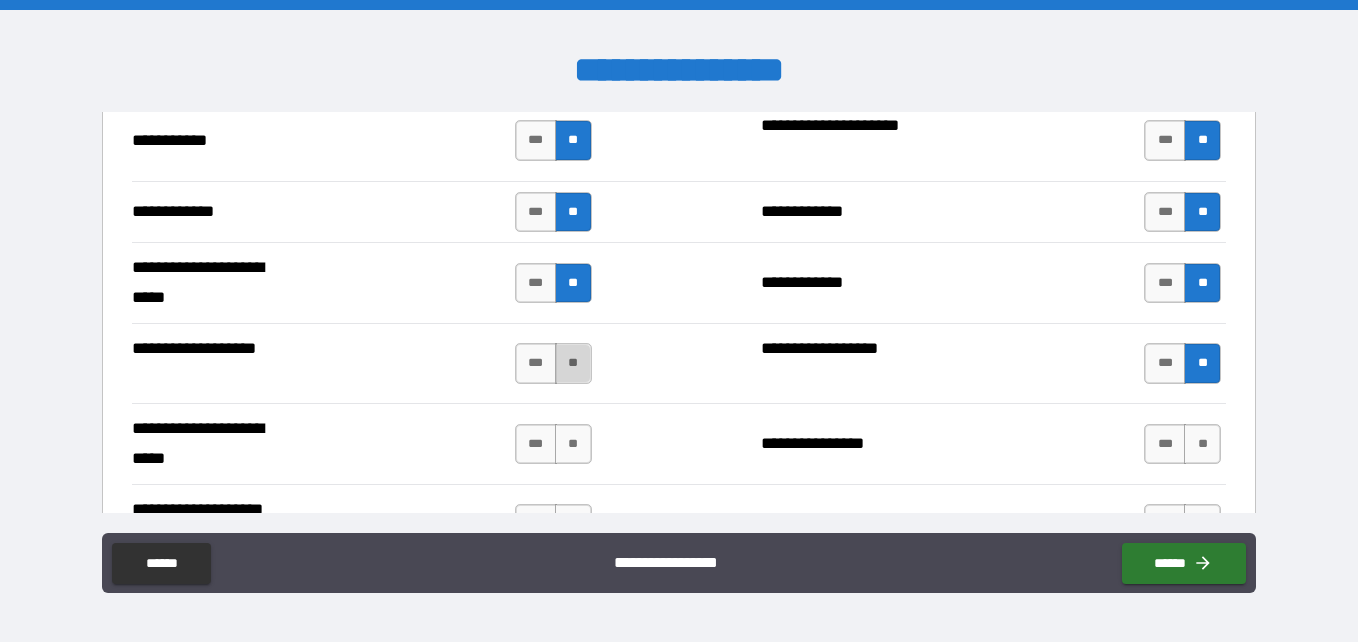 click on "**" at bounding box center (573, 363) 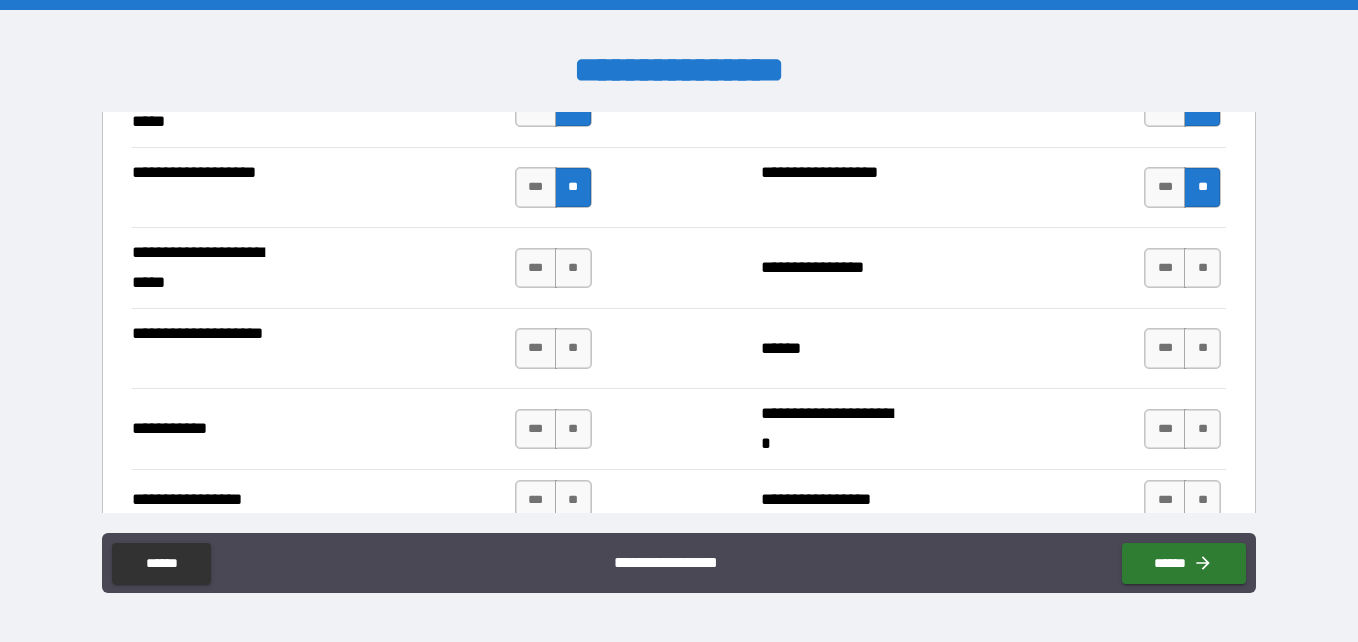 scroll, scrollTop: 4524, scrollLeft: 0, axis: vertical 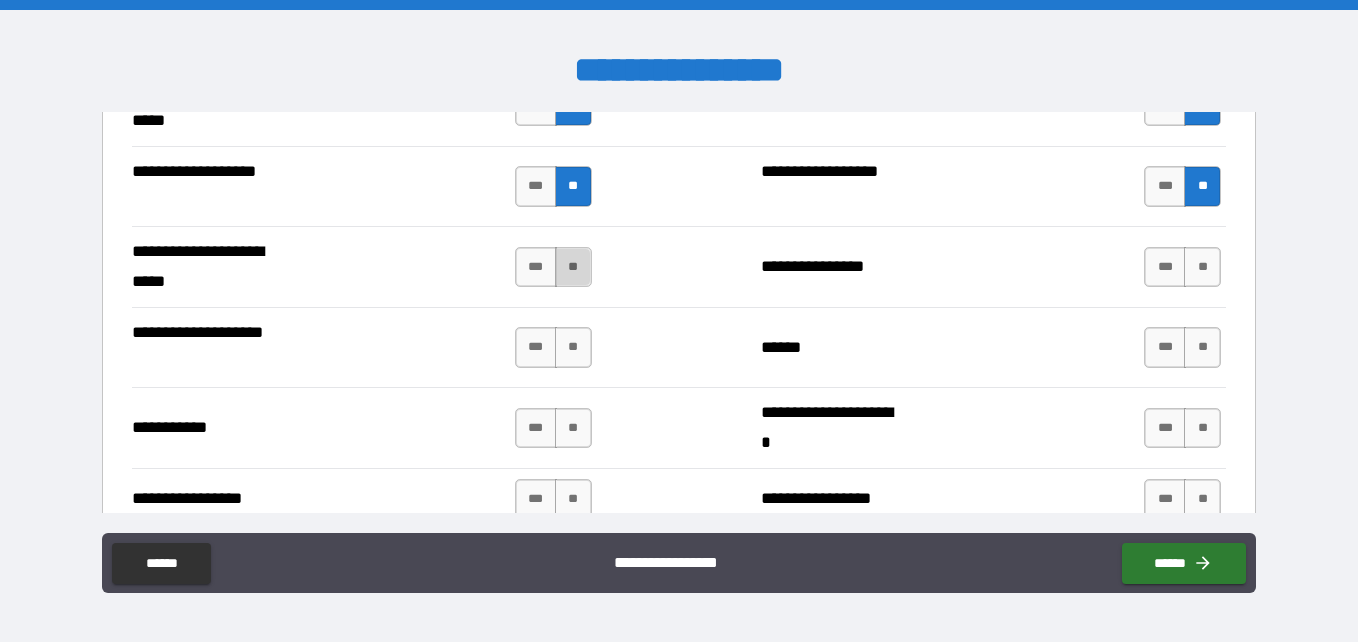 click on "**" at bounding box center (573, 267) 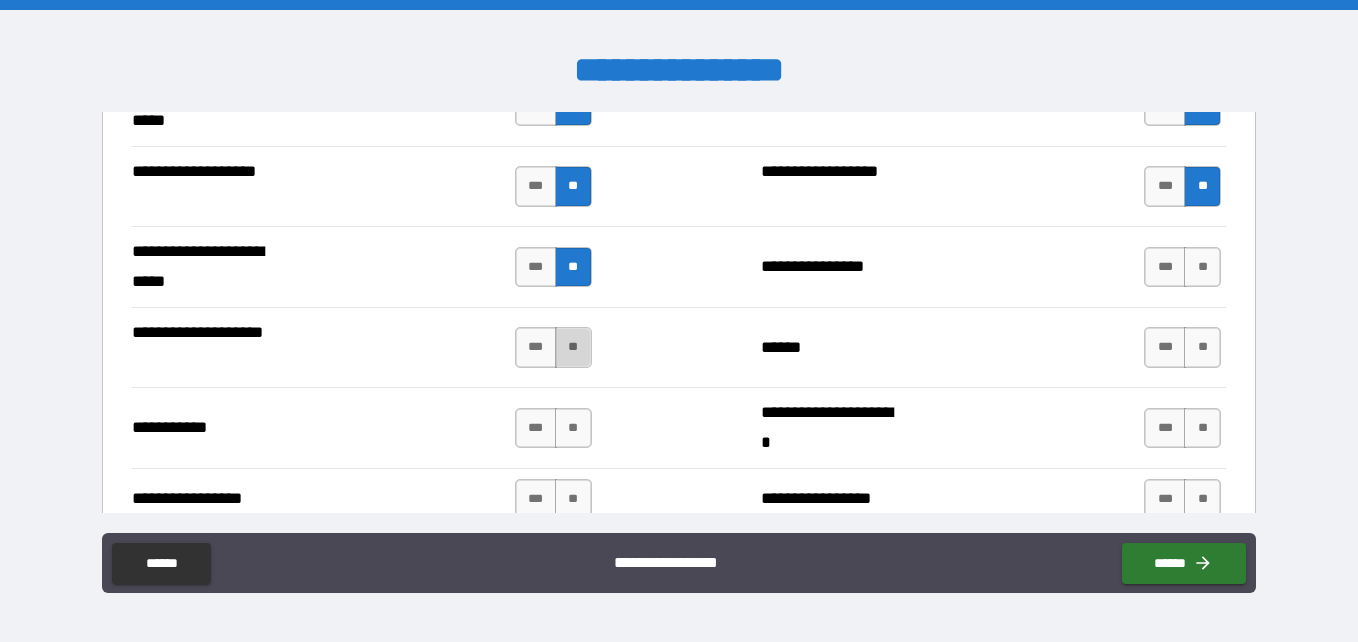 click on "**" at bounding box center (573, 347) 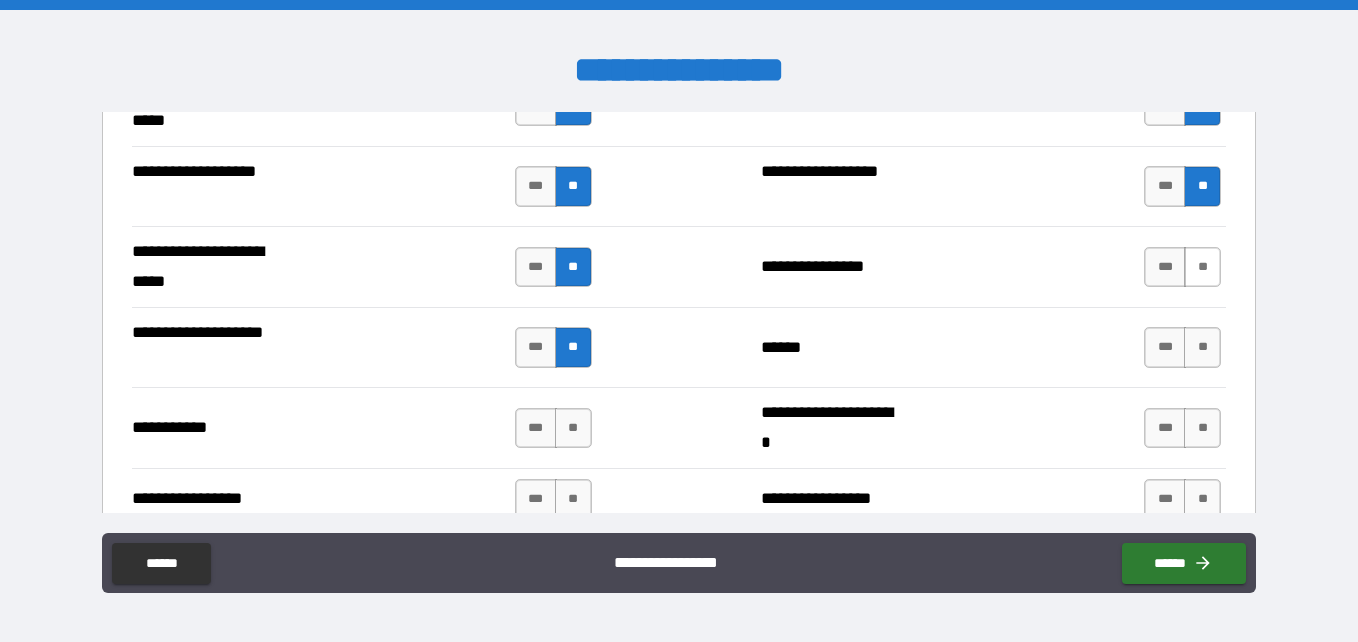 drag, startPoint x: 1187, startPoint y: 331, endPoint x: 1193, endPoint y: 270, distance: 61.294373 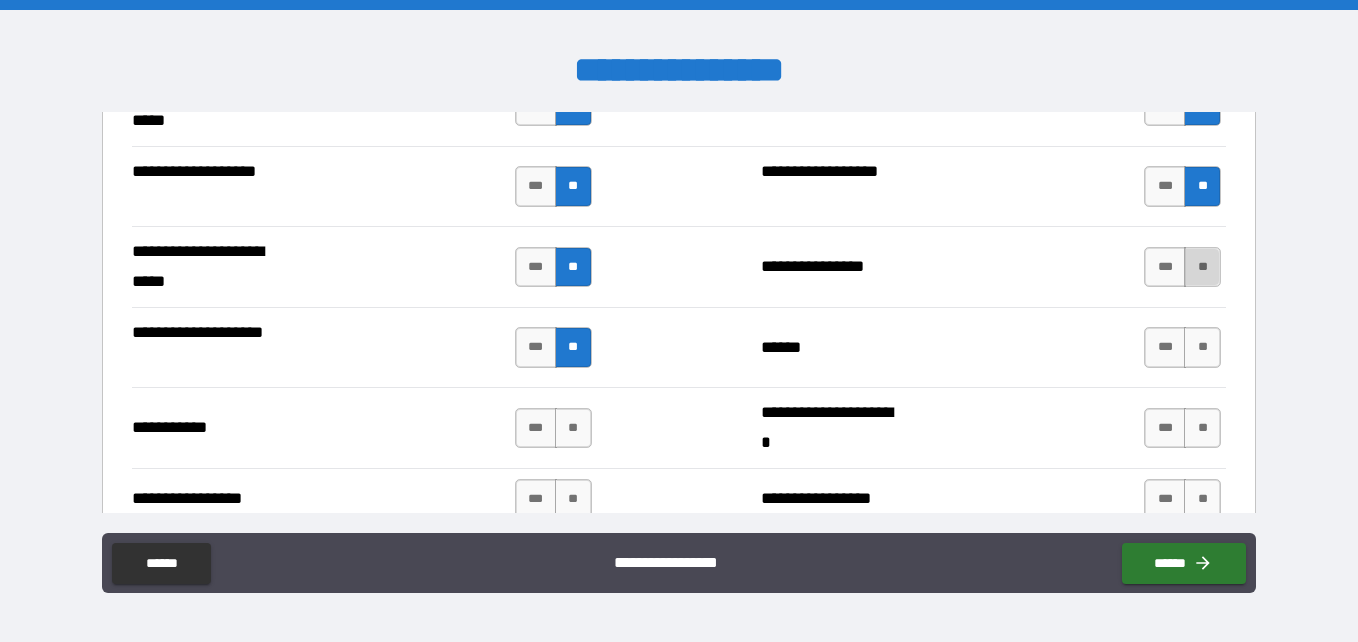click on "**" at bounding box center (1202, 267) 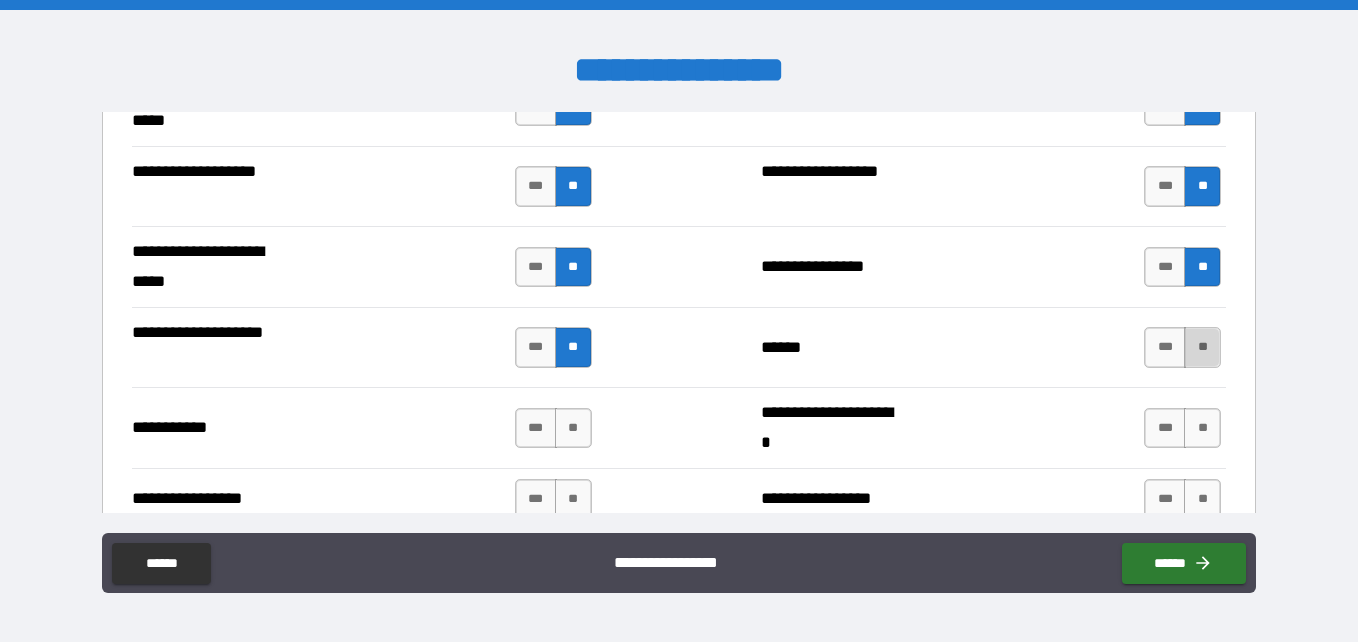click on "**" at bounding box center [1202, 347] 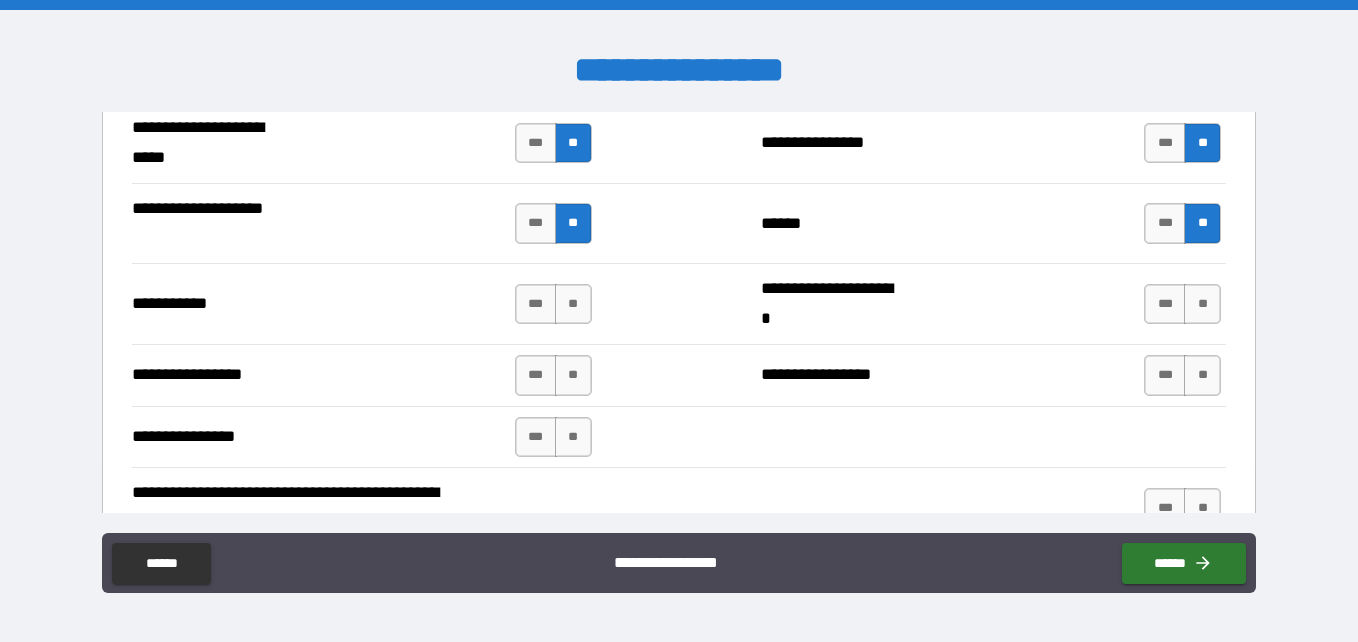 scroll, scrollTop: 4650, scrollLeft: 0, axis: vertical 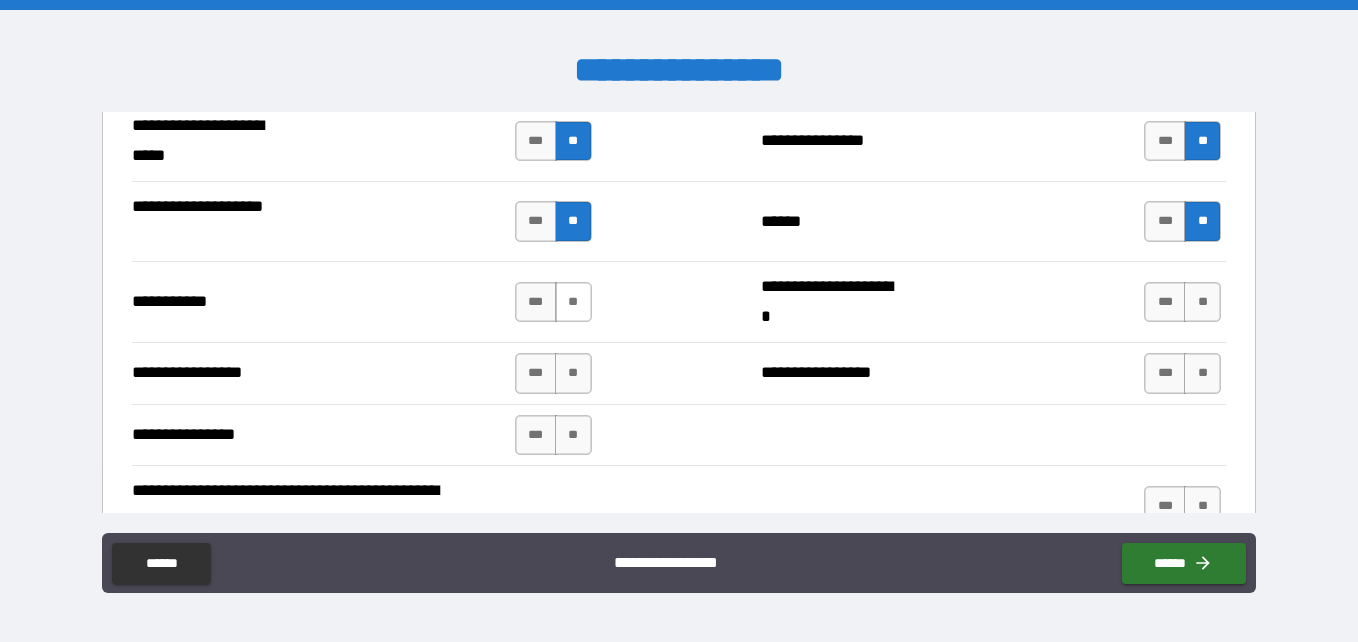 click on "**" at bounding box center (573, 302) 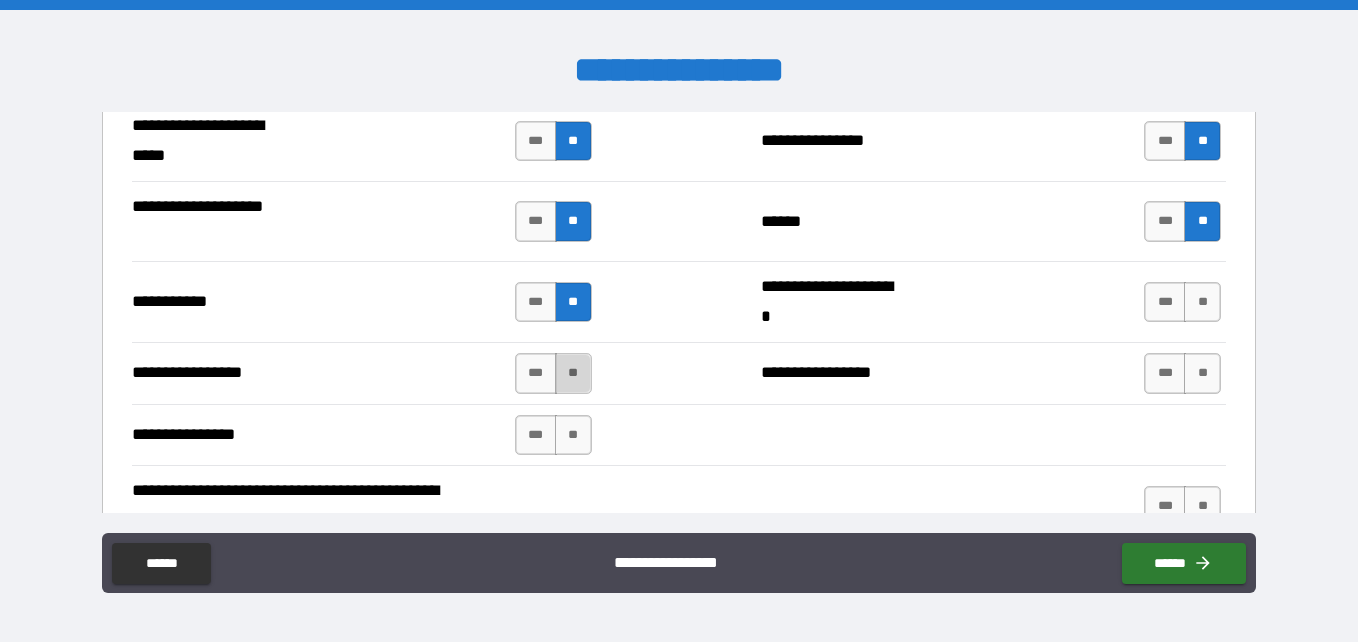 click on "**" at bounding box center [573, 373] 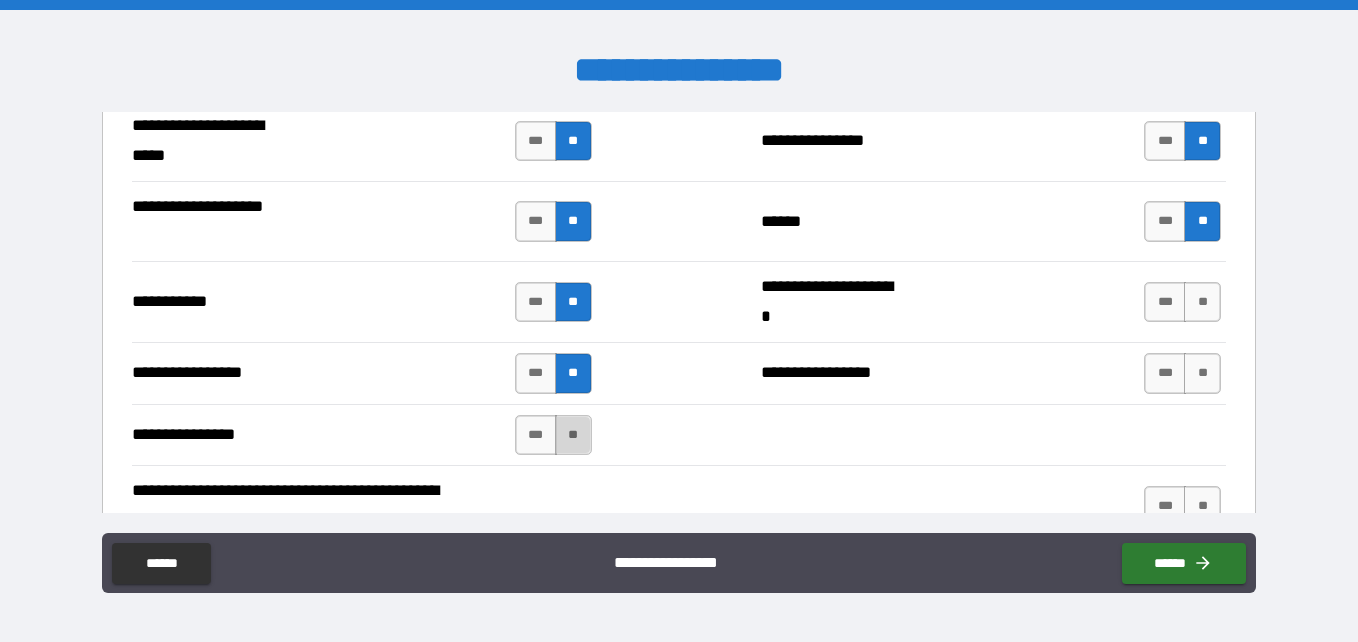 click on "**" at bounding box center [573, 435] 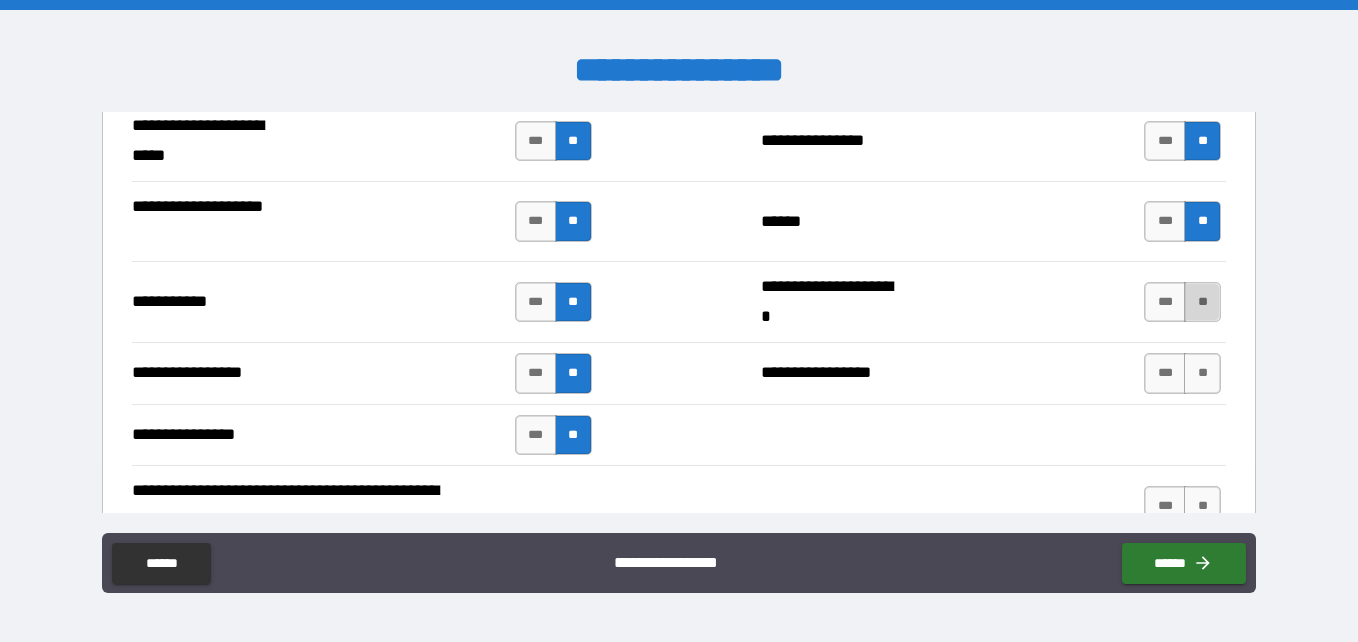 click on "**" at bounding box center (1202, 302) 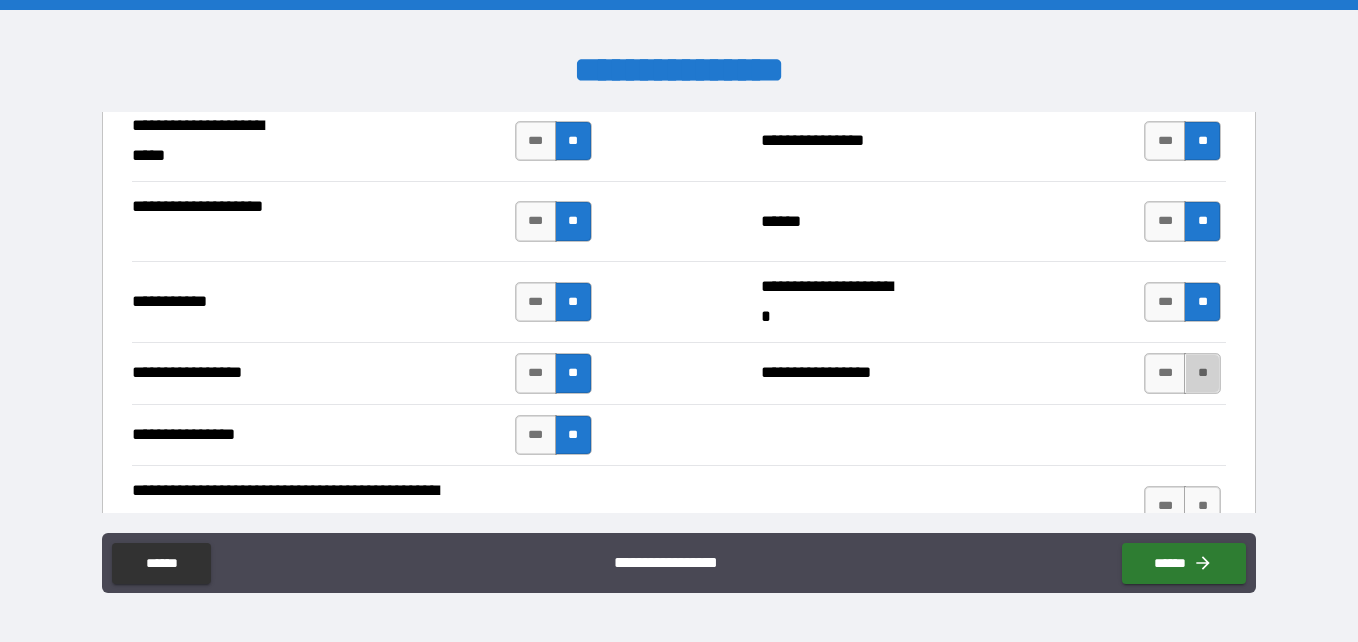 drag, startPoint x: 1194, startPoint y: 363, endPoint x: 882, endPoint y: 362, distance: 312.00162 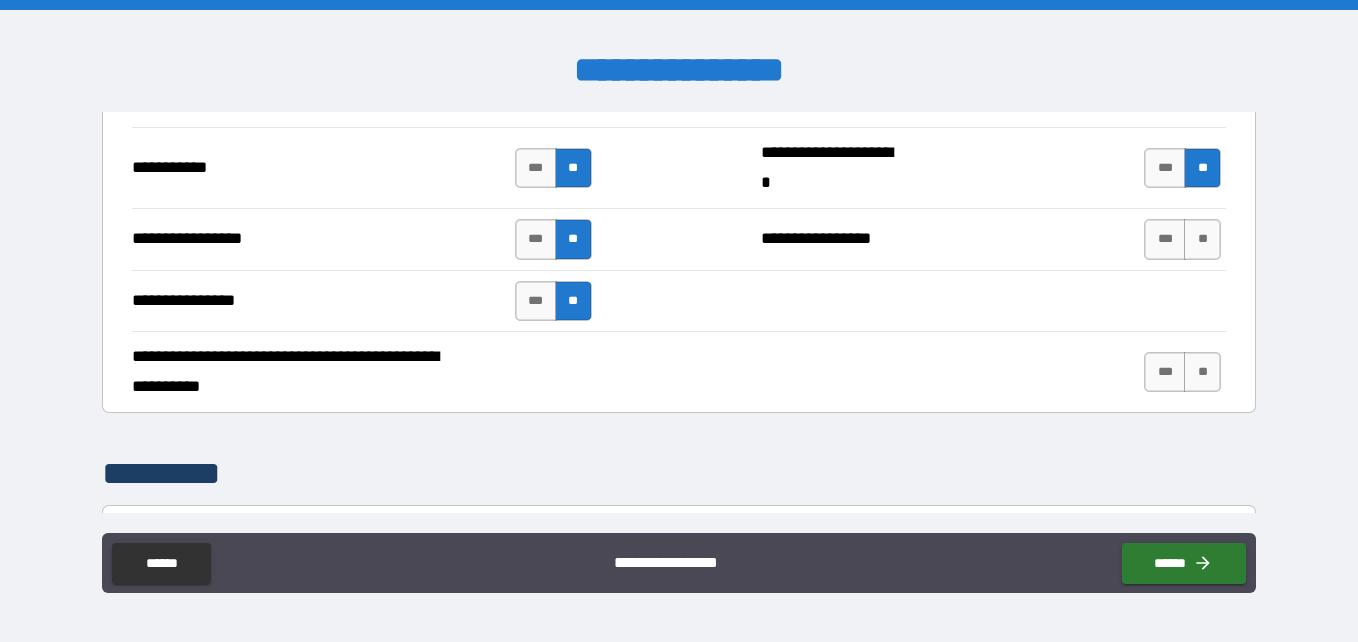 scroll, scrollTop: 4779, scrollLeft: 0, axis: vertical 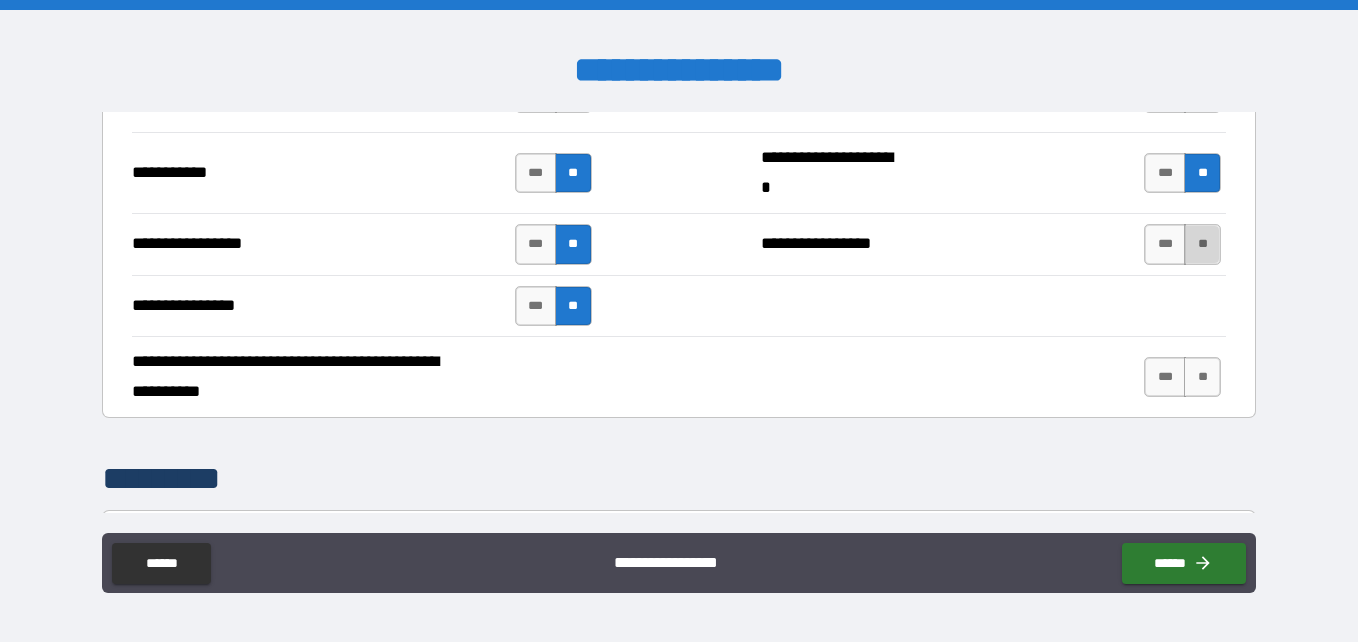 click on "**" at bounding box center (1202, 244) 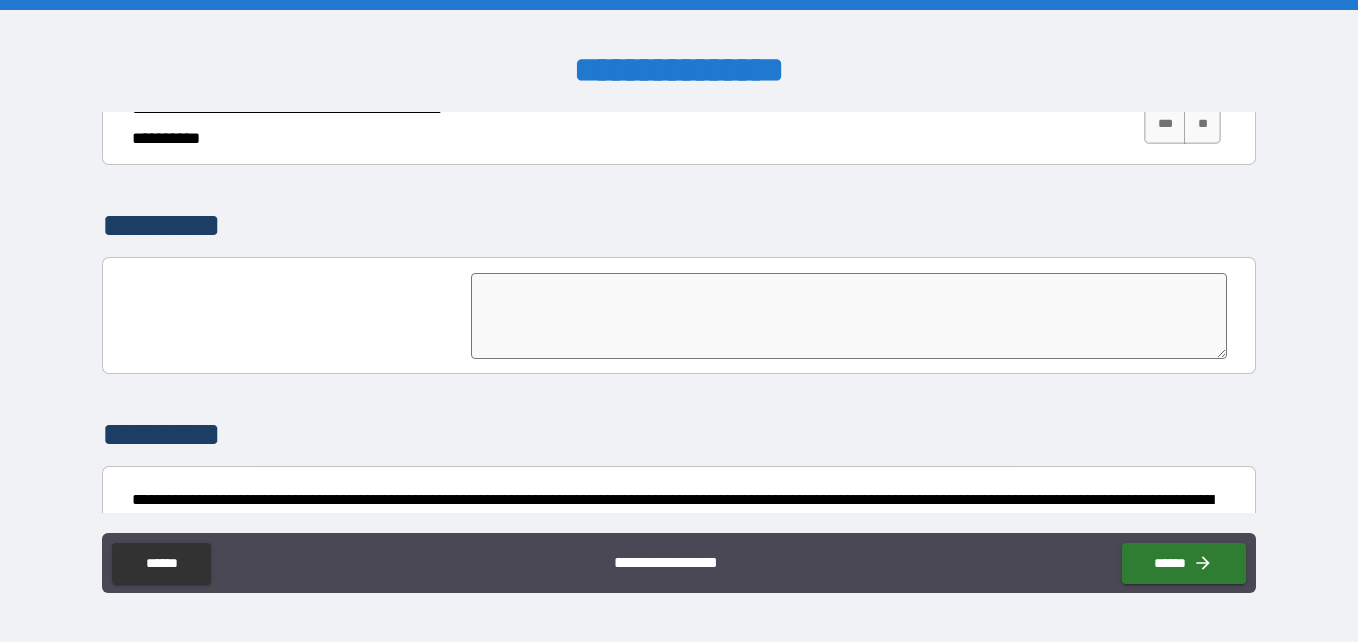 scroll, scrollTop: 5144, scrollLeft: 0, axis: vertical 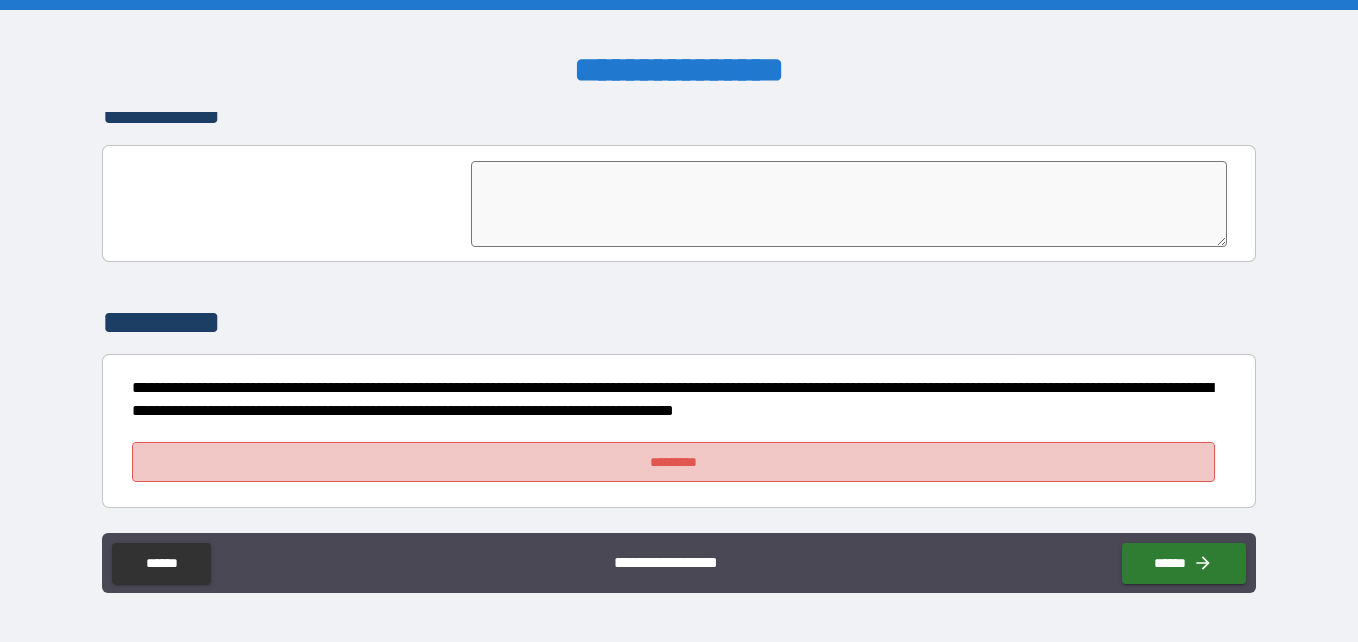 click on "*********" at bounding box center [673, 462] 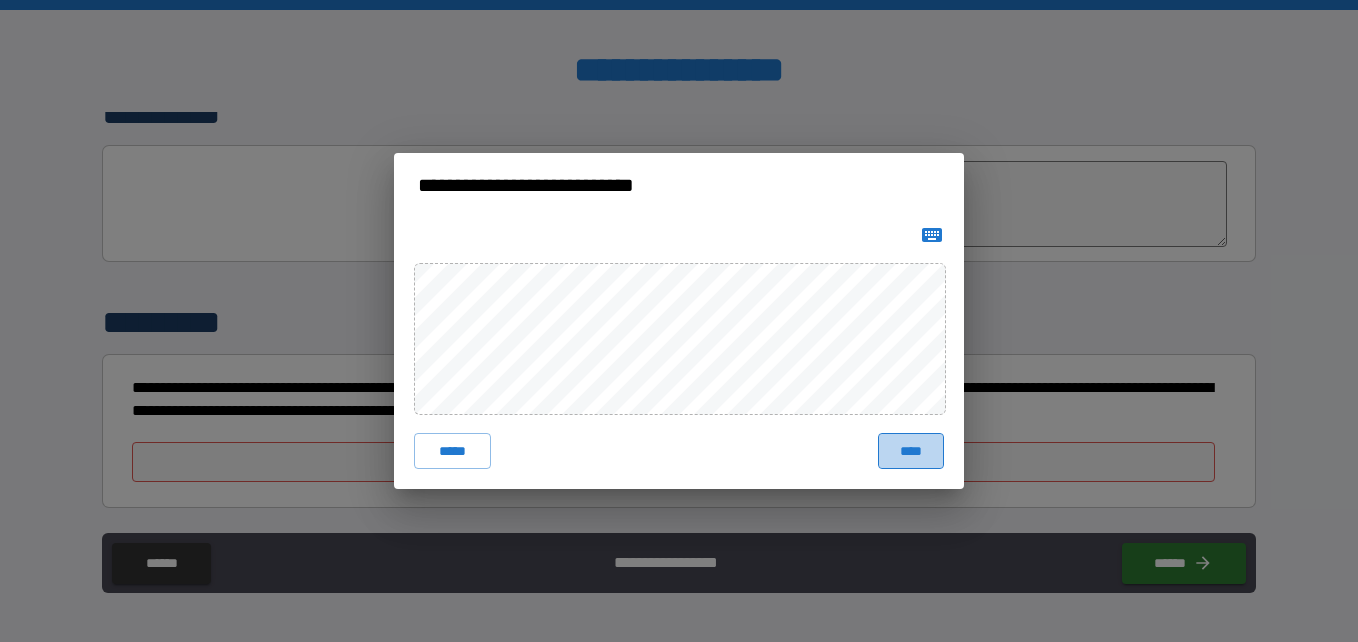 click on "****" at bounding box center [911, 451] 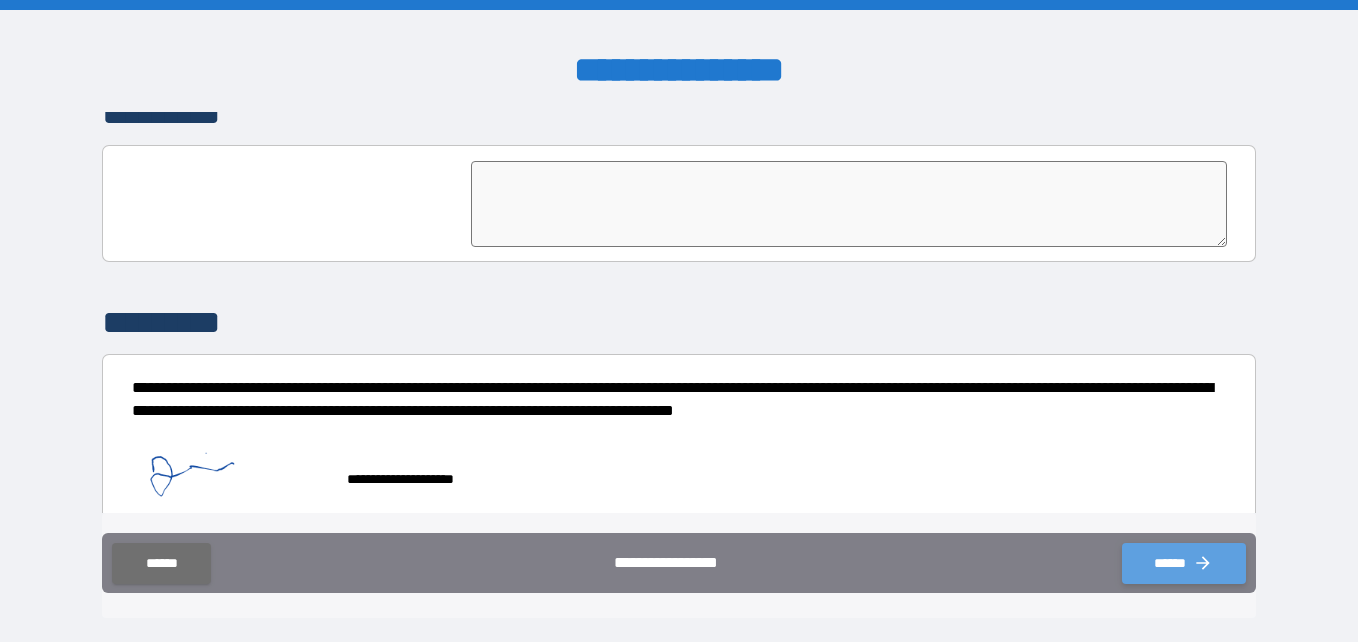 click on "******" at bounding box center (1184, 563) 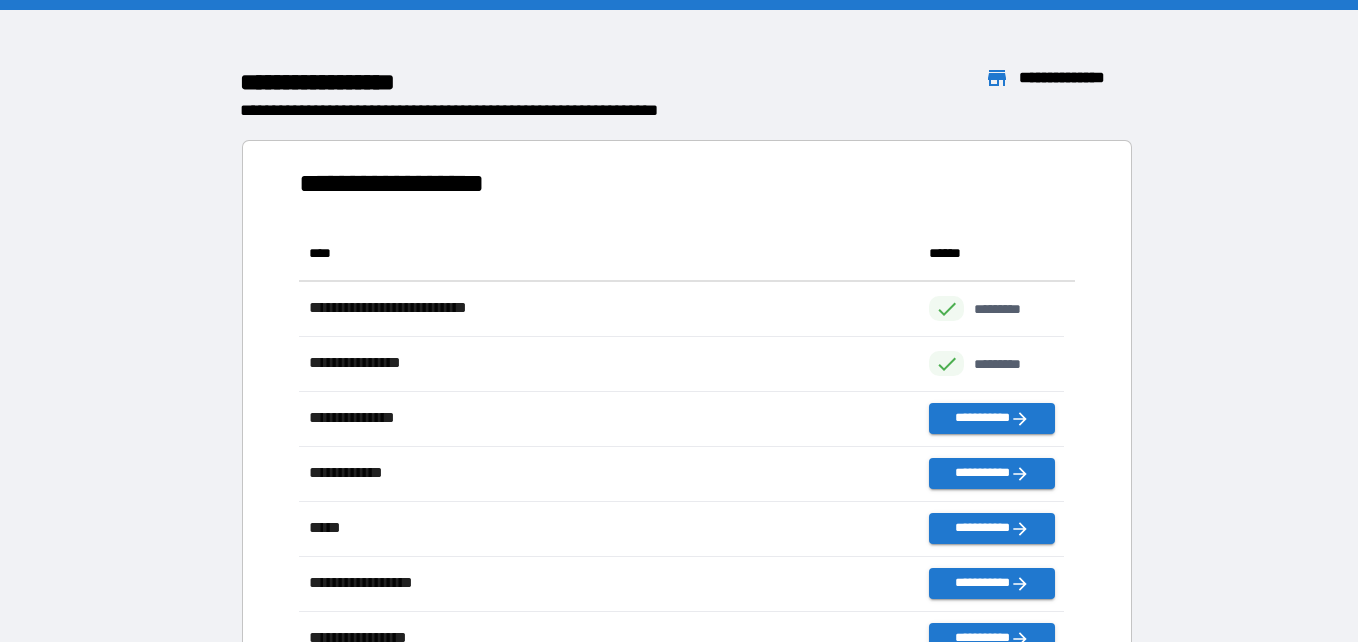 scroll, scrollTop: 16, scrollLeft: 16, axis: both 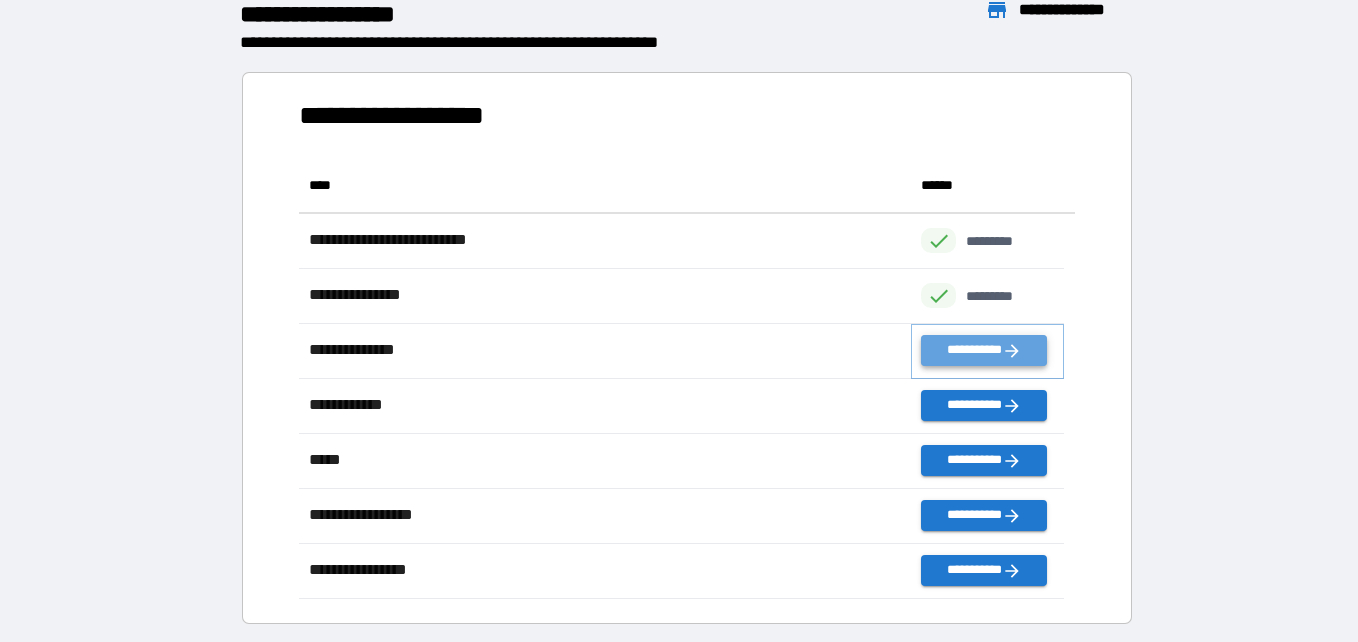 click on "**********" at bounding box center [983, 350] 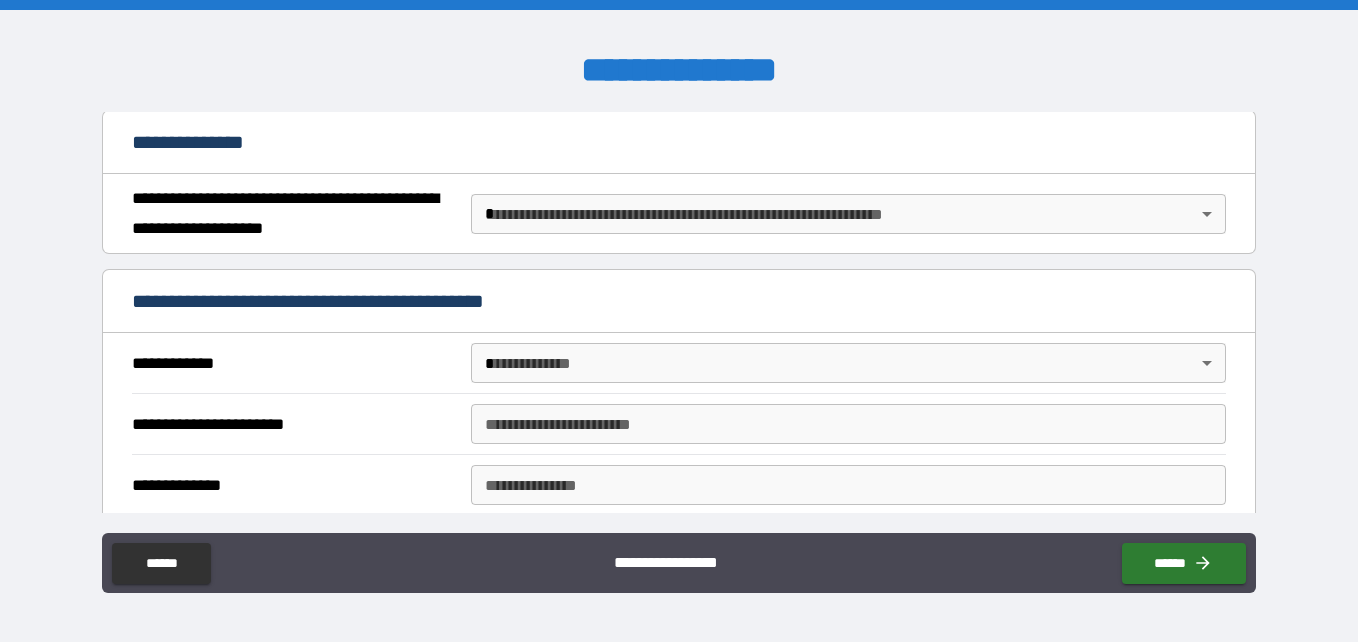scroll, scrollTop: 235, scrollLeft: 0, axis: vertical 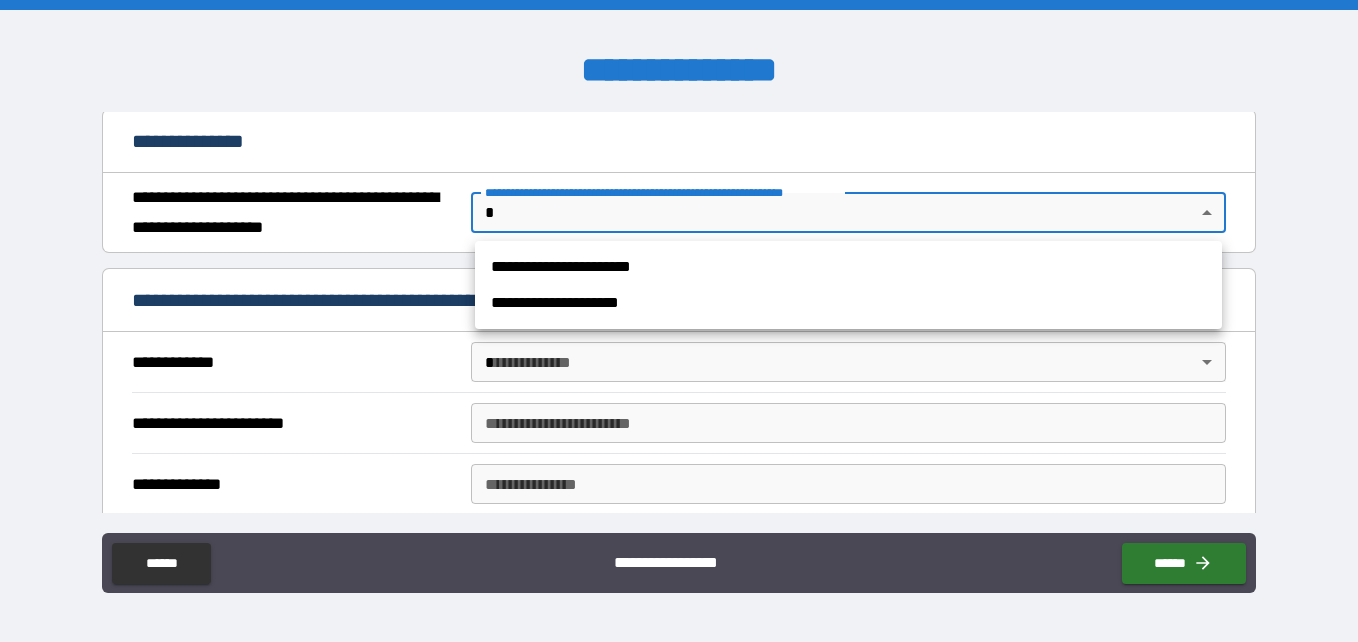 click on "**********" at bounding box center [679, 321] 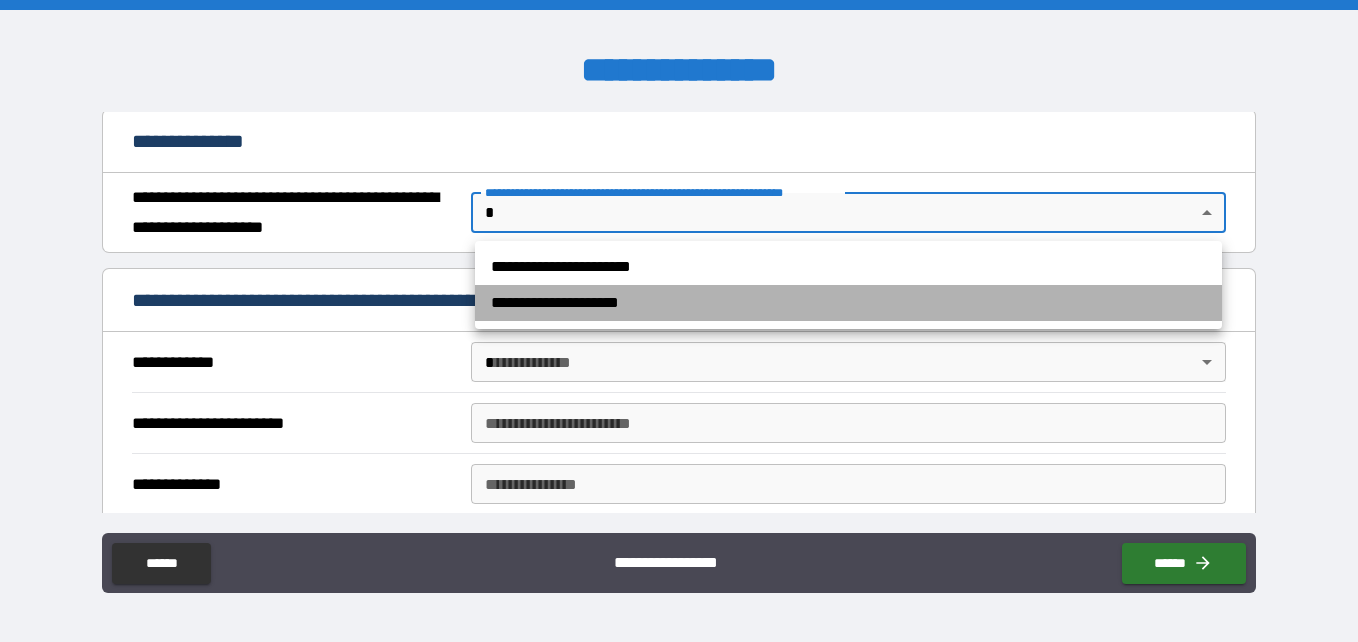 click on "**********" at bounding box center (848, 303) 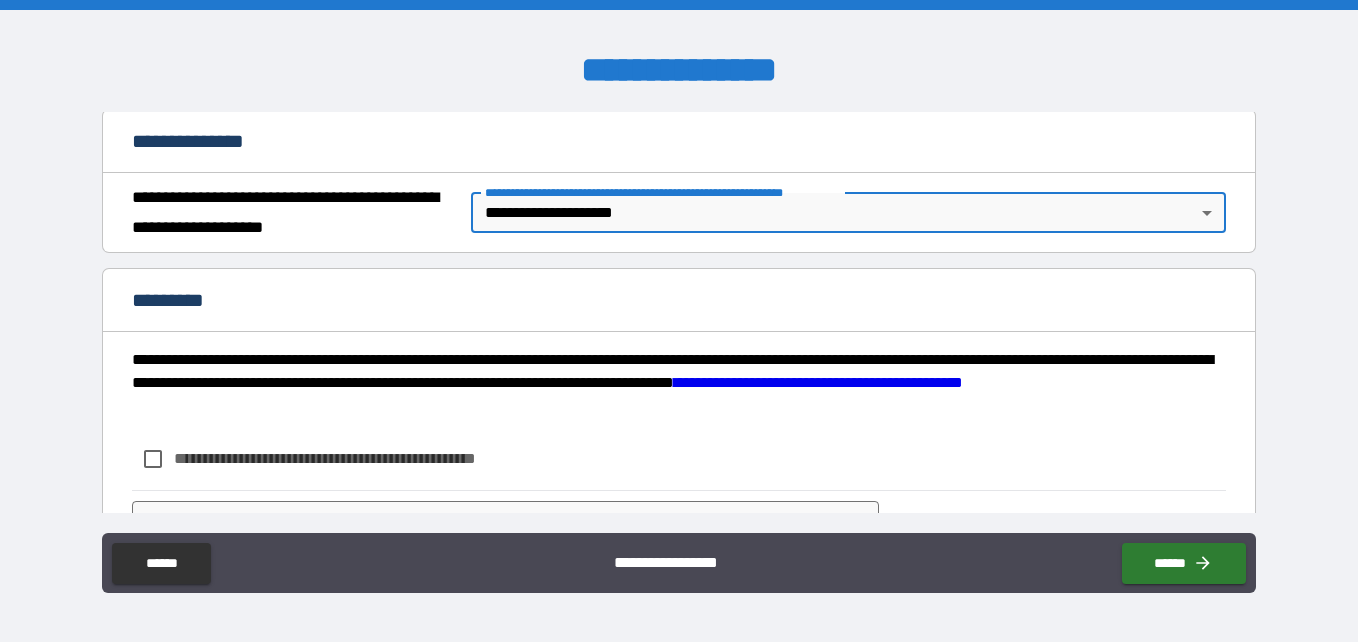scroll, scrollTop: 334, scrollLeft: 0, axis: vertical 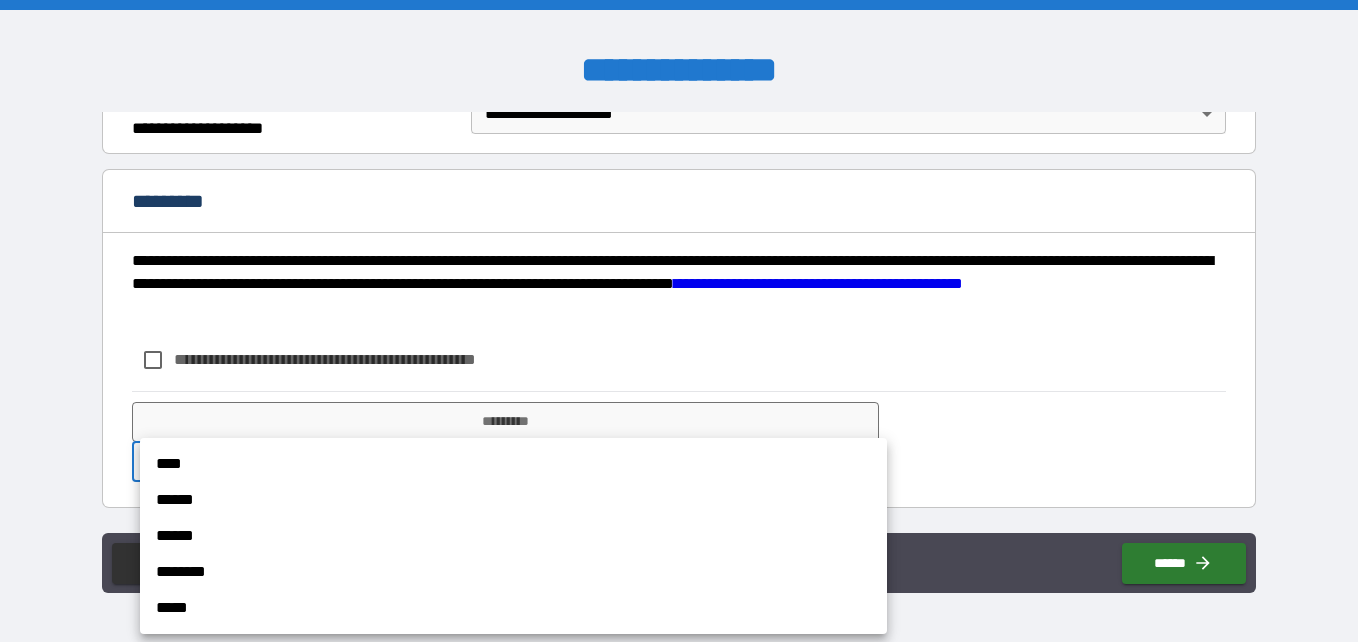 click on "**********" at bounding box center [679, 321] 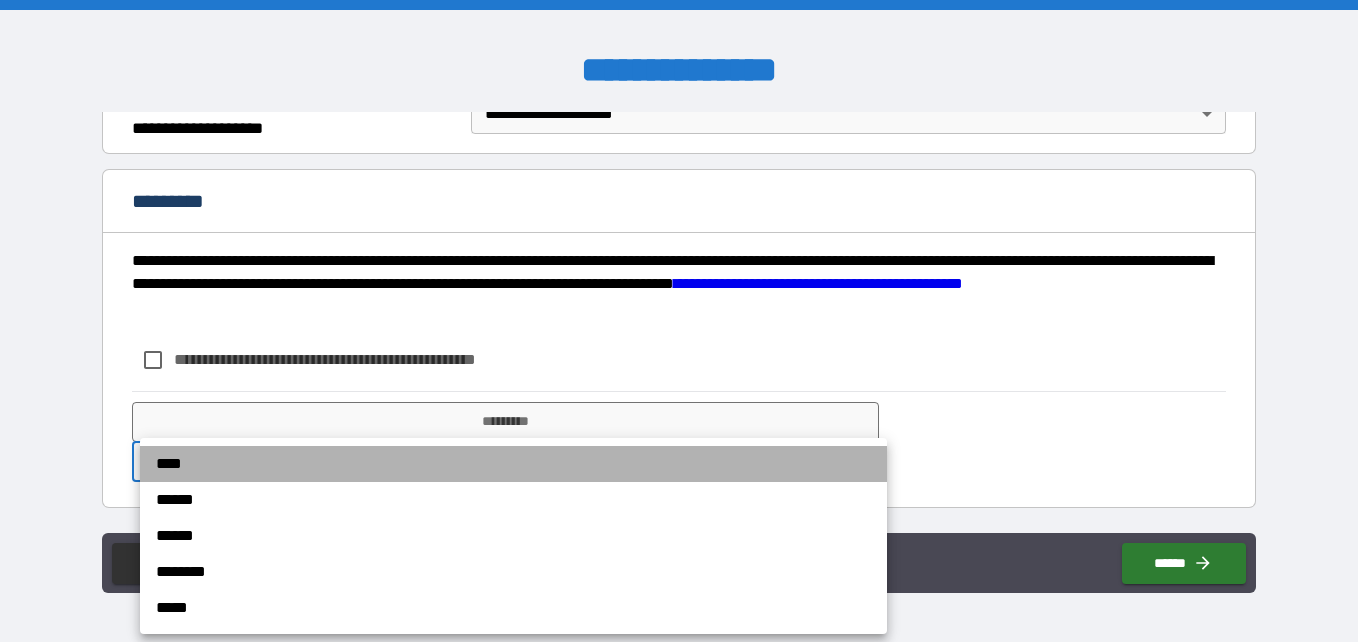 click on "****" at bounding box center (513, 464) 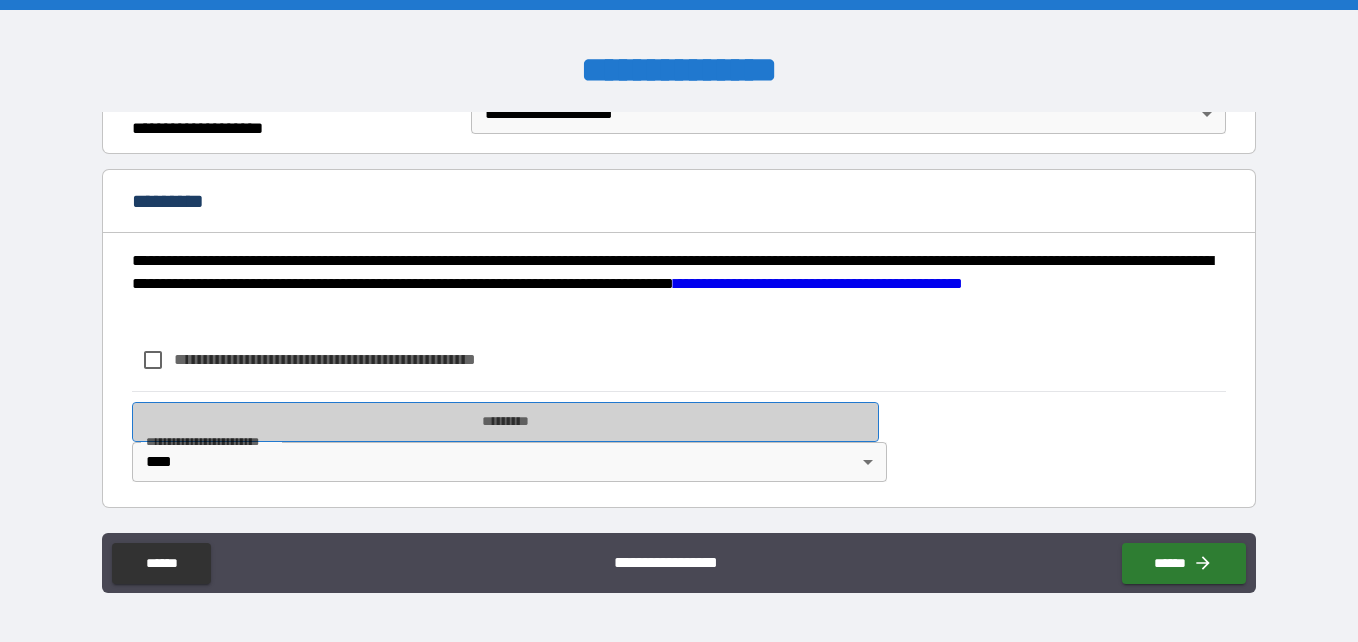 click on "*********" at bounding box center [505, 422] 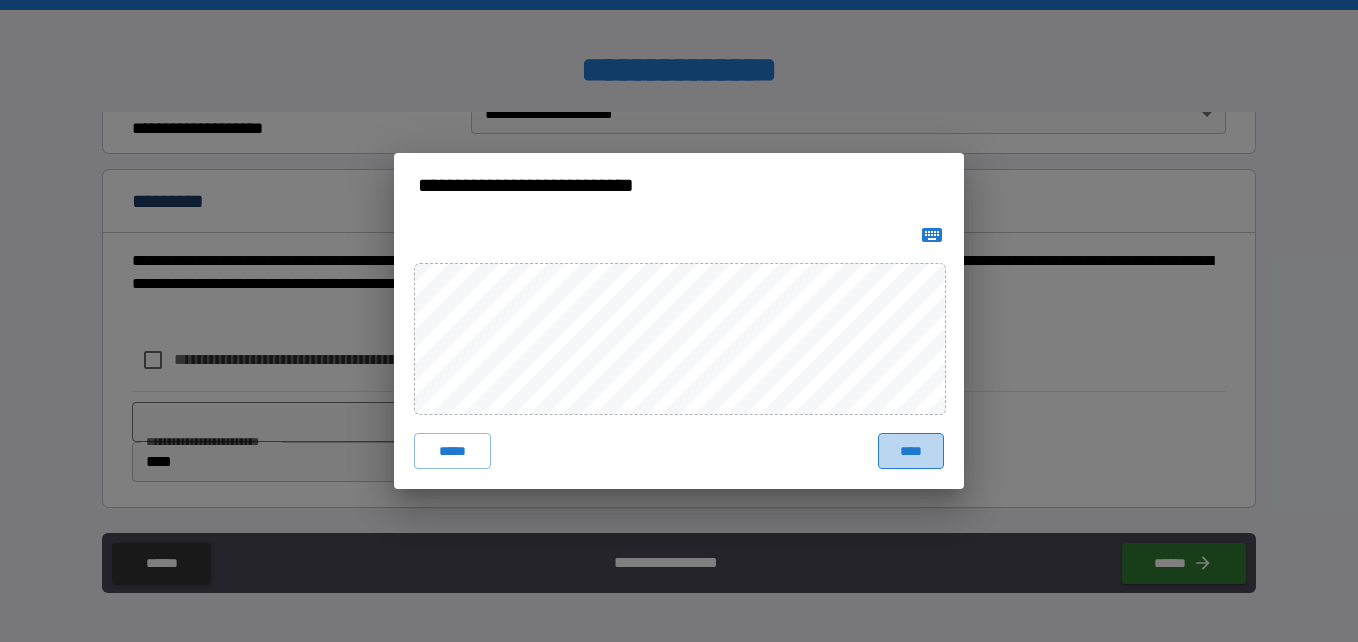 click on "****" at bounding box center [911, 451] 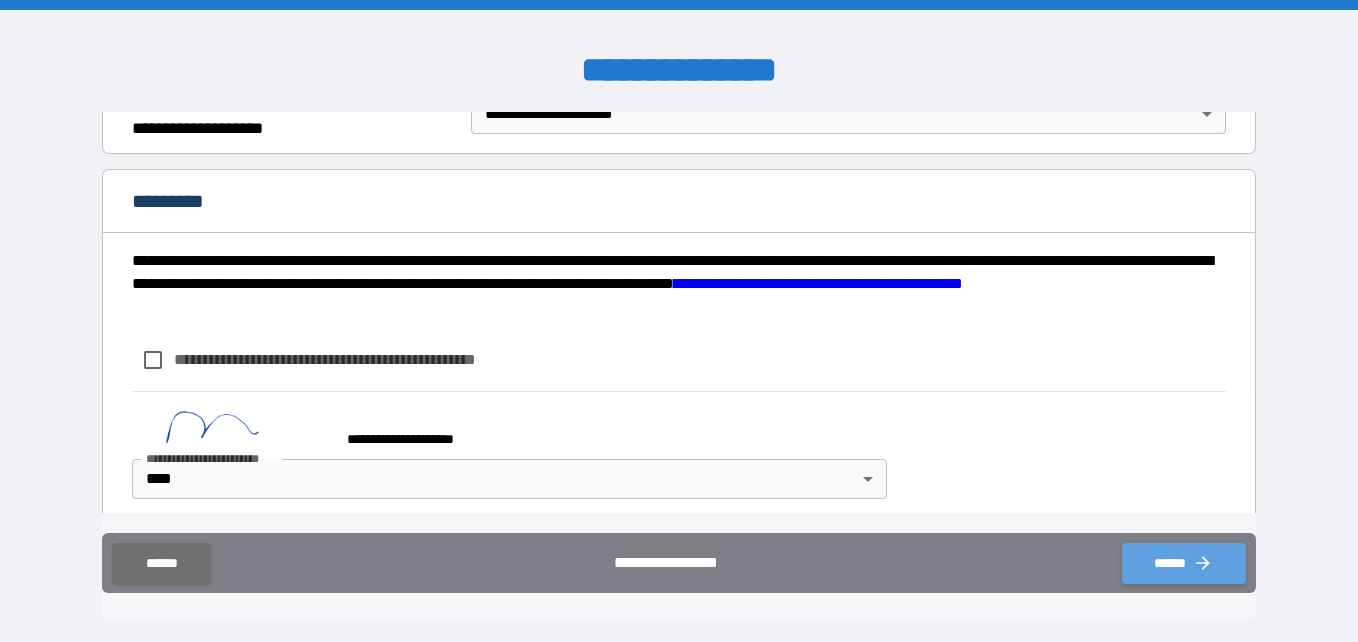 click on "******" at bounding box center [1184, 563] 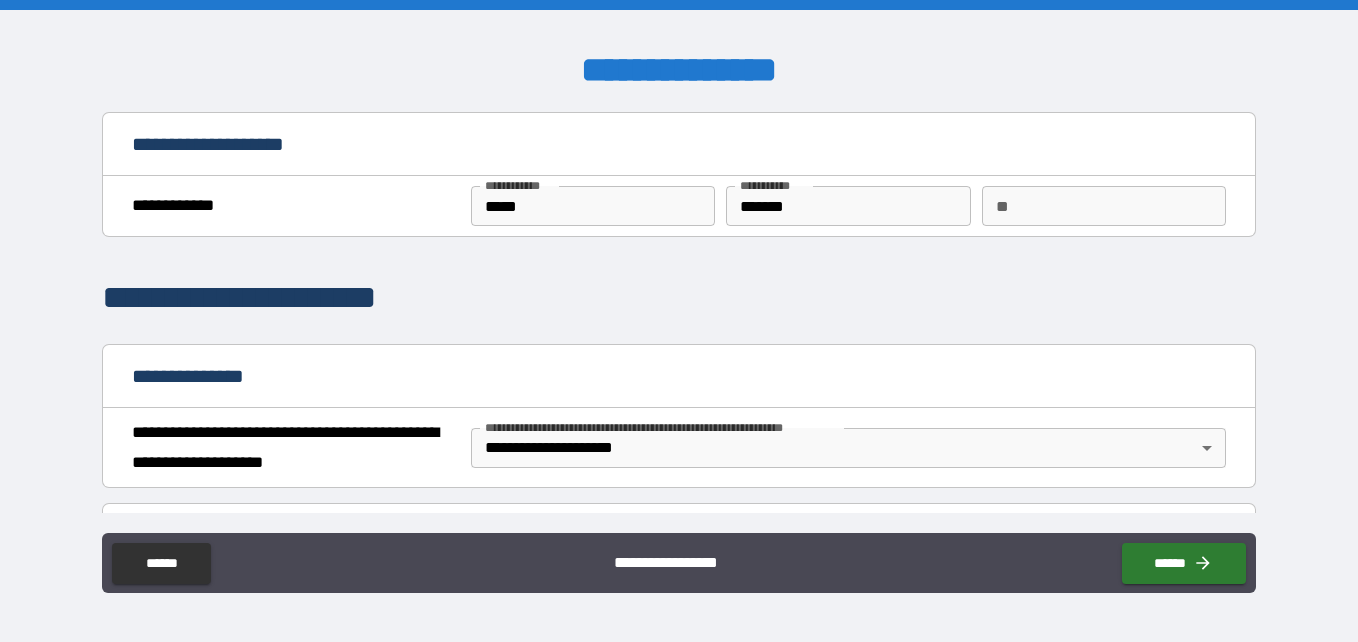 scroll, scrollTop: 351, scrollLeft: 0, axis: vertical 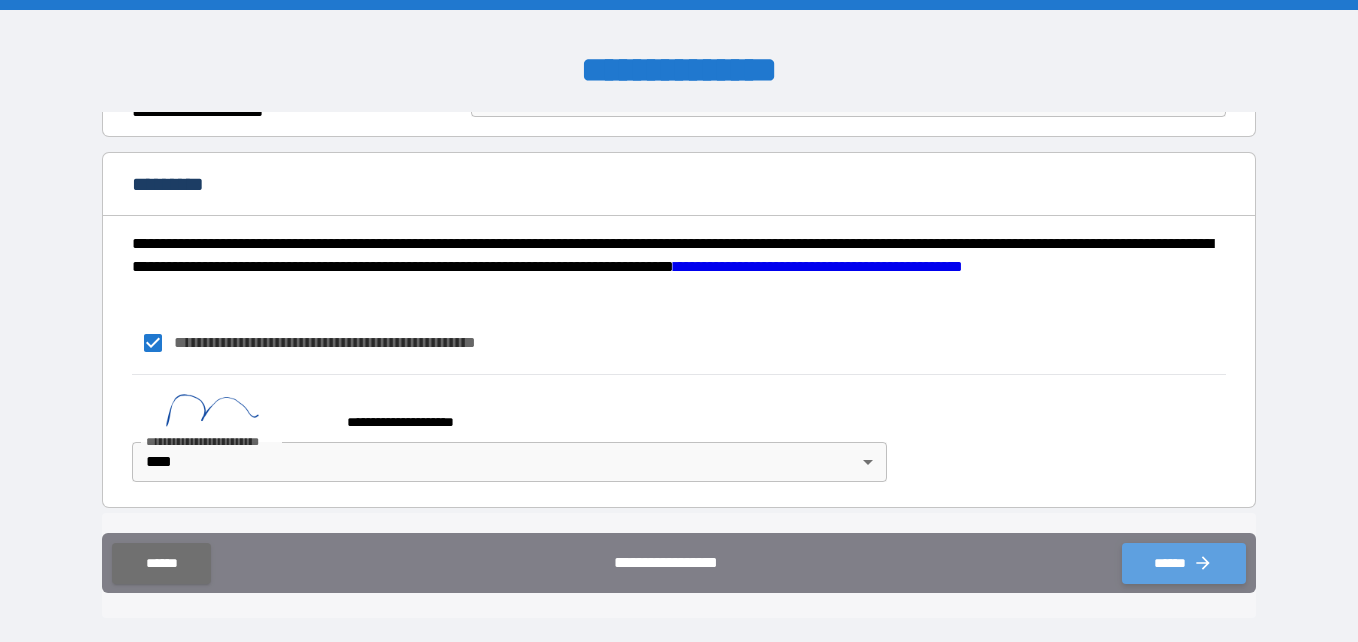 click on "******" at bounding box center [1184, 563] 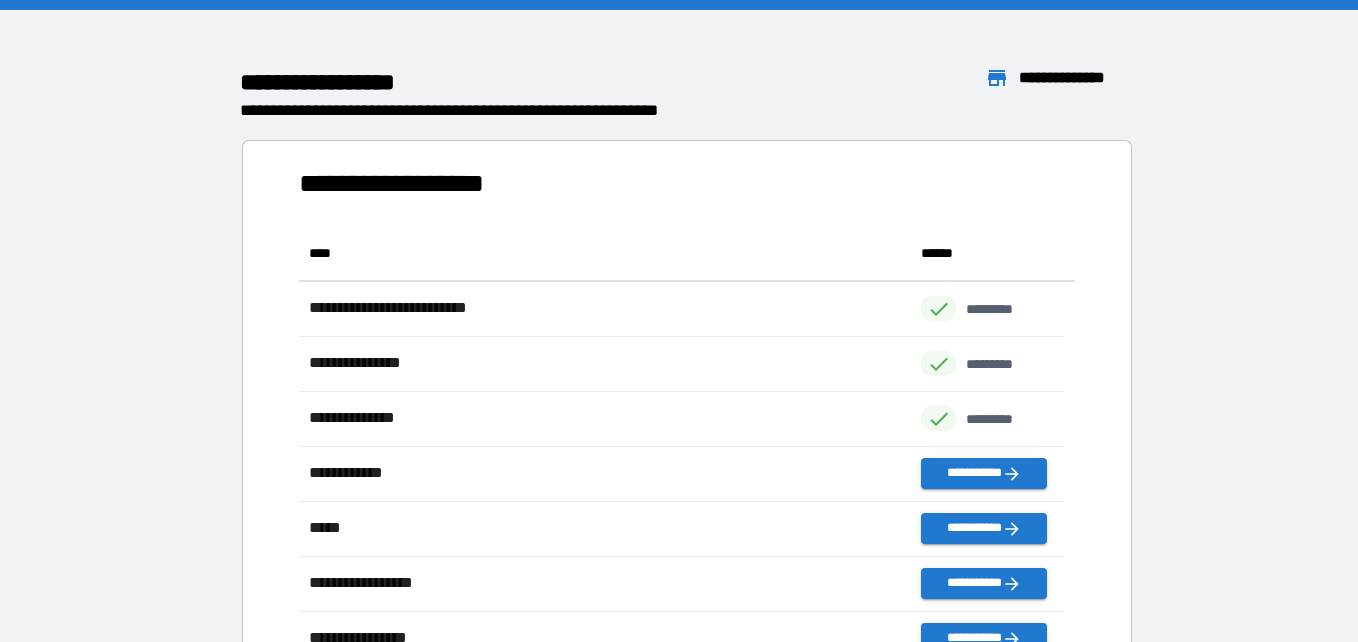 scroll, scrollTop: 16, scrollLeft: 16, axis: both 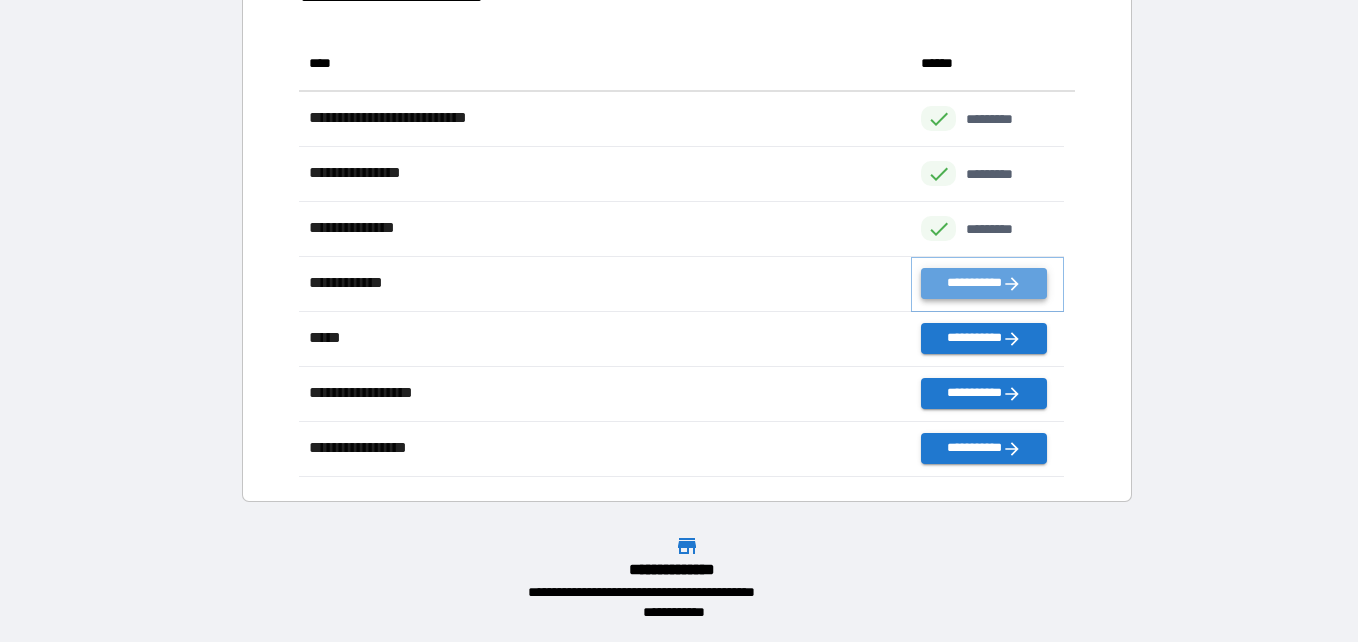 click on "**********" at bounding box center (983, 283) 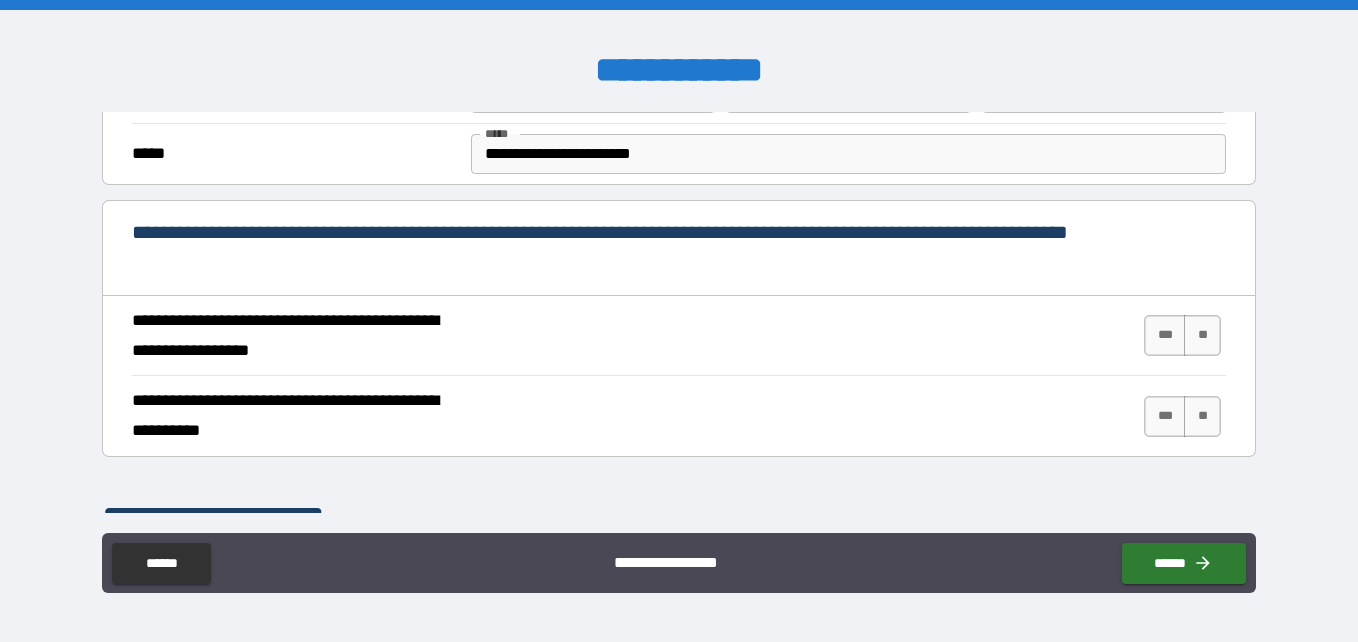 scroll, scrollTop: 676, scrollLeft: 0, axis: vertical 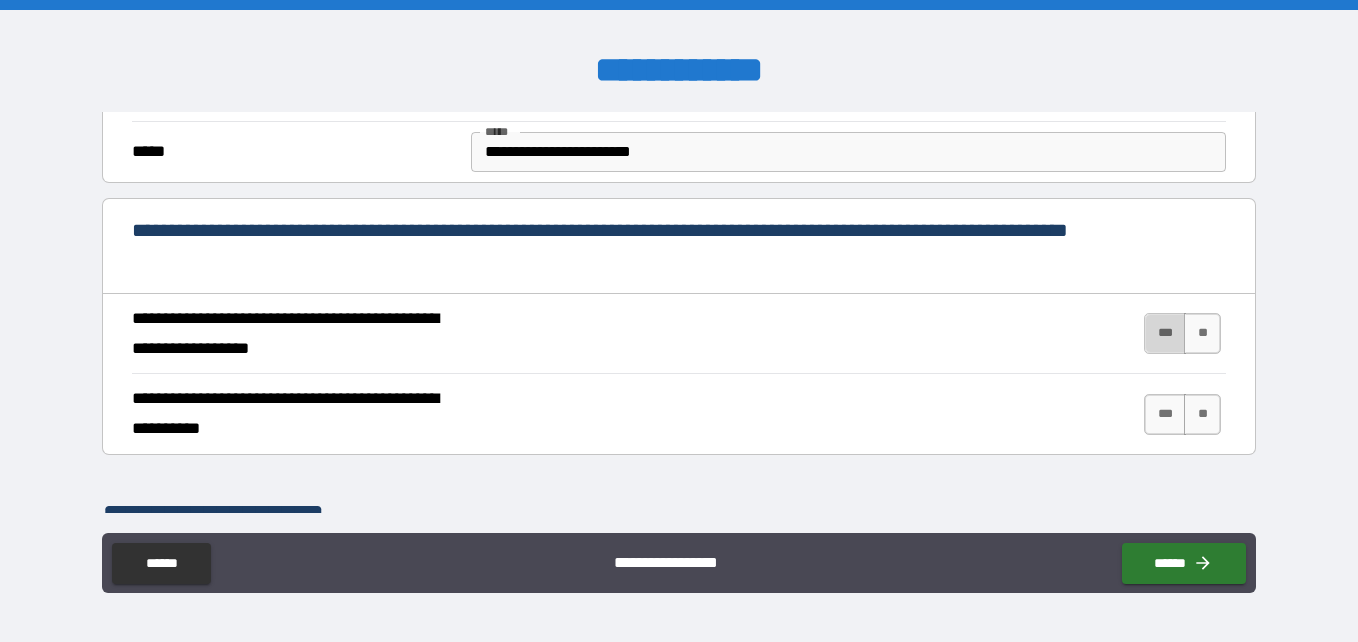 click on "***" at bounding box center [1165, 333] 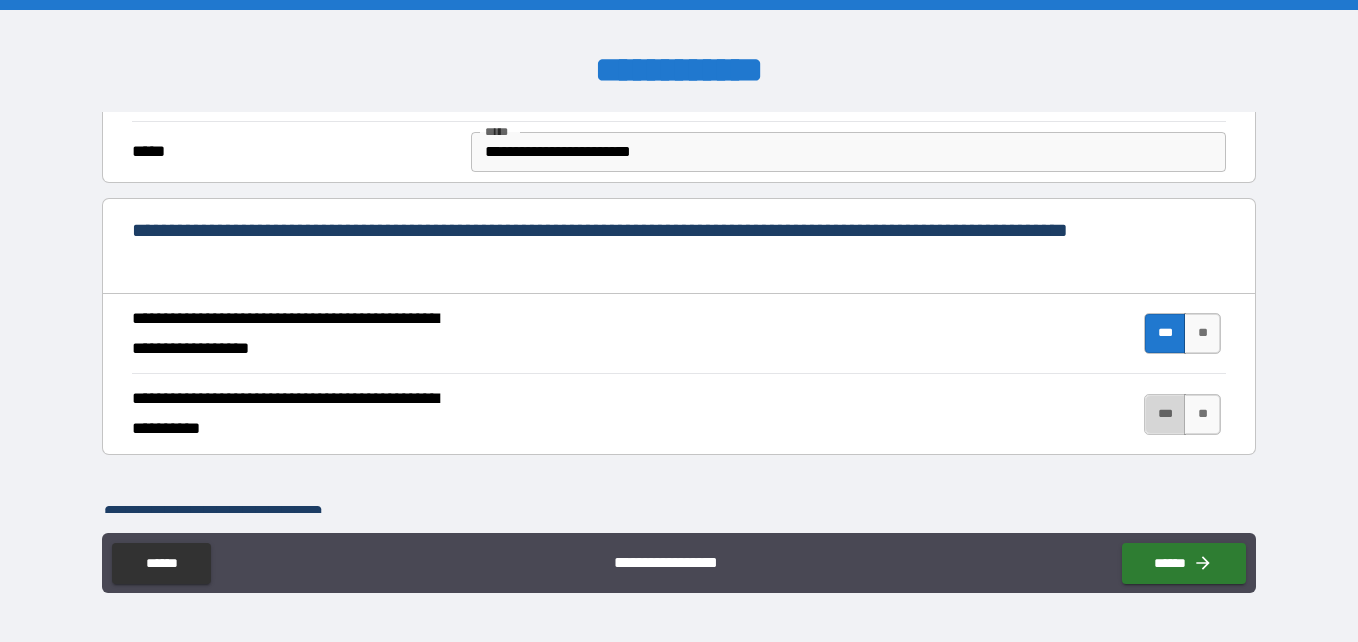 click on "***" at bounding box center [1165, 414] 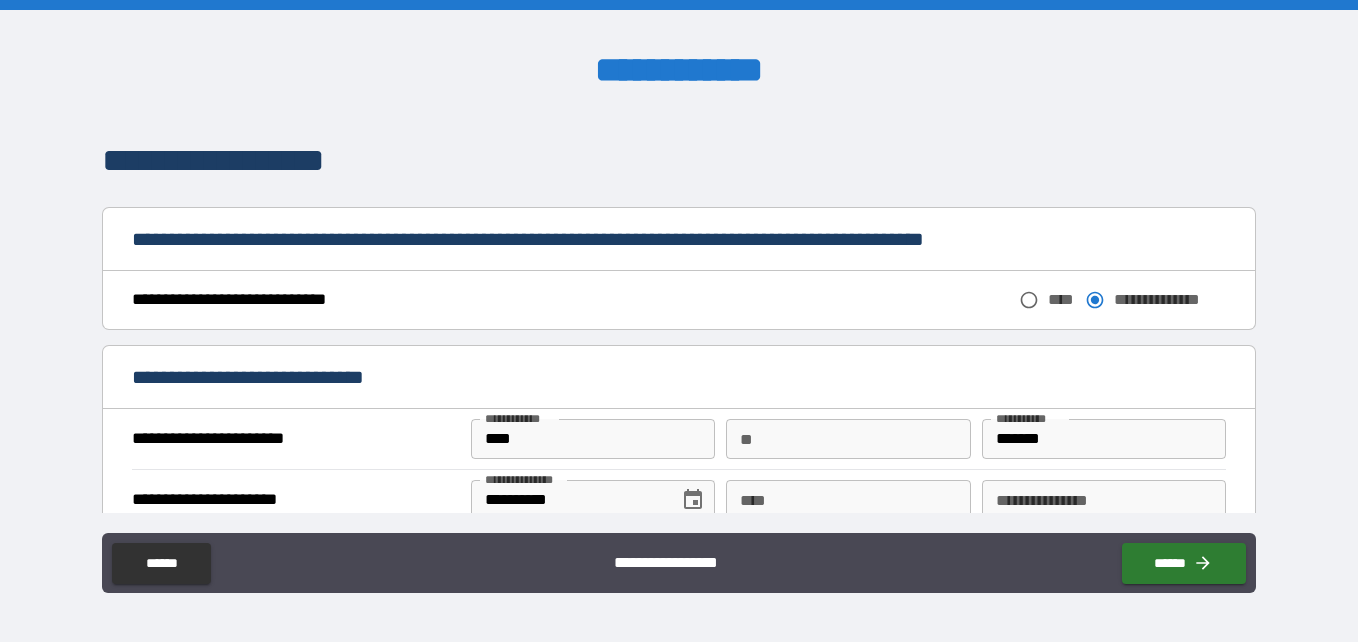 scroll, scrollTop: 1032, scrollLeft: 0, axis: vertical 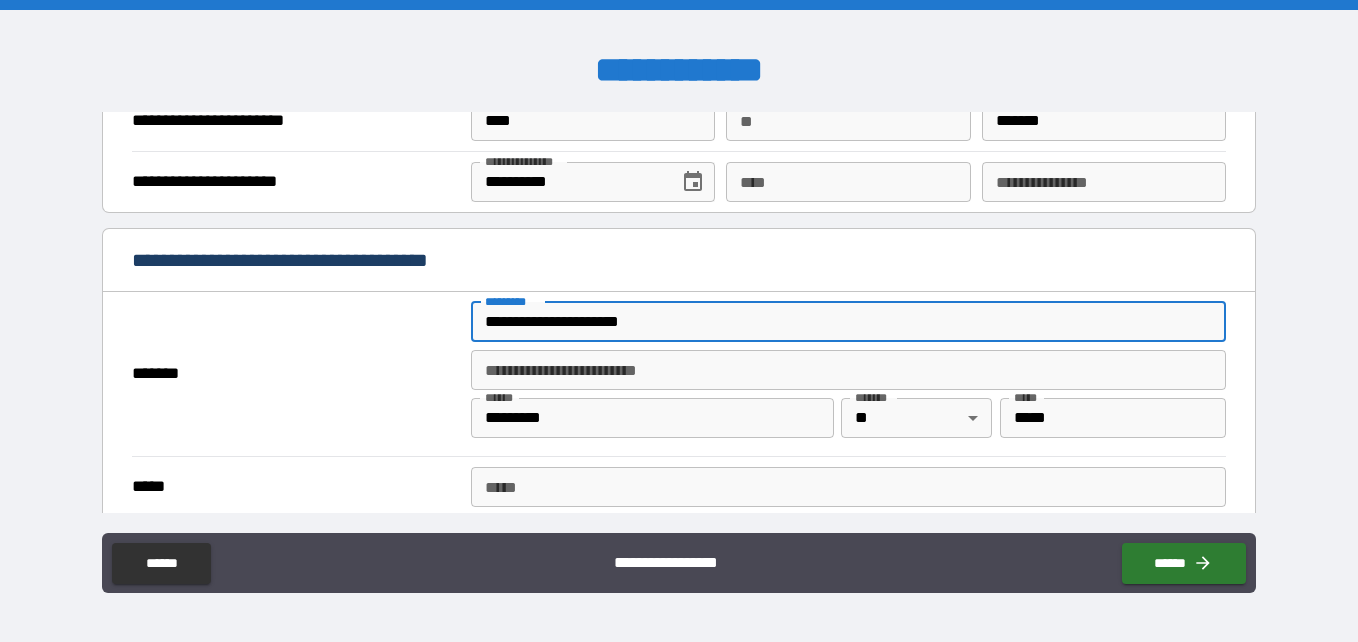click on "**********" at bounding box center (848, 322) 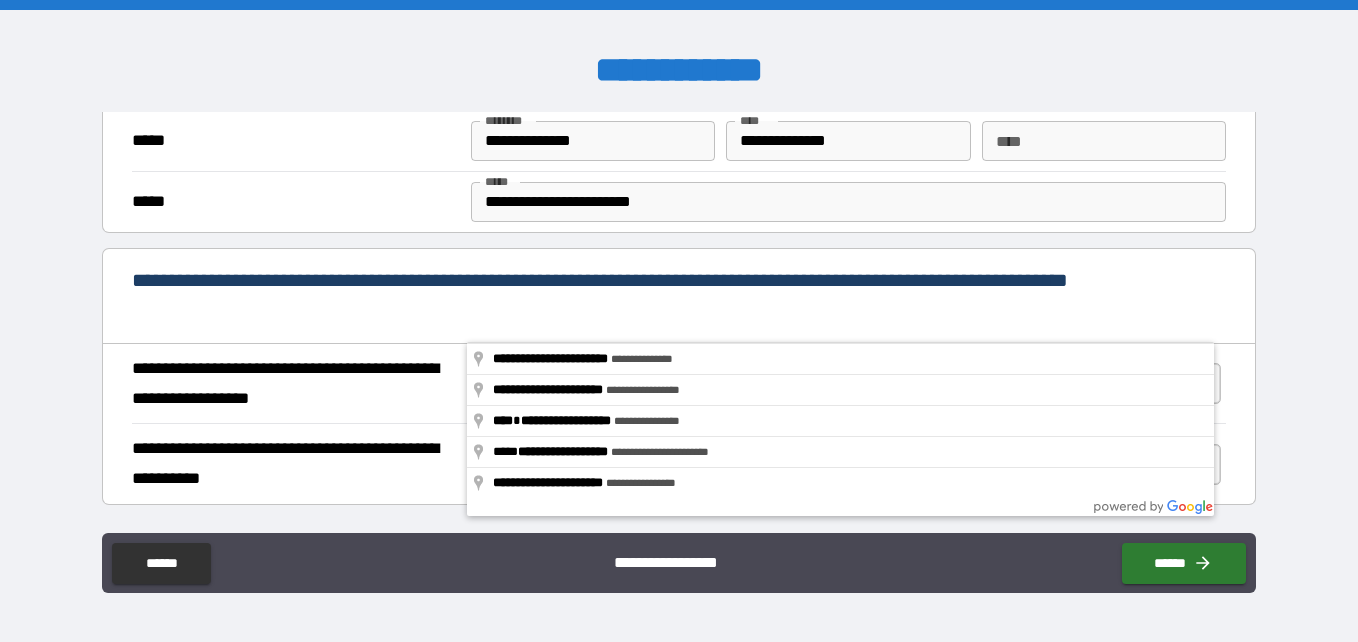 scroll, scrollTop: 422, scrollLeft: 0, axis: vertical 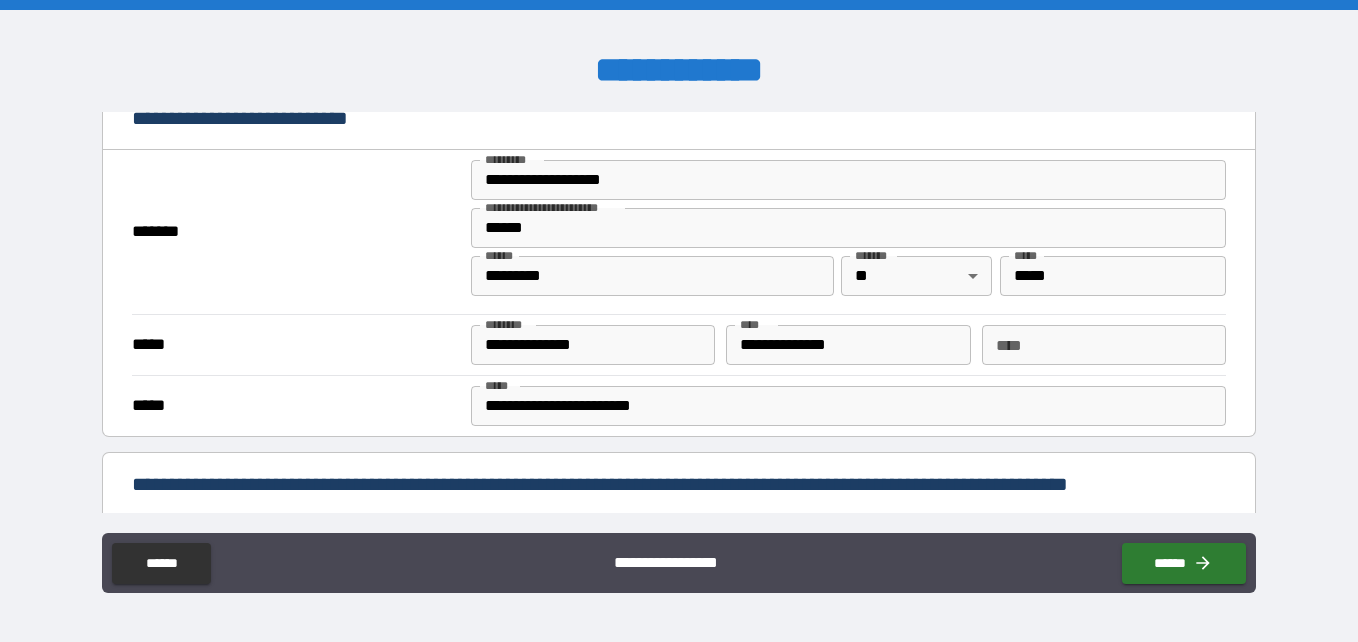 click on "**********" at bounding box center [679, 323] 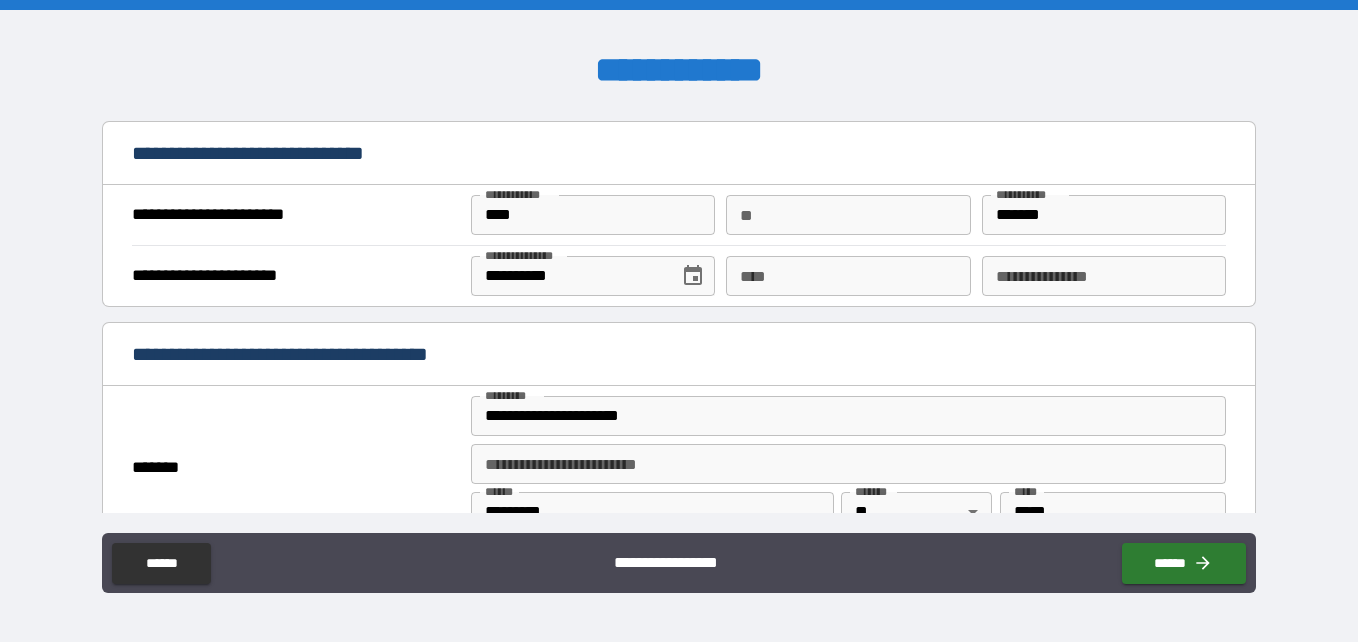 scroll, scrollTop: 1256, scrollLeft: 0, axis: vertical 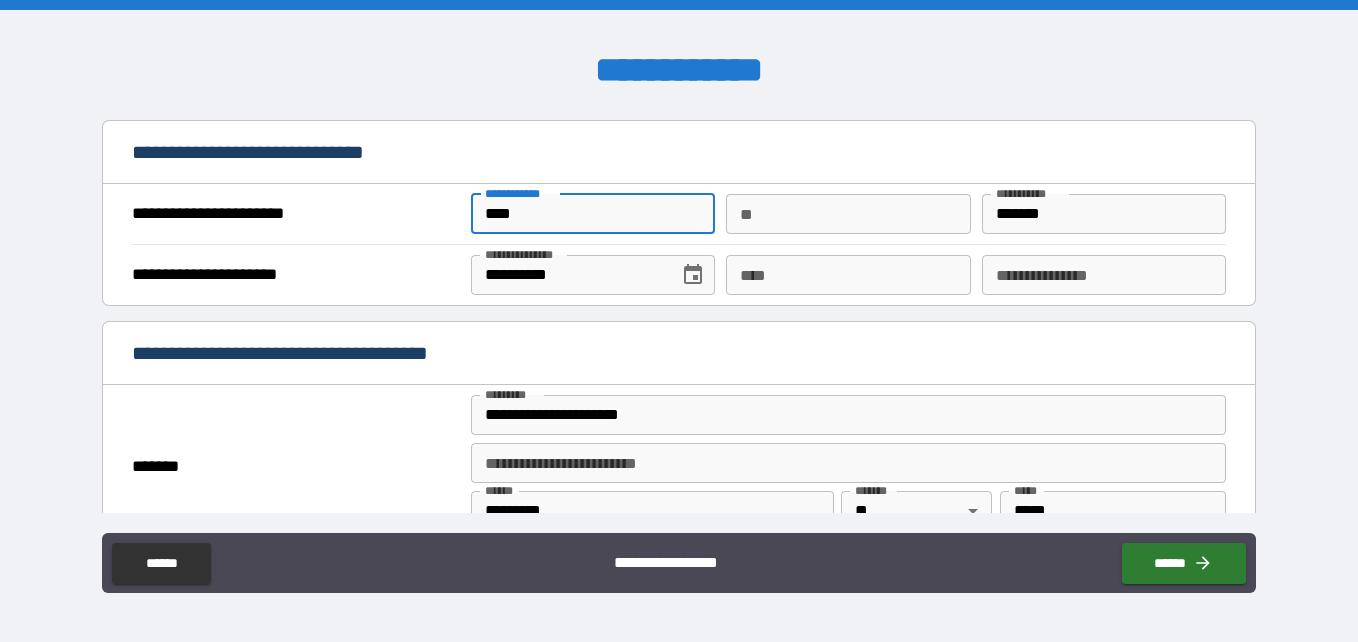 click on "****" at bounding box center (593, 214) 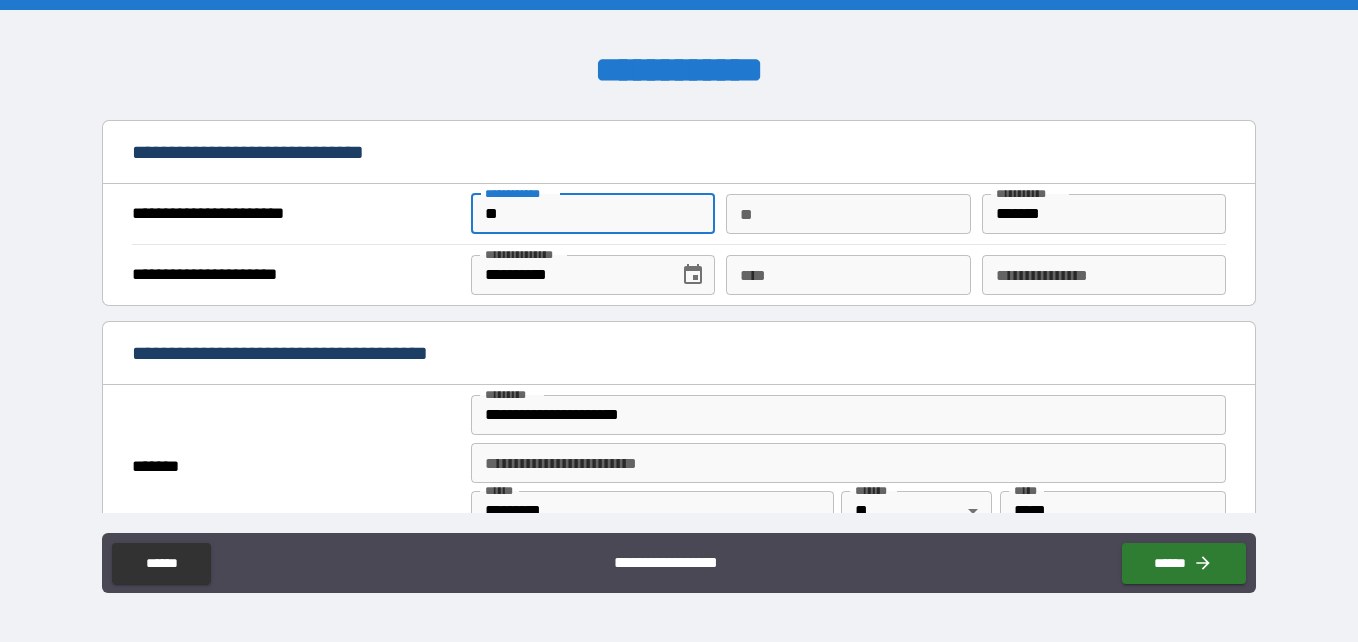 type on "*" 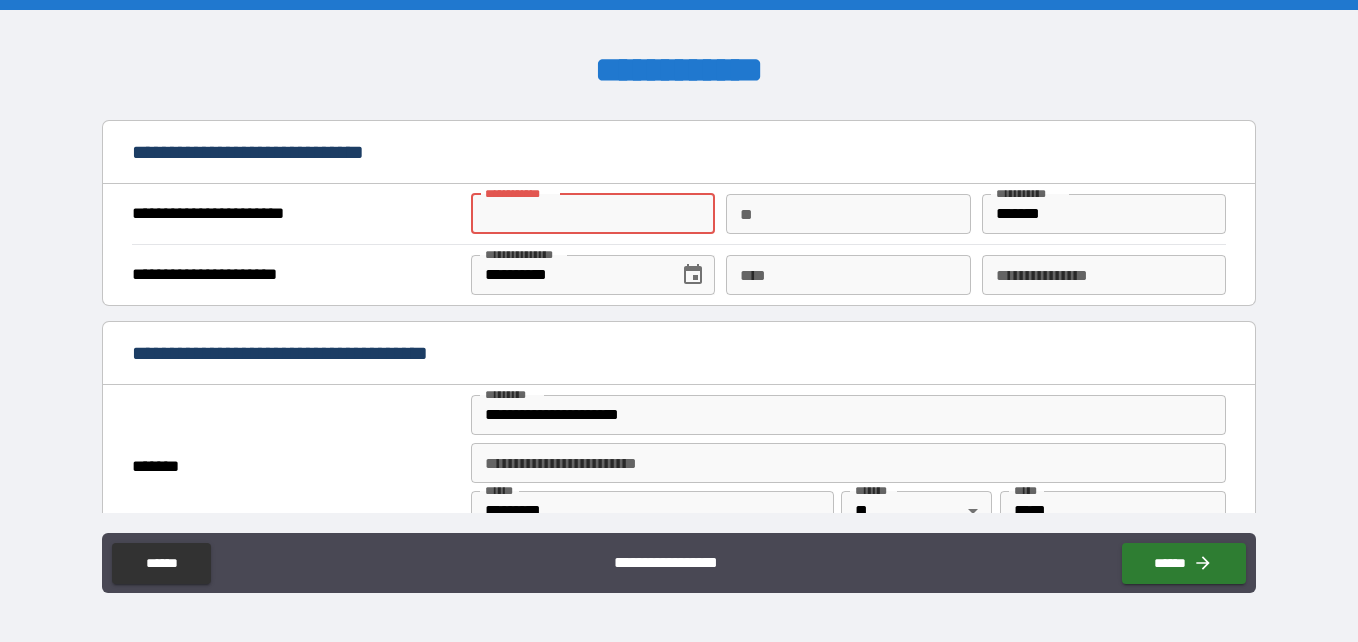 type 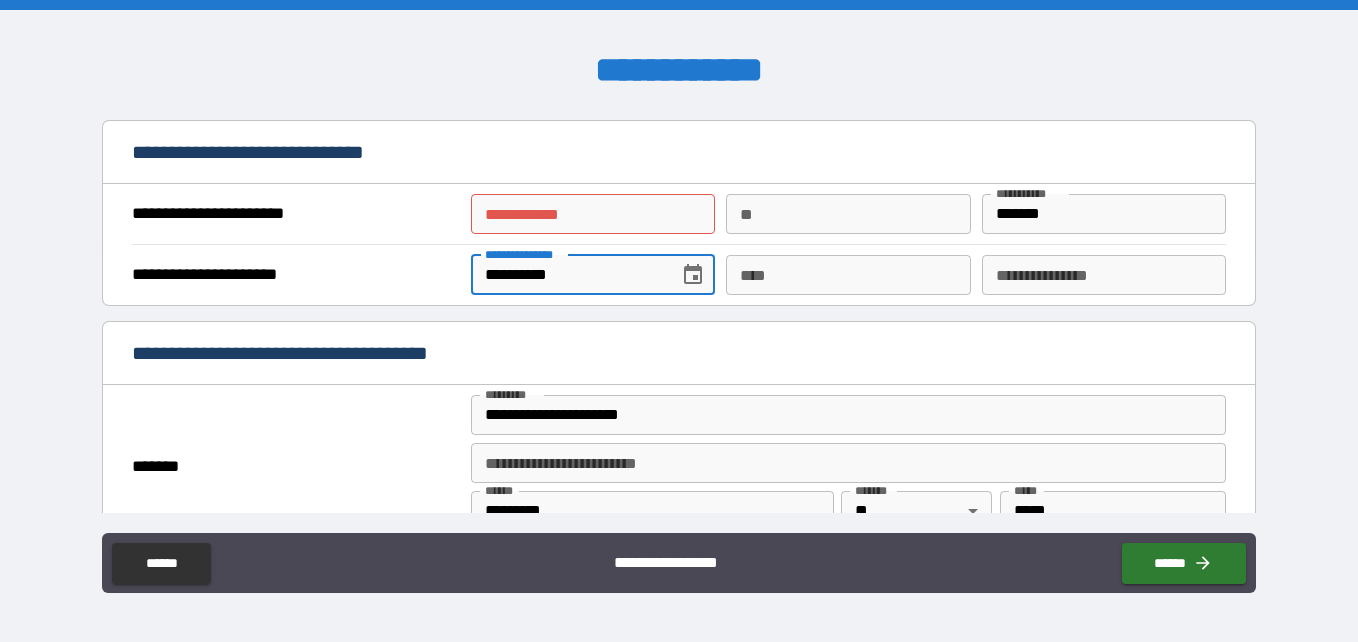 click on "**********" at bounding box center [568, 275] 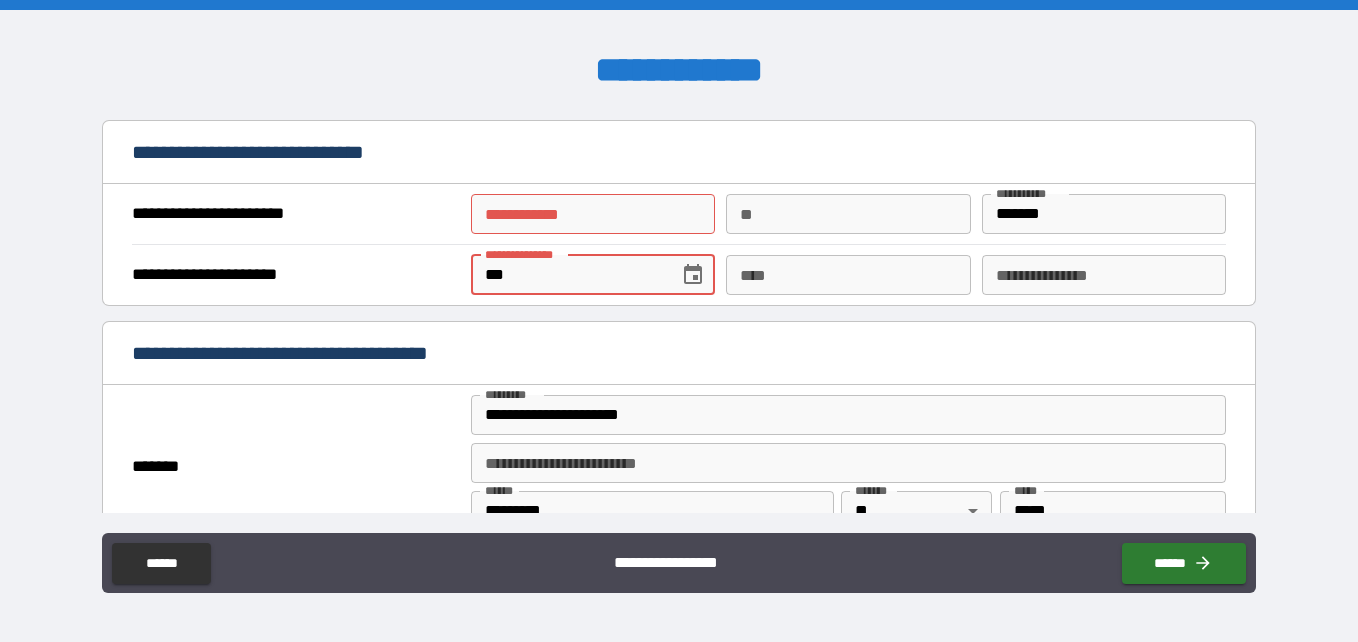type on "*" 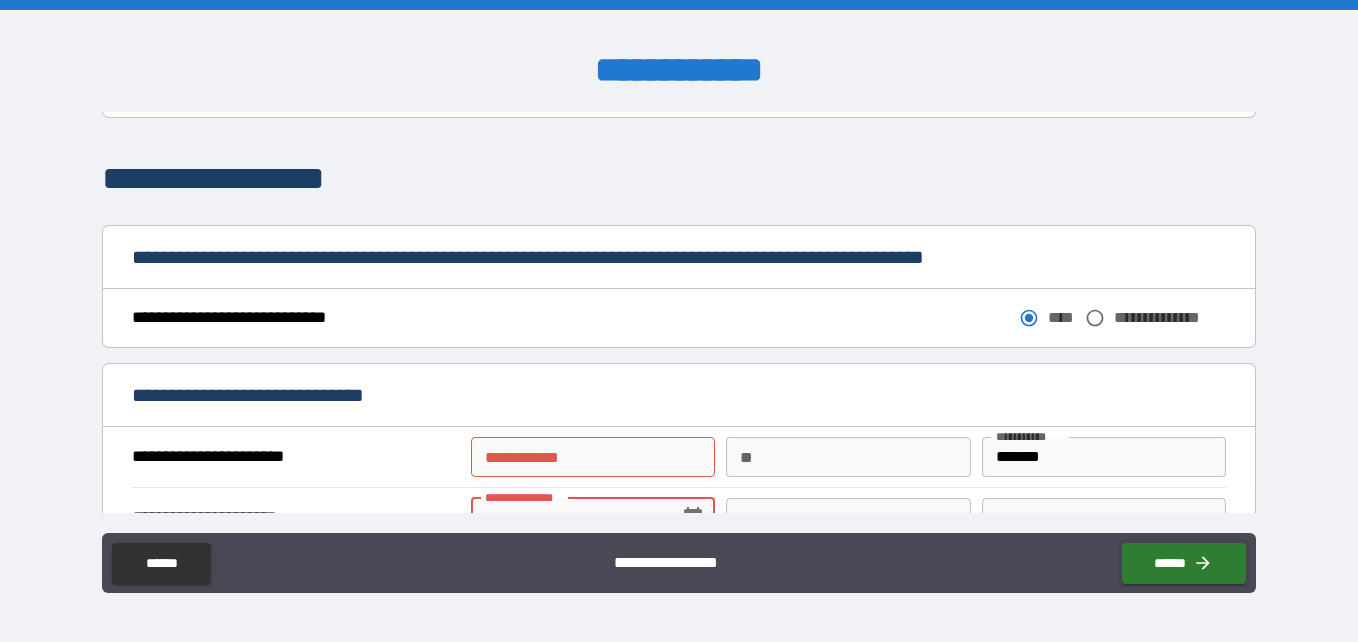 scroll, scrollTop: 846, scrollLeft: 0, axis: vertical 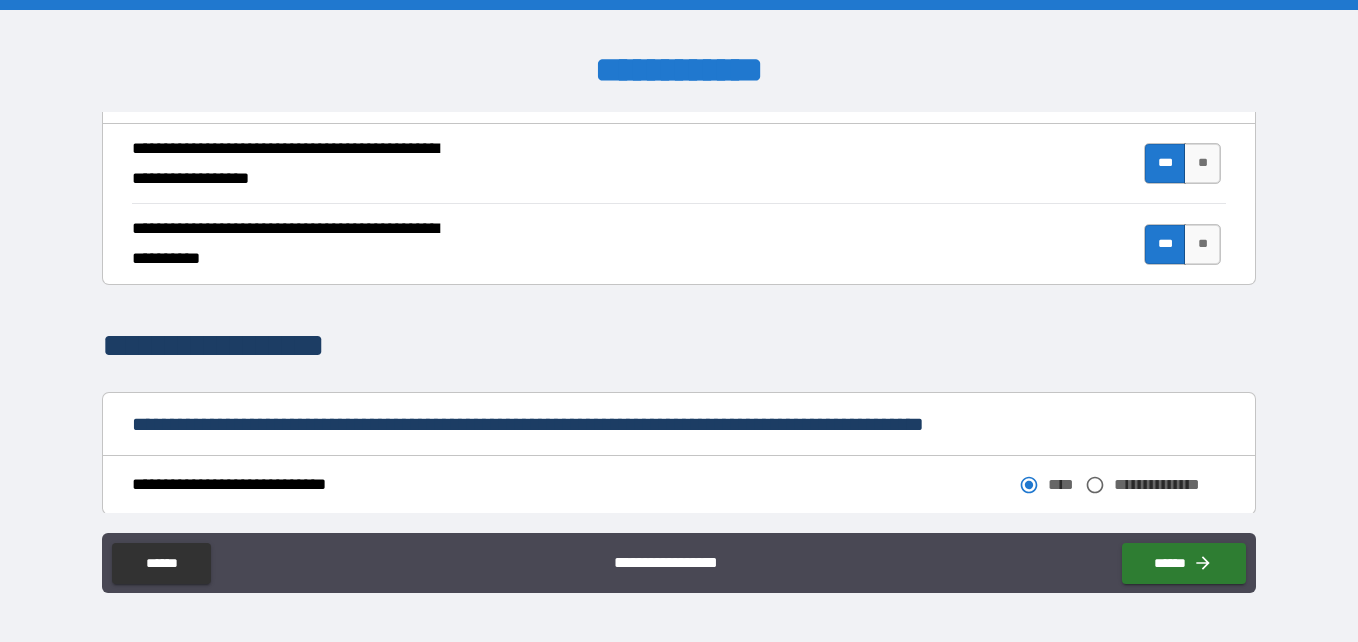 type 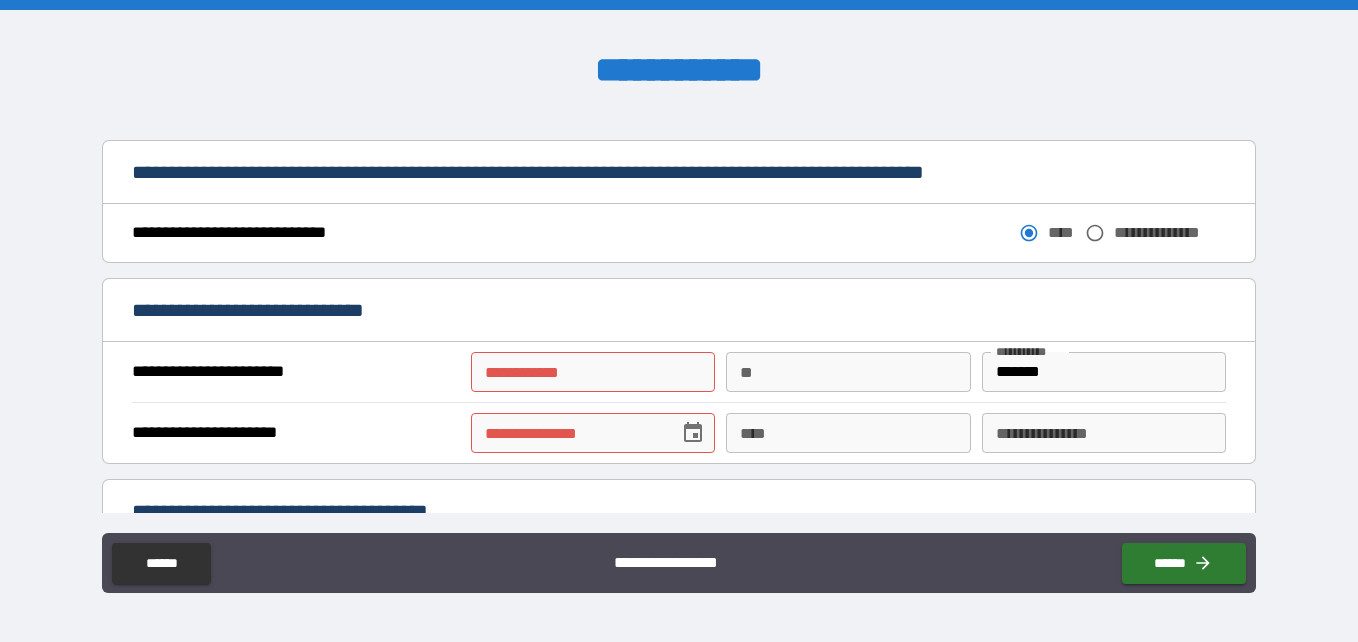 scroll, scrollTop: 1099, scrollLeft: 0, axis: vertical 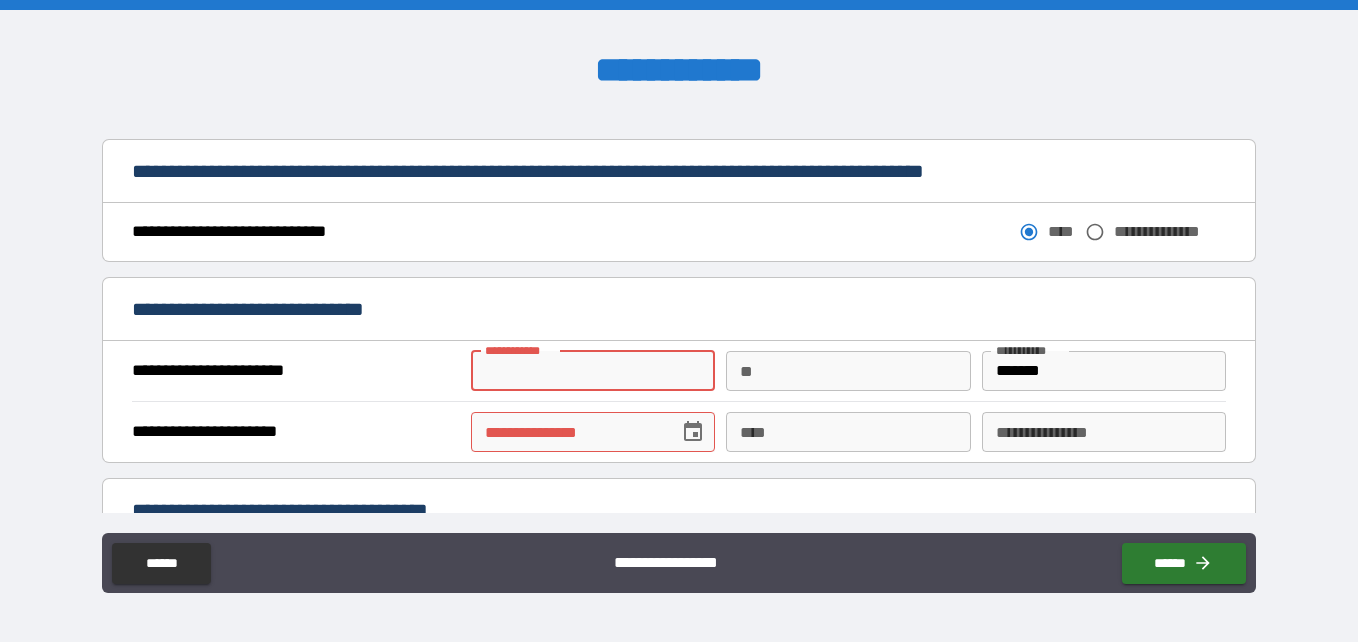 click on "**********" at bounding box center (593, 371) 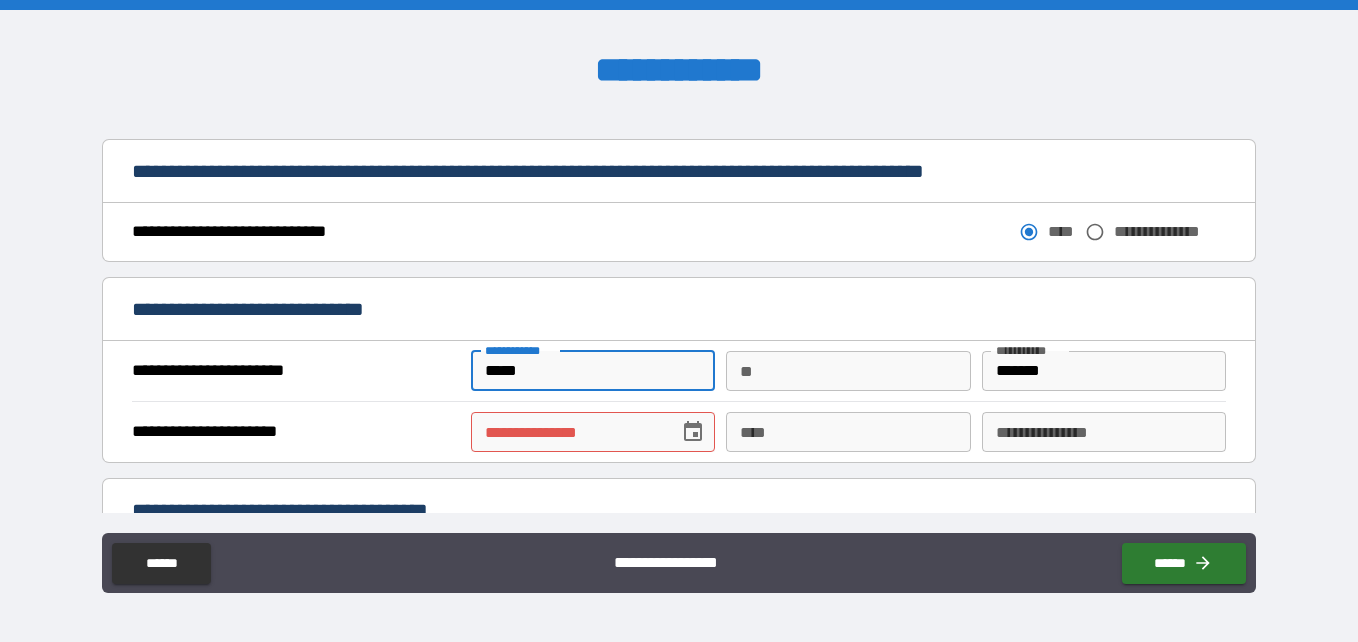 type on "*****" 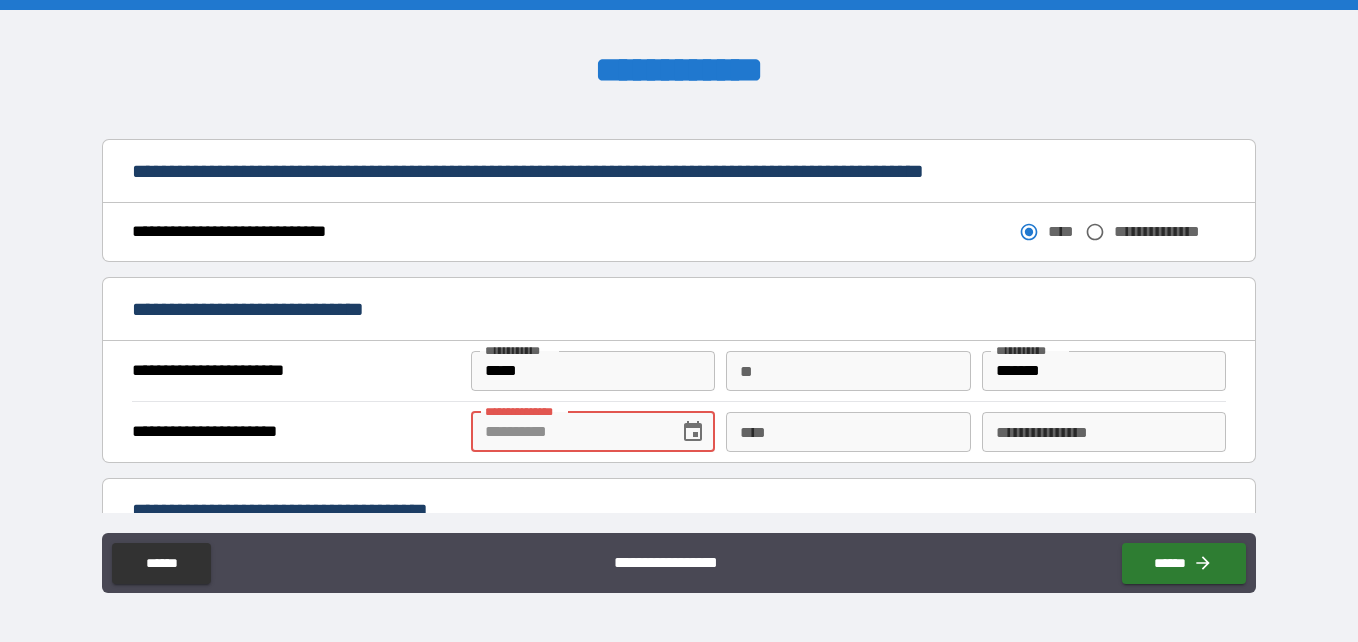 click on "**********" at bounding box center (568, 432) 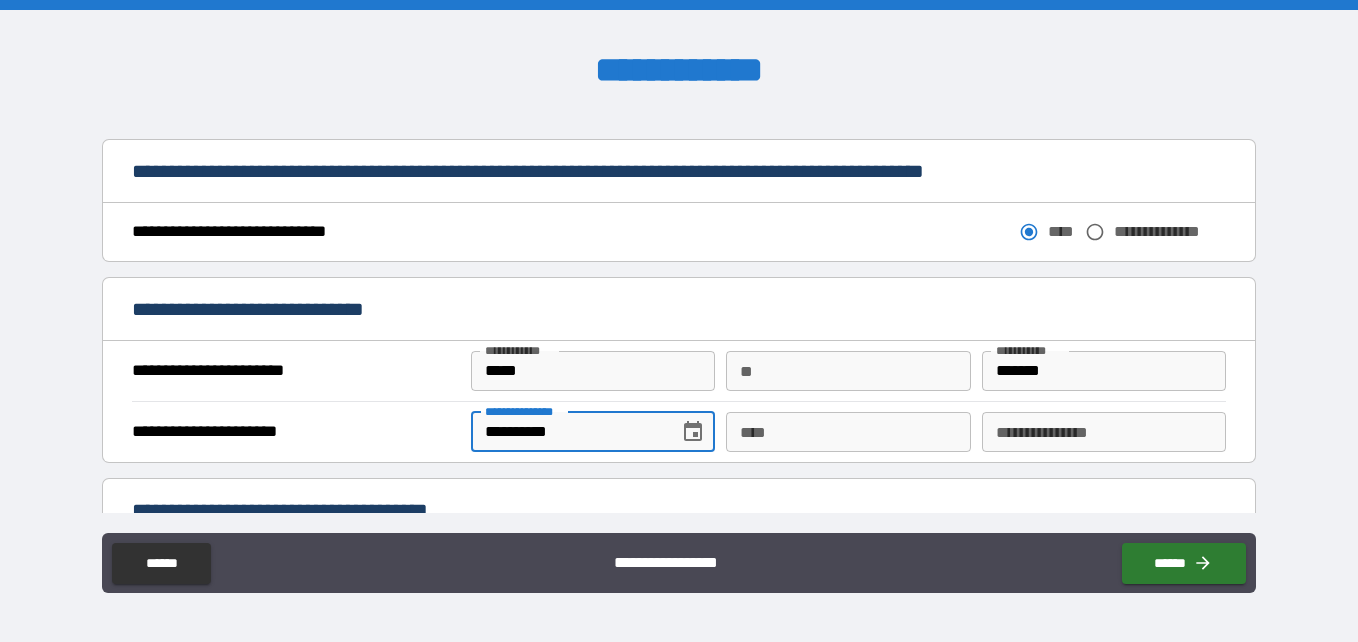 type on "**********" 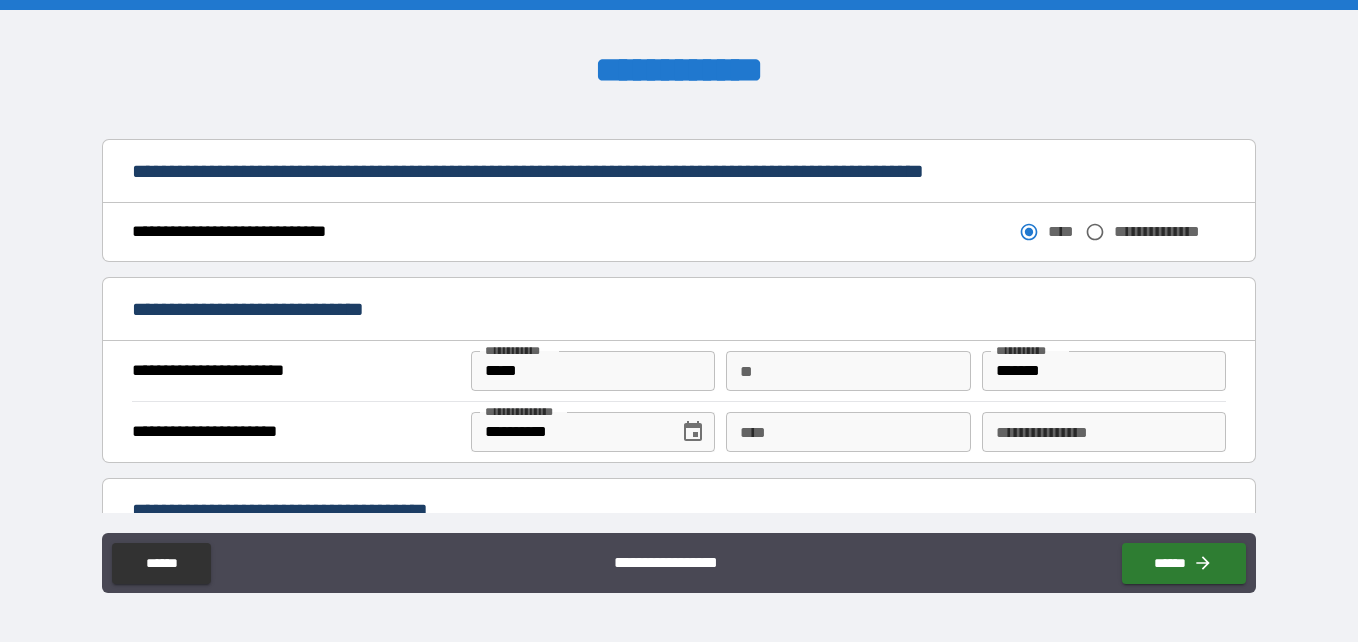 click on "**********" at bounding box center (679, 376) 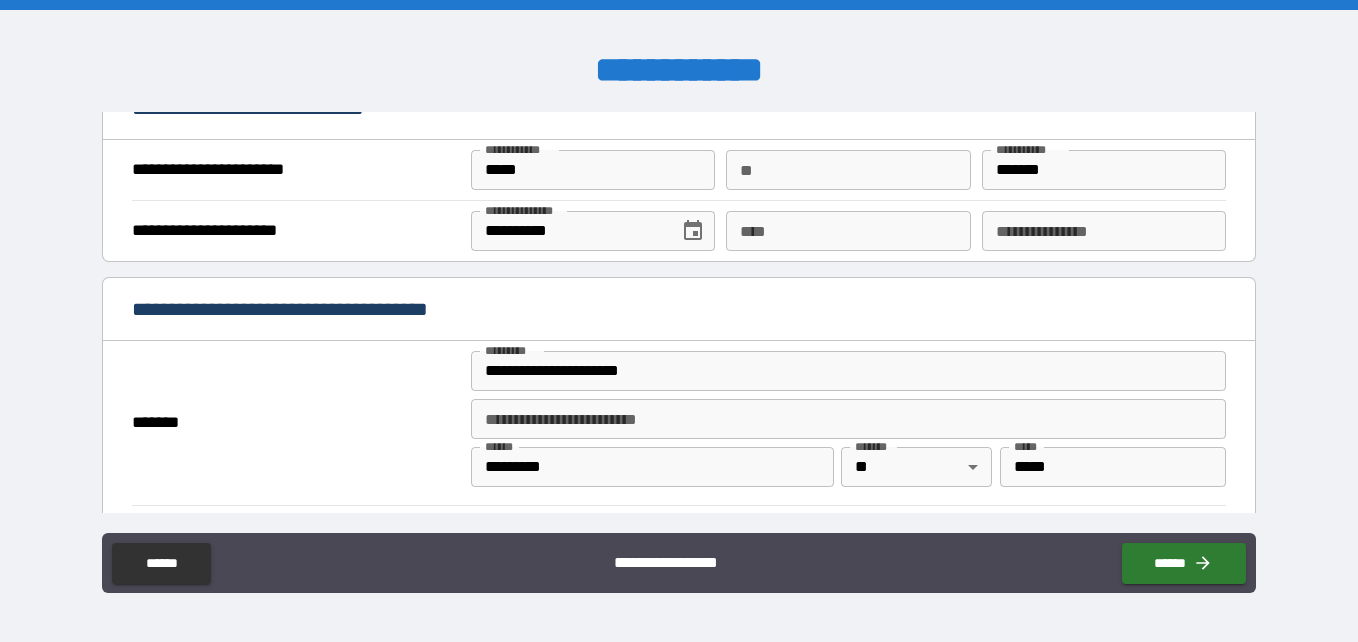 scroll, scrollTop: 1301, scrollLeft: 0, axis: vertical 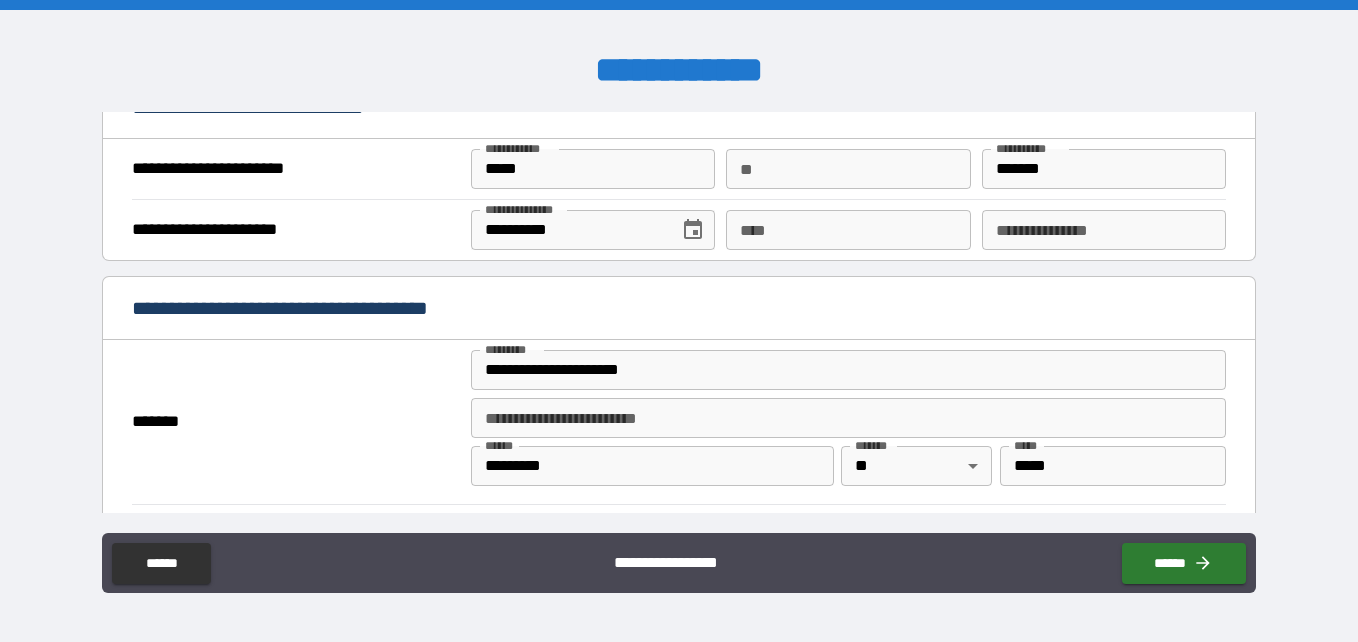 click on "**********" at bounding box center (848, 370) 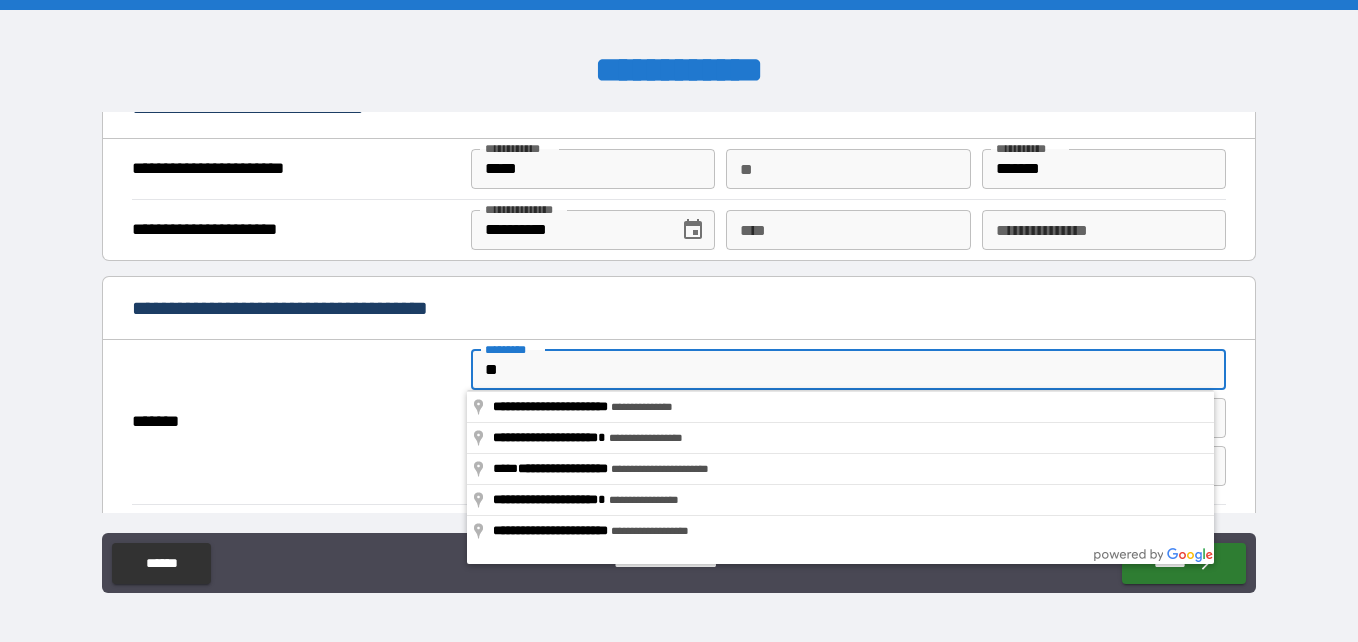 type on "*" 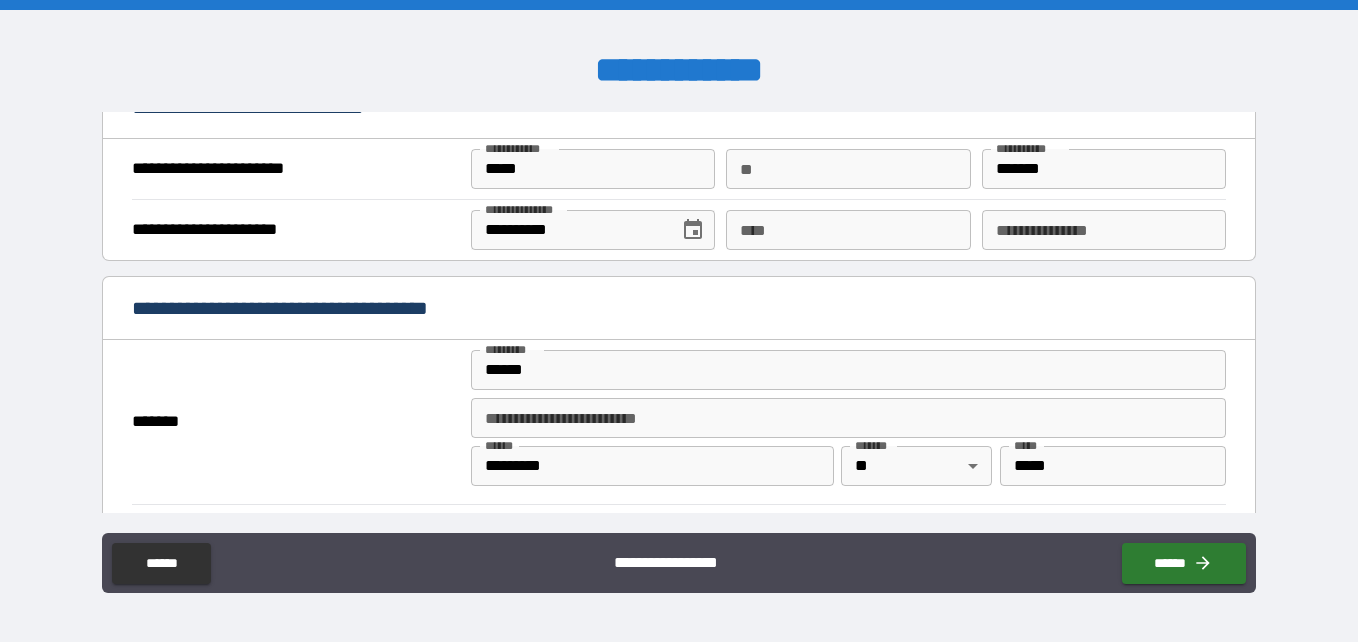 type on "**********" 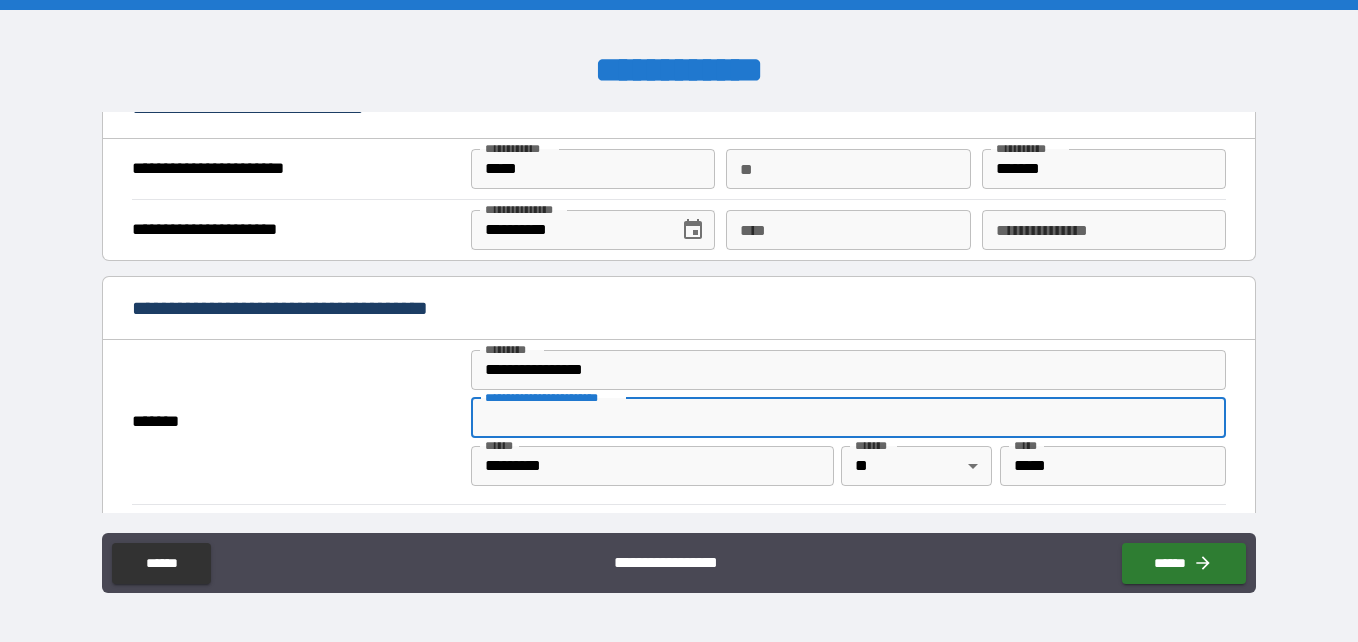 click on "**********" at bounding box center (848, 418) 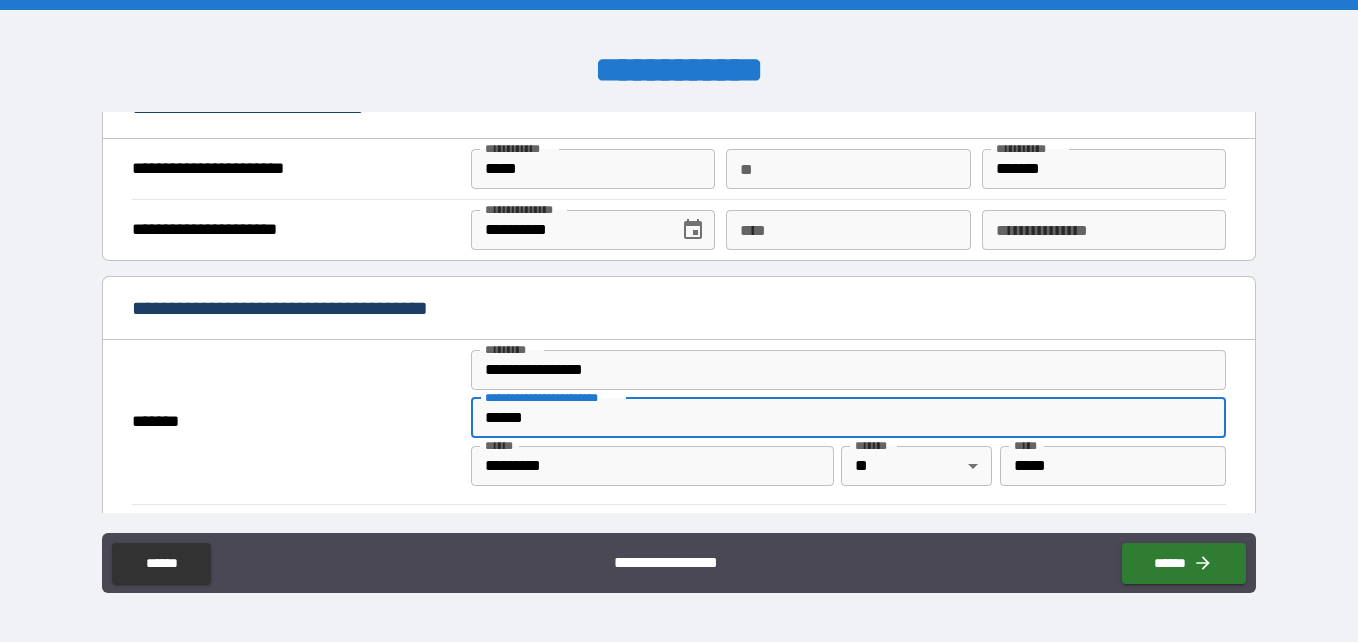 type on "******" 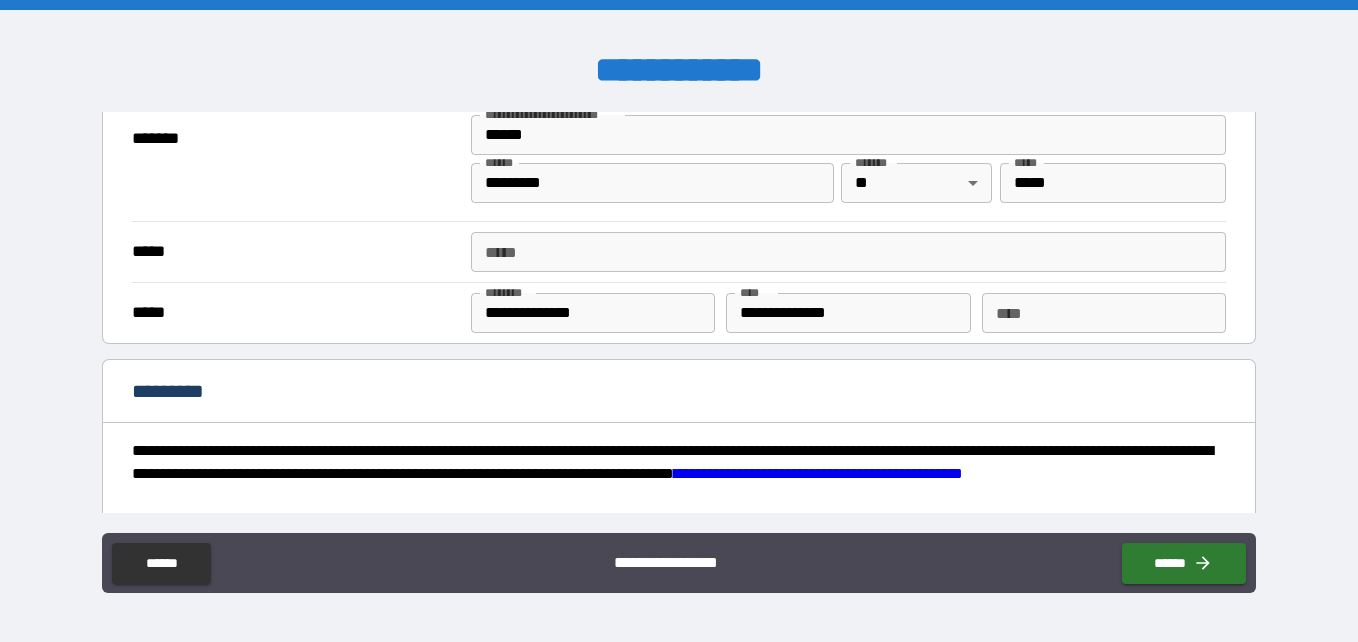 scroll, scrollTop: 1585, scrollLeft: 0, axis: vertical 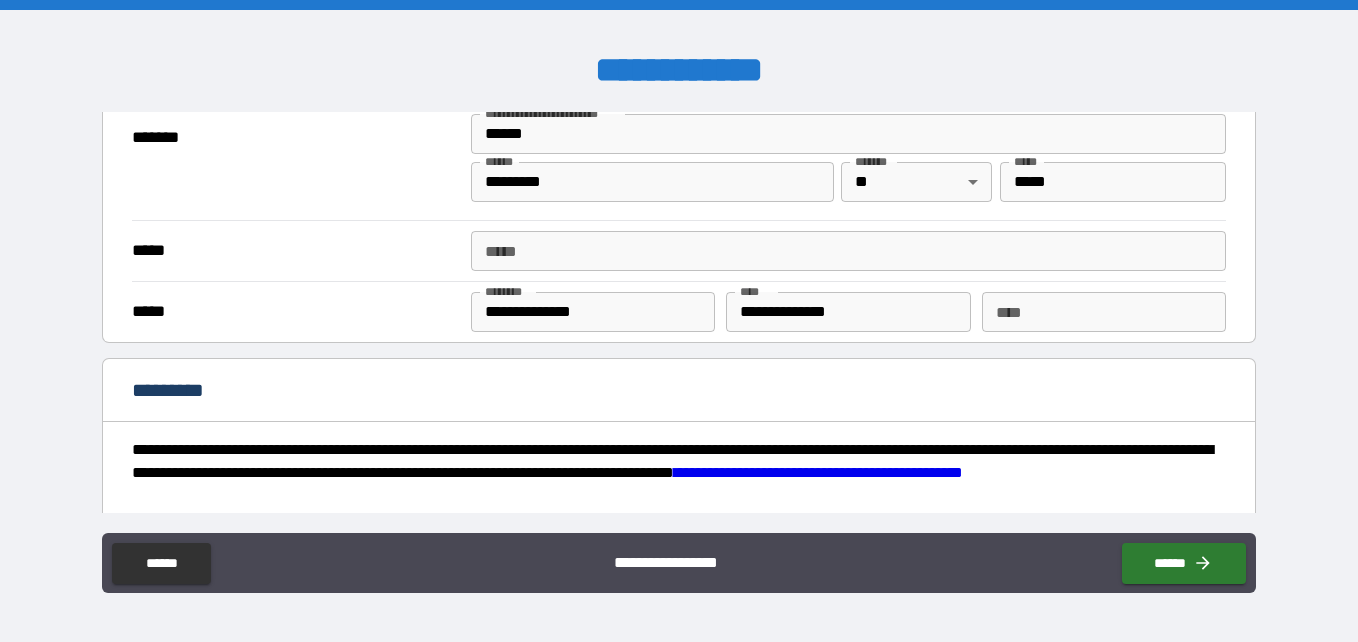 click on "**********" at bounding box center [593, 312] 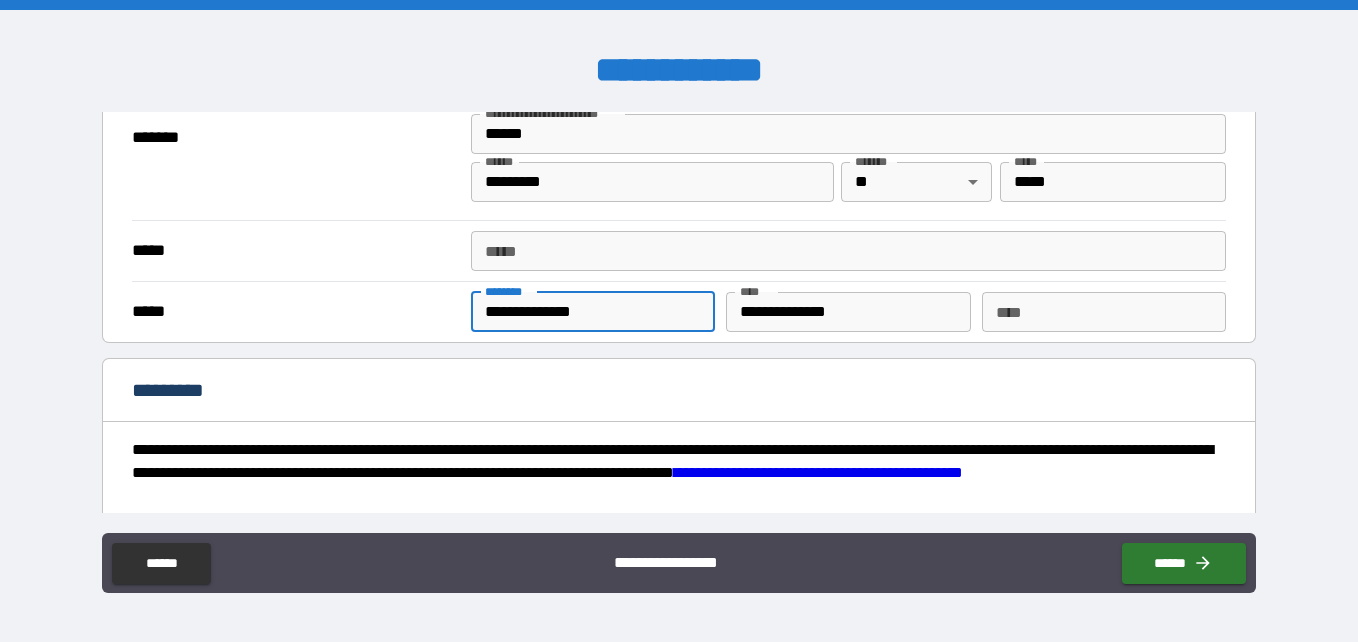 type on "**********" 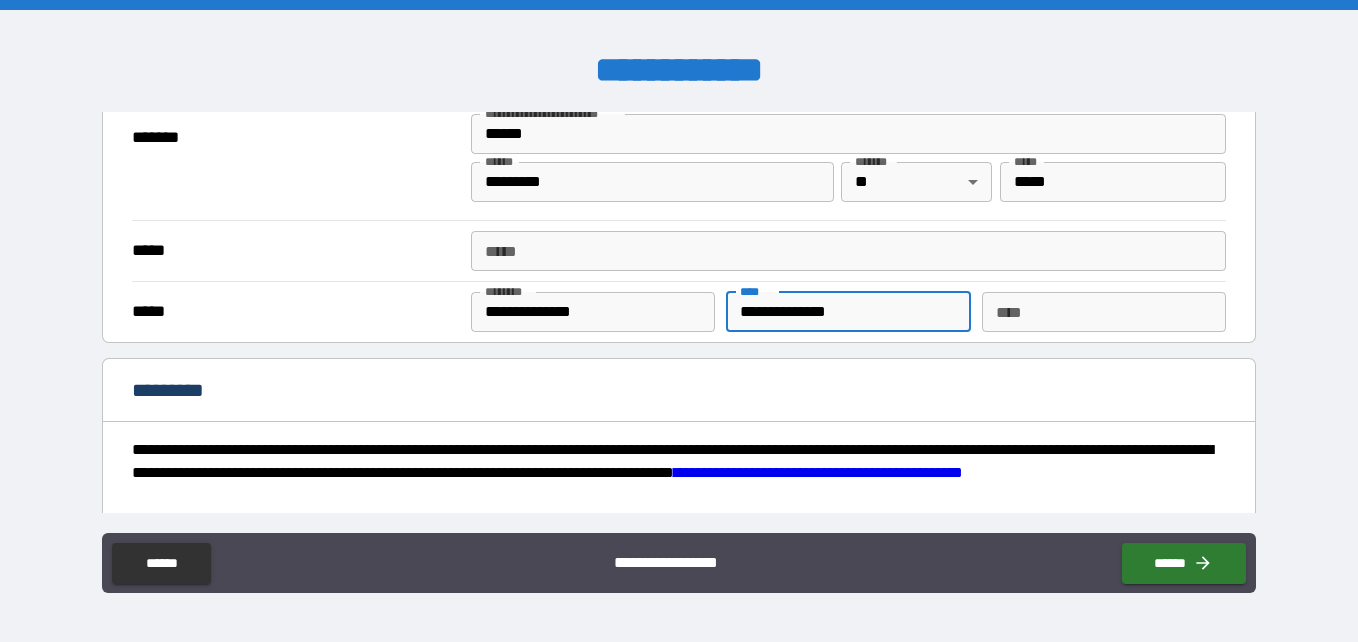 click on "**********" at bounding box center (848, 312) 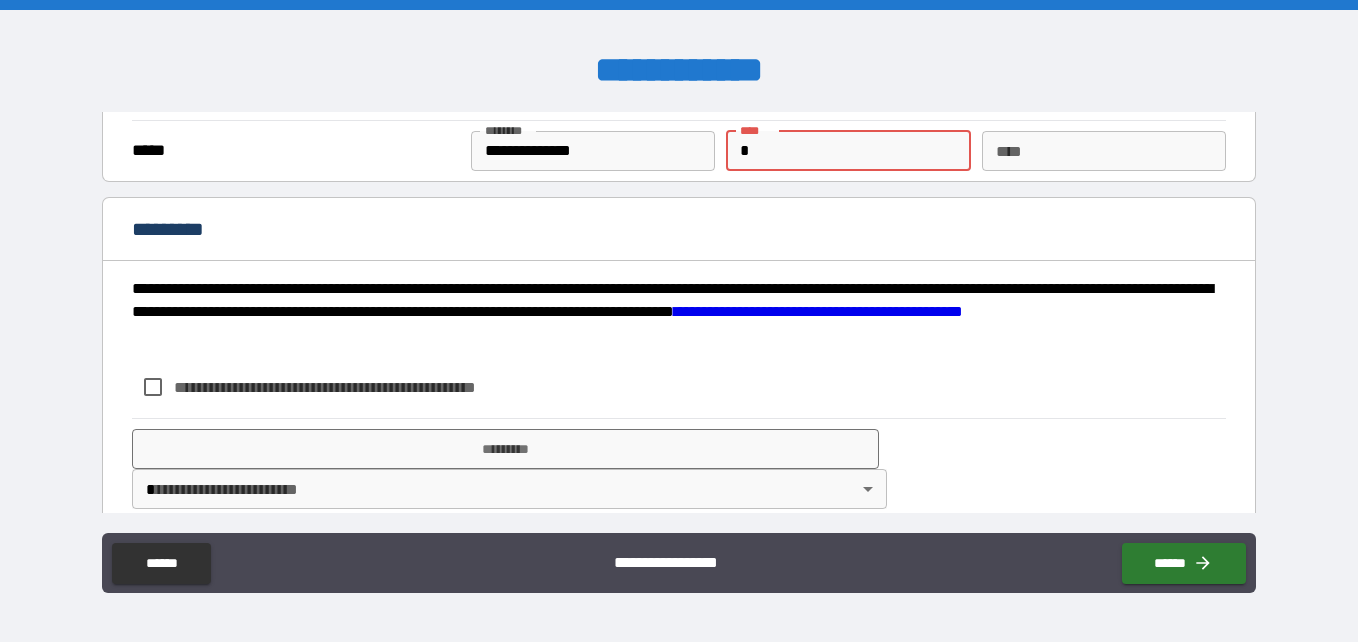 scroll, scrollTop: 1747, scrollLeft: 0, axis: vertical 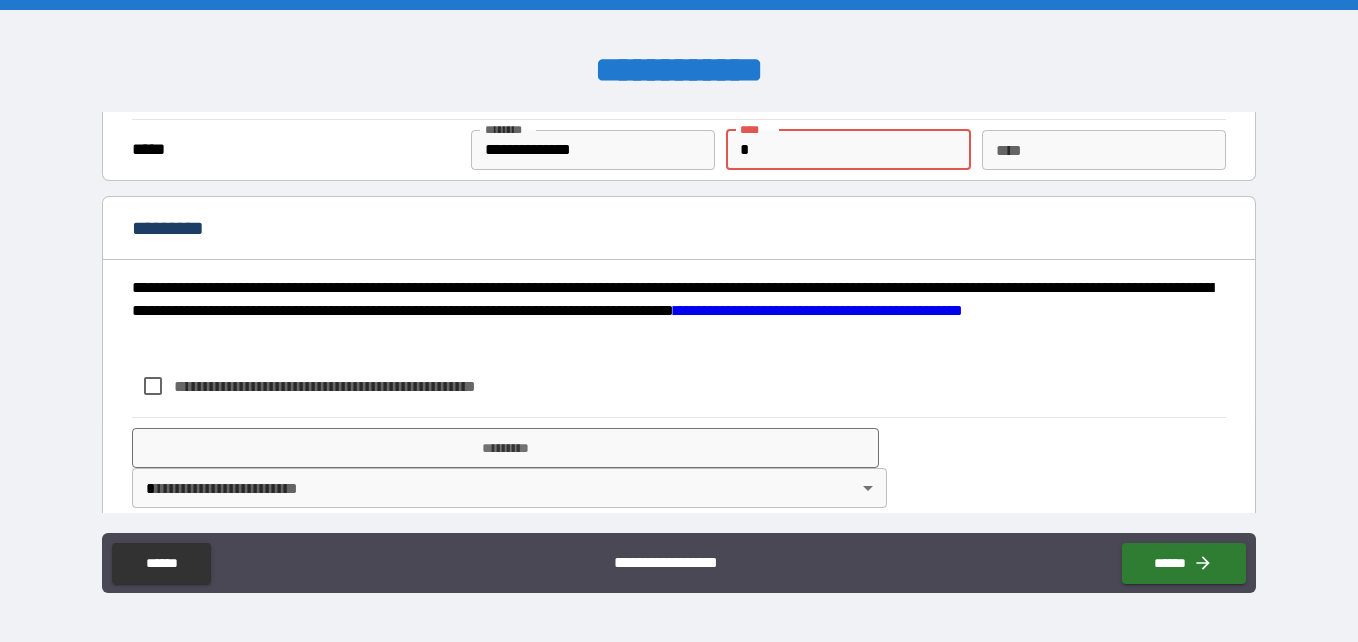 type on "*" 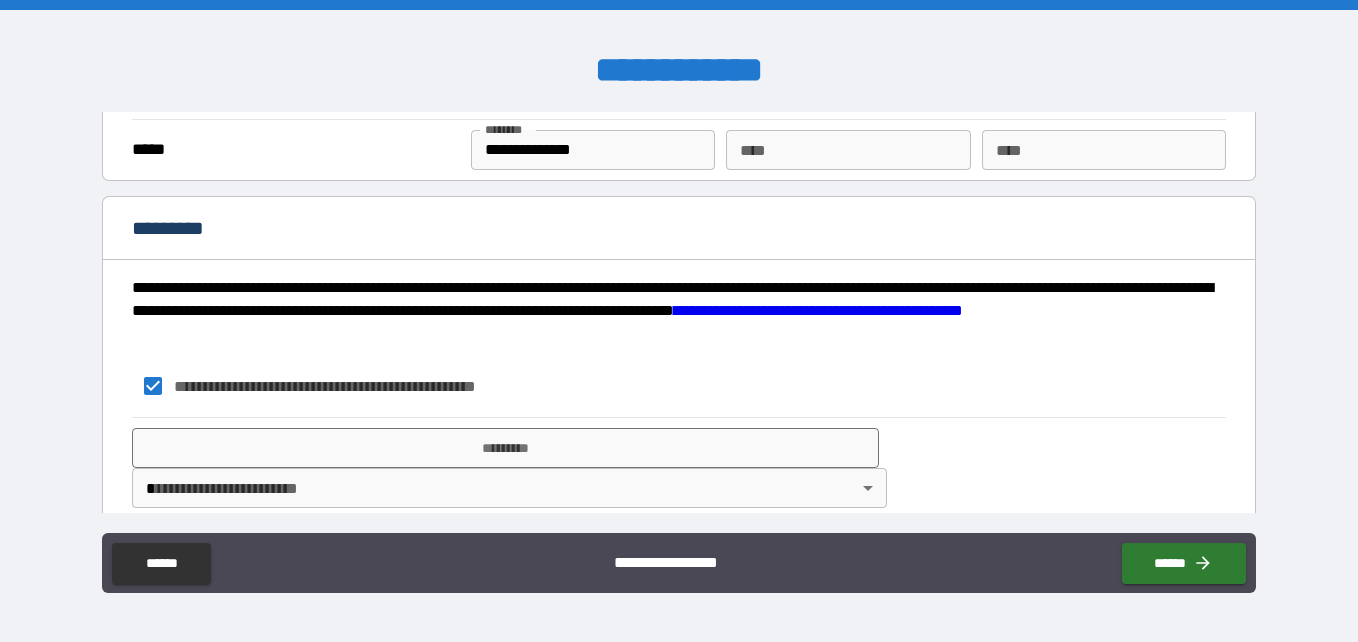 scroll, scrollTop: 1773, scrollLeft: 0, axis: vertical 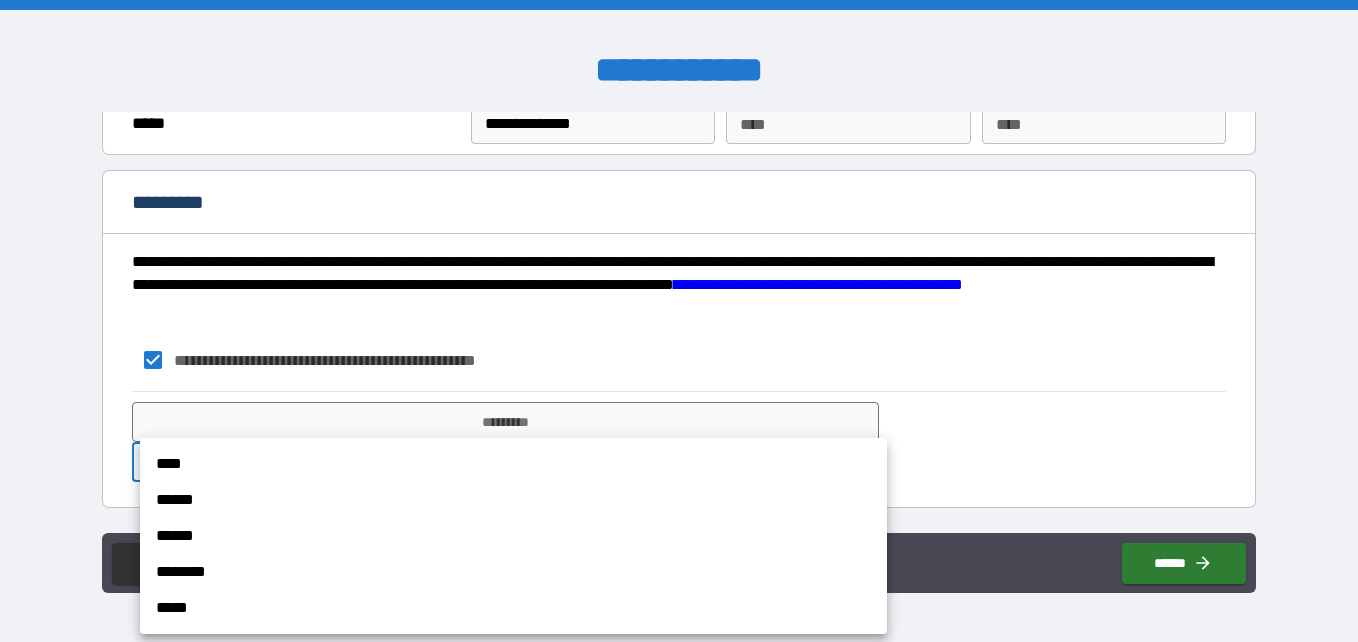 click on "**********" at bounding box center [679, 321] 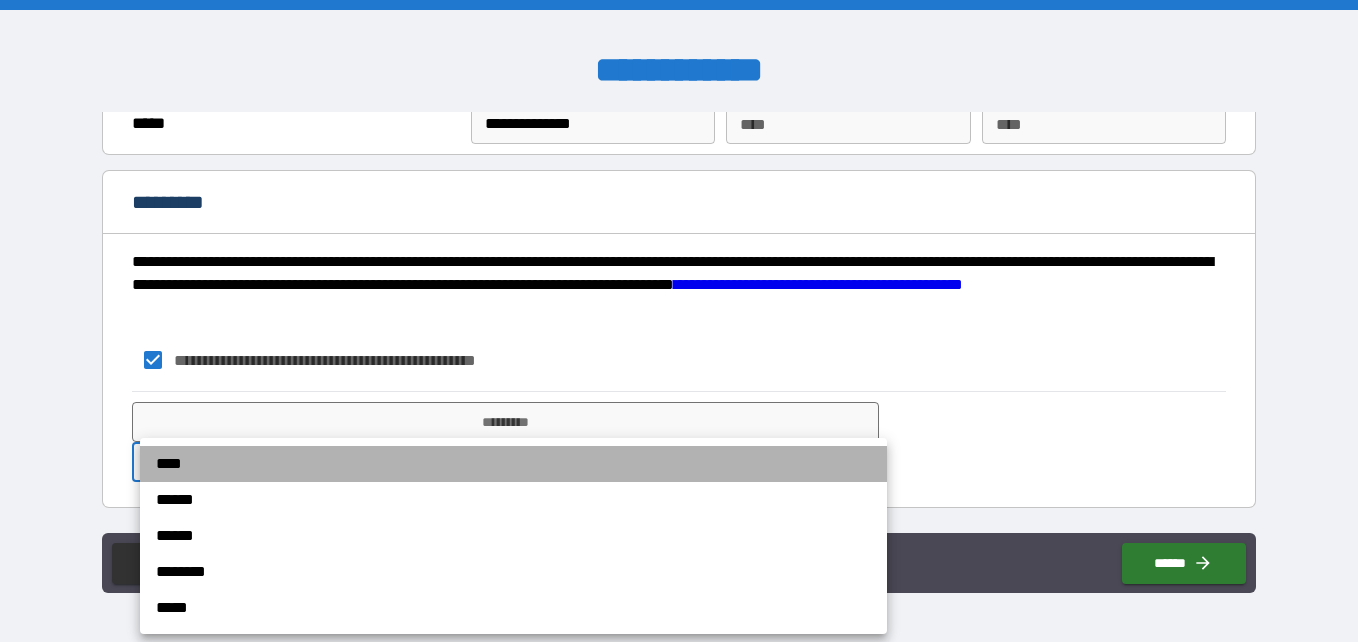 click on "****" at bounding box center [513, 464] 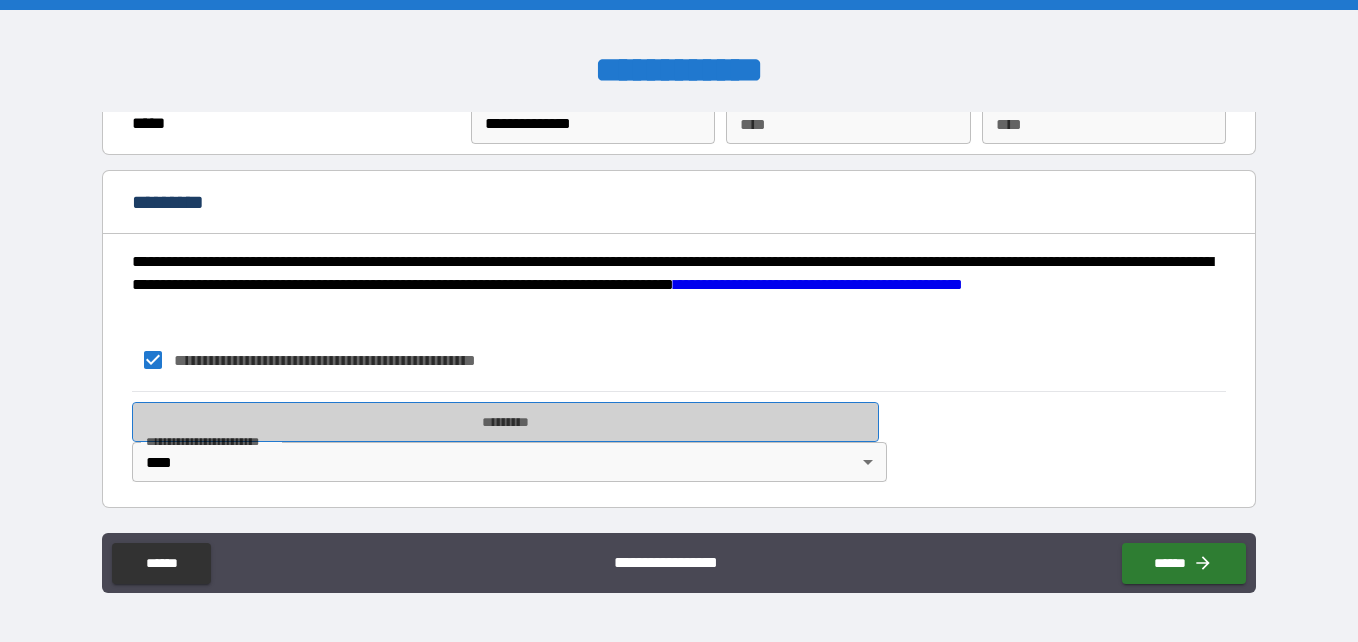 click on "*********" at bounding box center [505, 422] 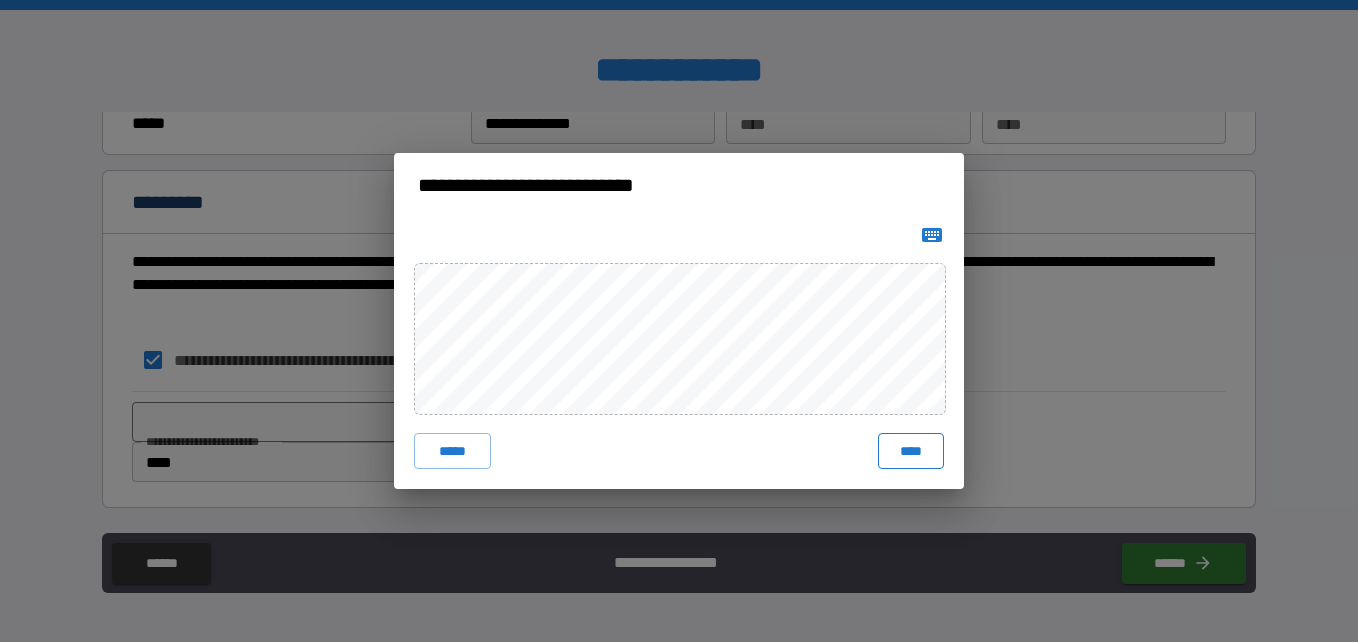 click on "****" at bounding box center (911, 451) 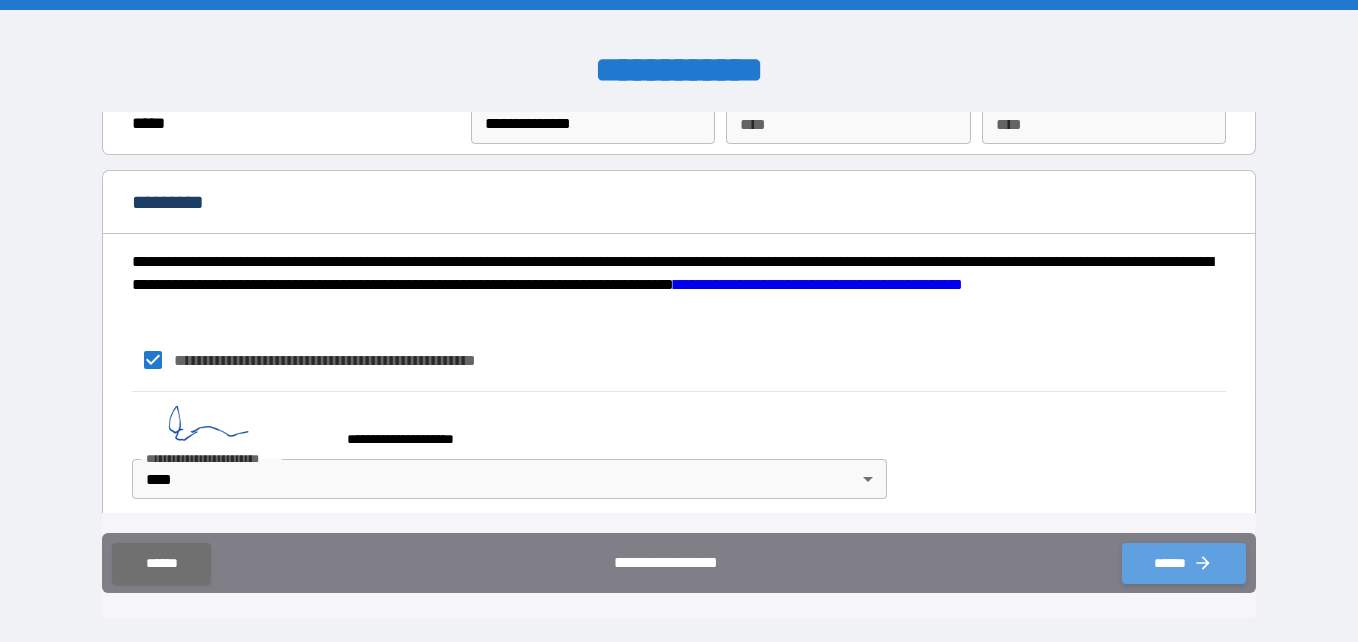 click on "******" at bounding box center [1184, 563] 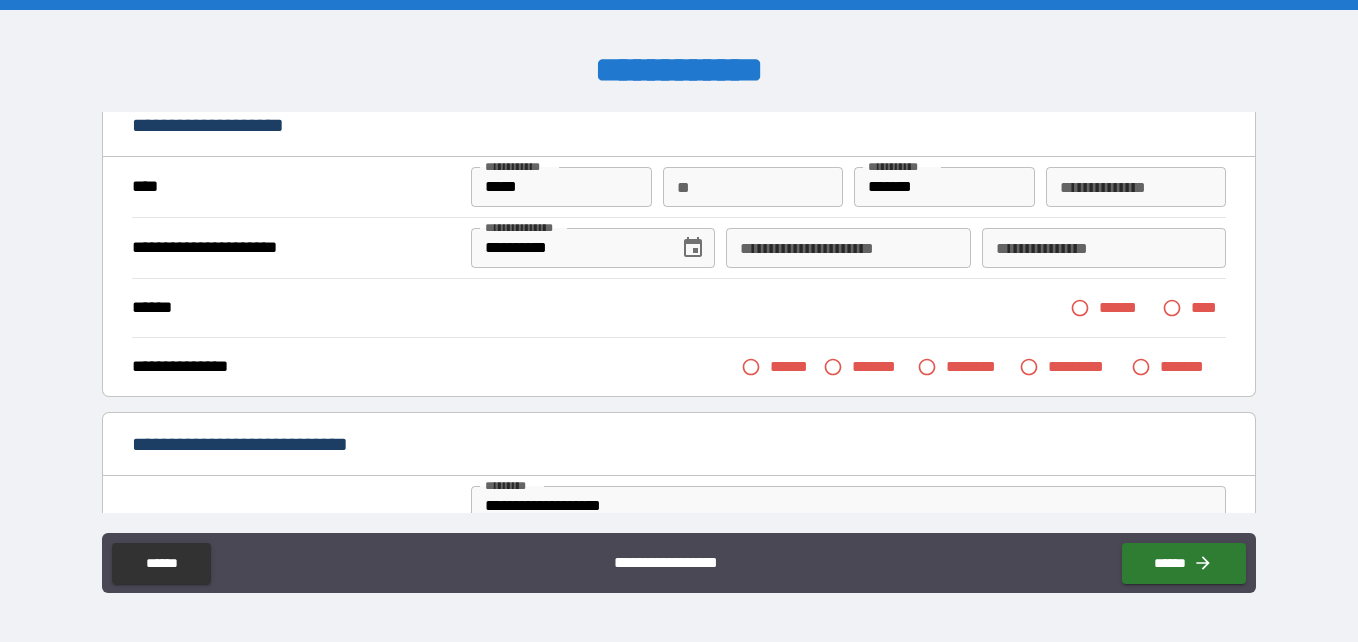 scroll, scrollTop: 95, scrollLeft: 0, axis: vertical 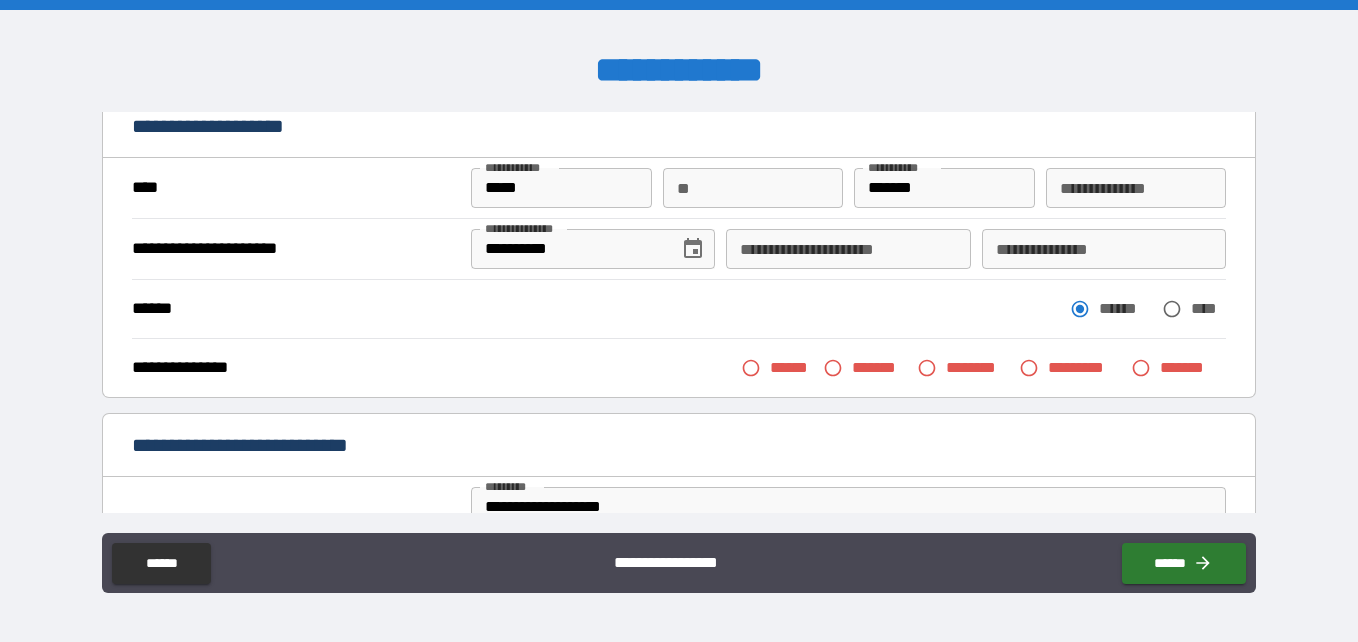 click on "******" at bounding box center [792, 367] 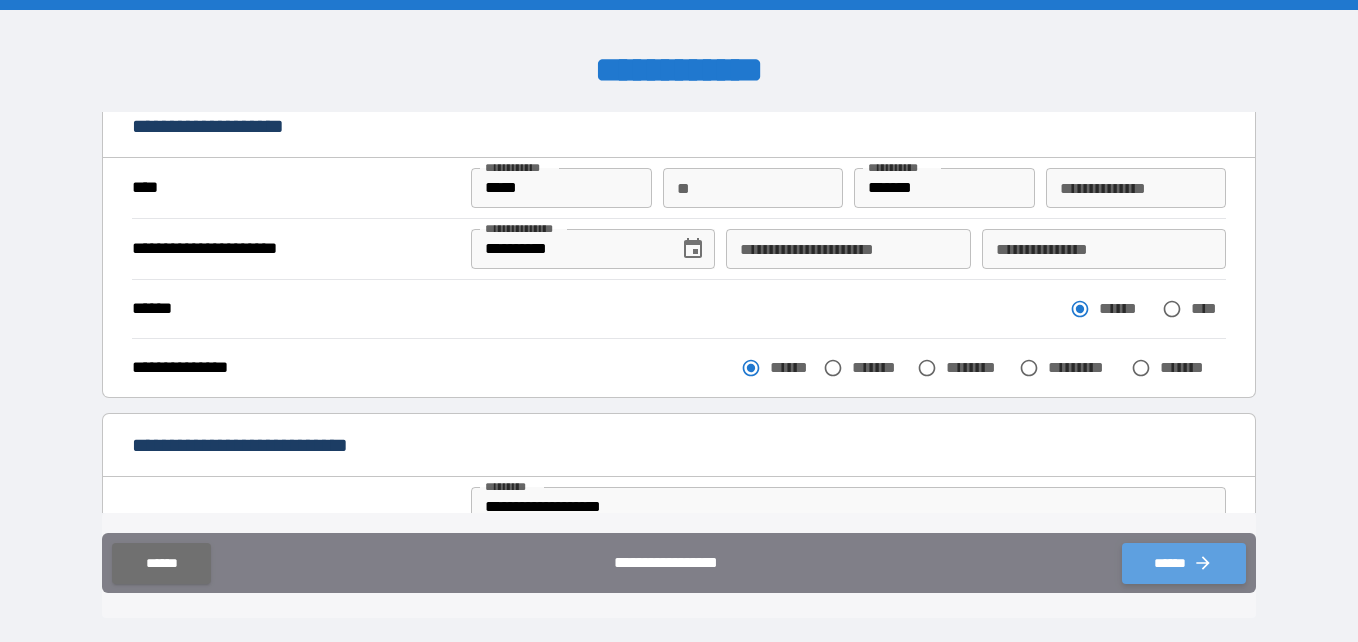 click 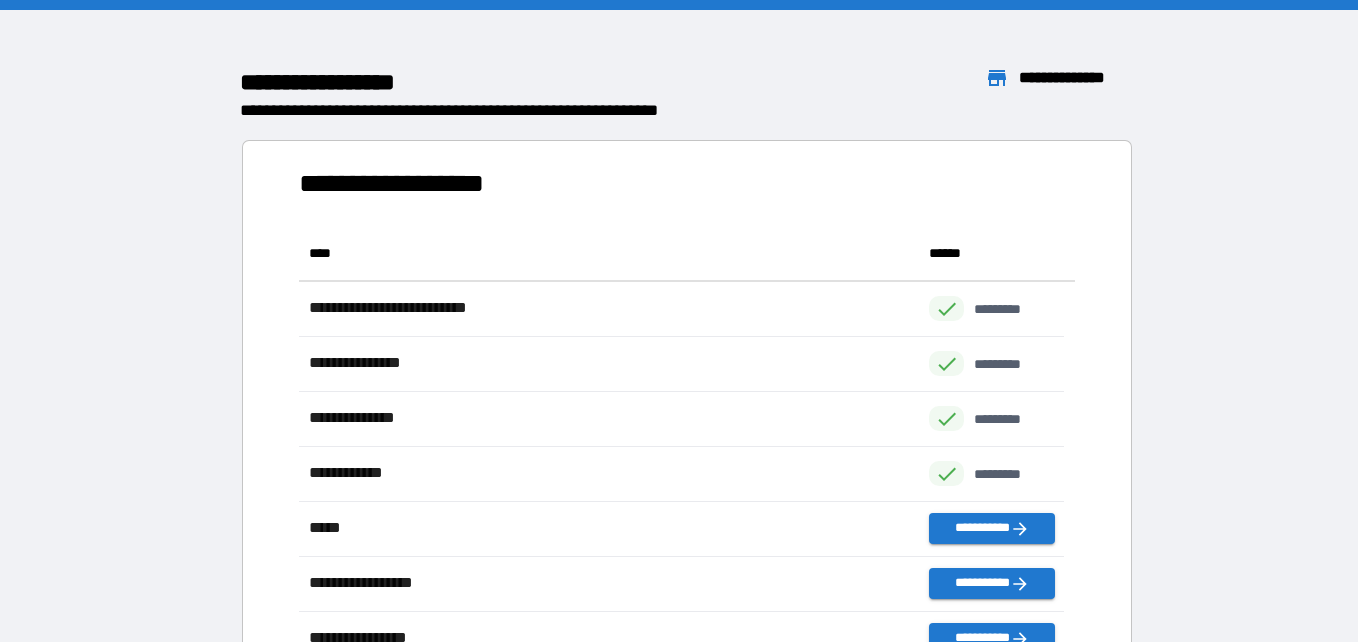 scroll, scrollTop: 426, scrollLeft: 751, axis: both 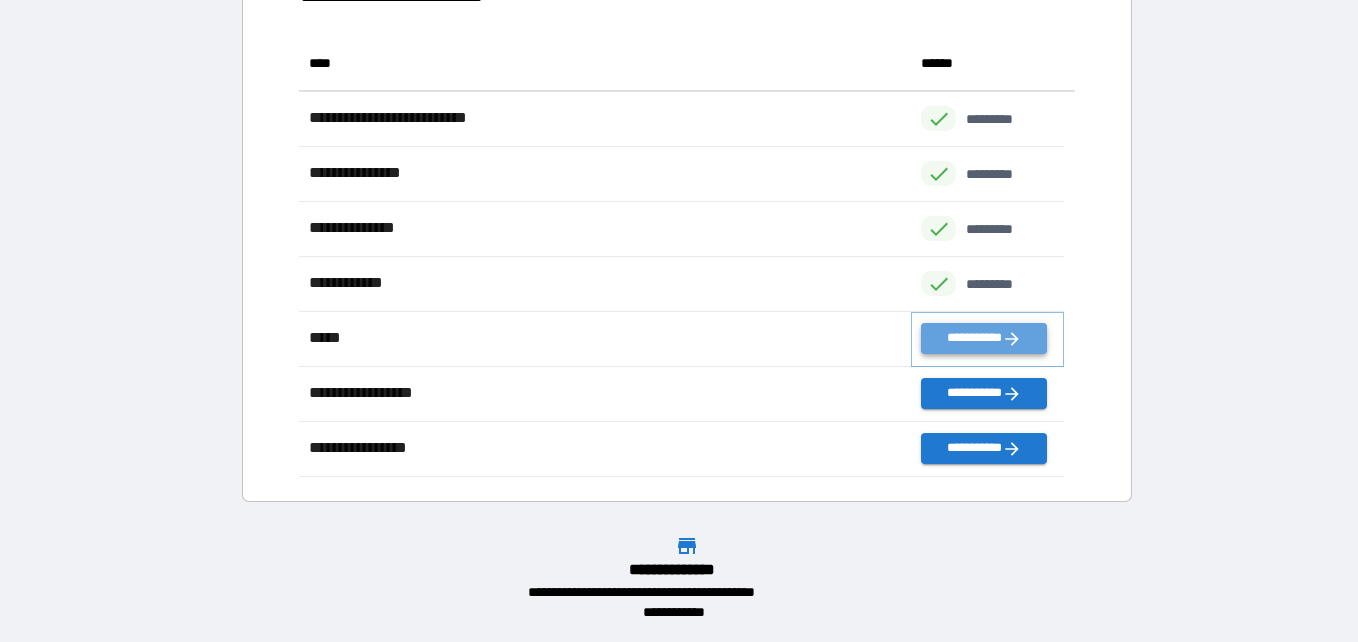 click on "**********" at bounding box center (983, 338) 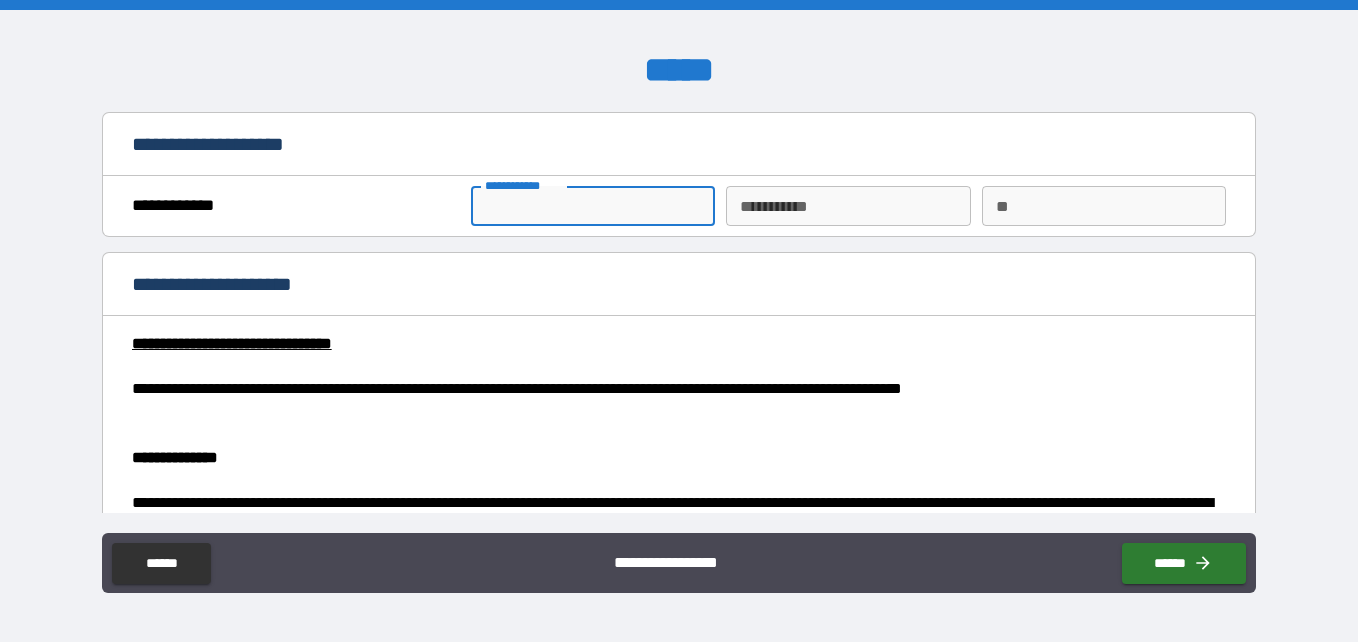click on "**********" at bounding box center (593, 206) 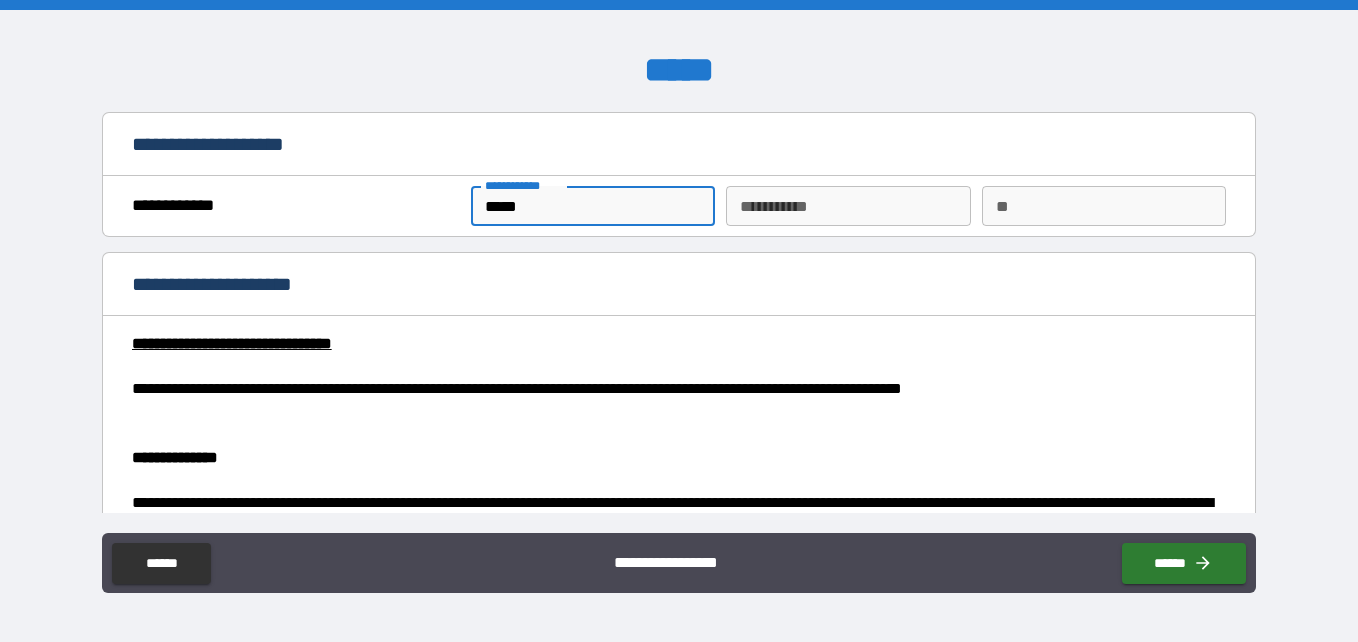 type on "*****" 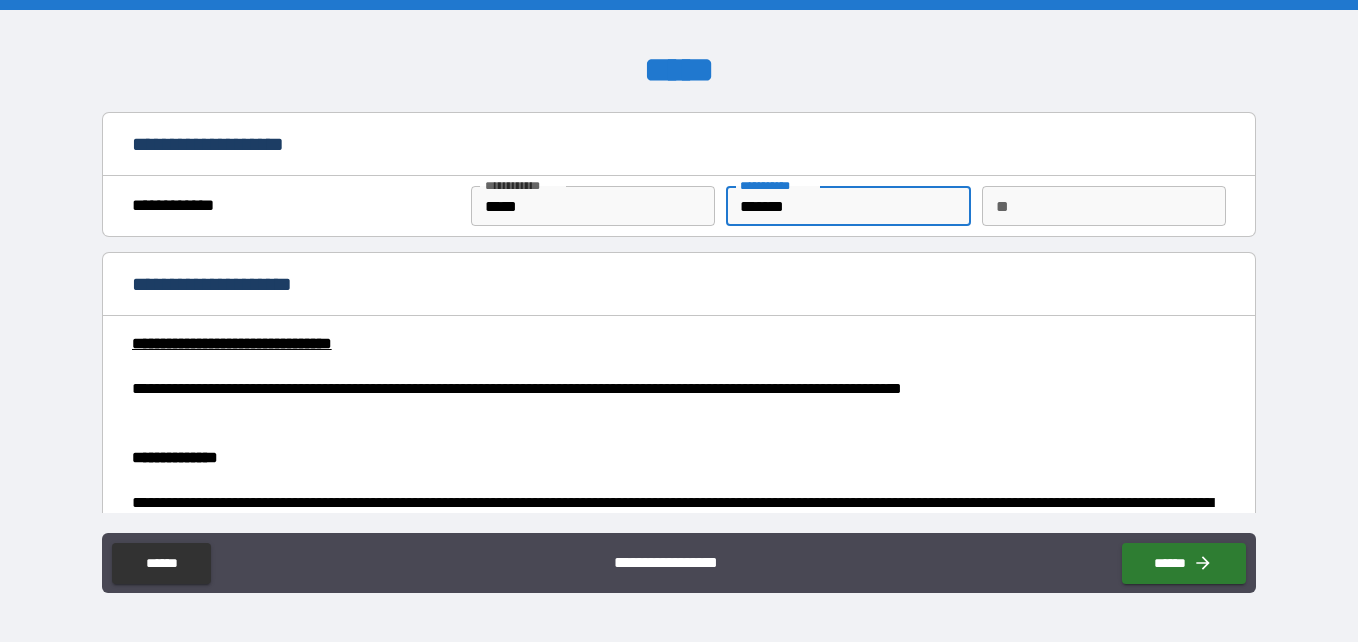 type on "*******" 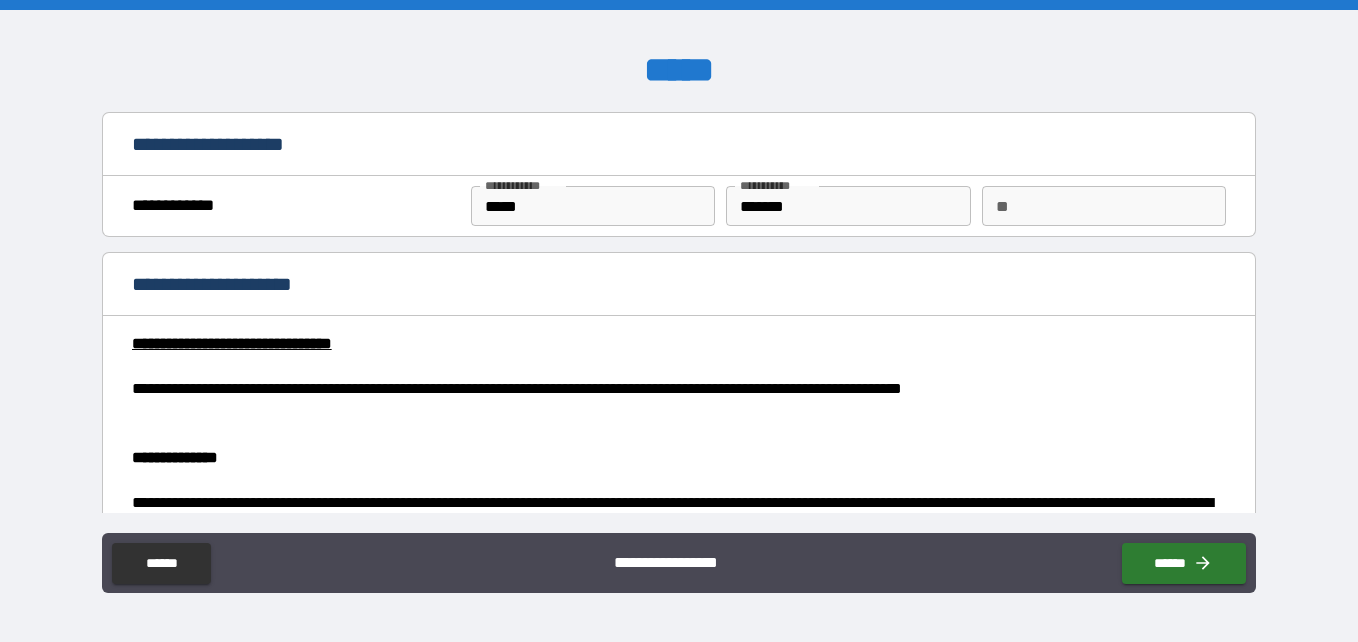 click on "**********" at bounding box center [679, 286] 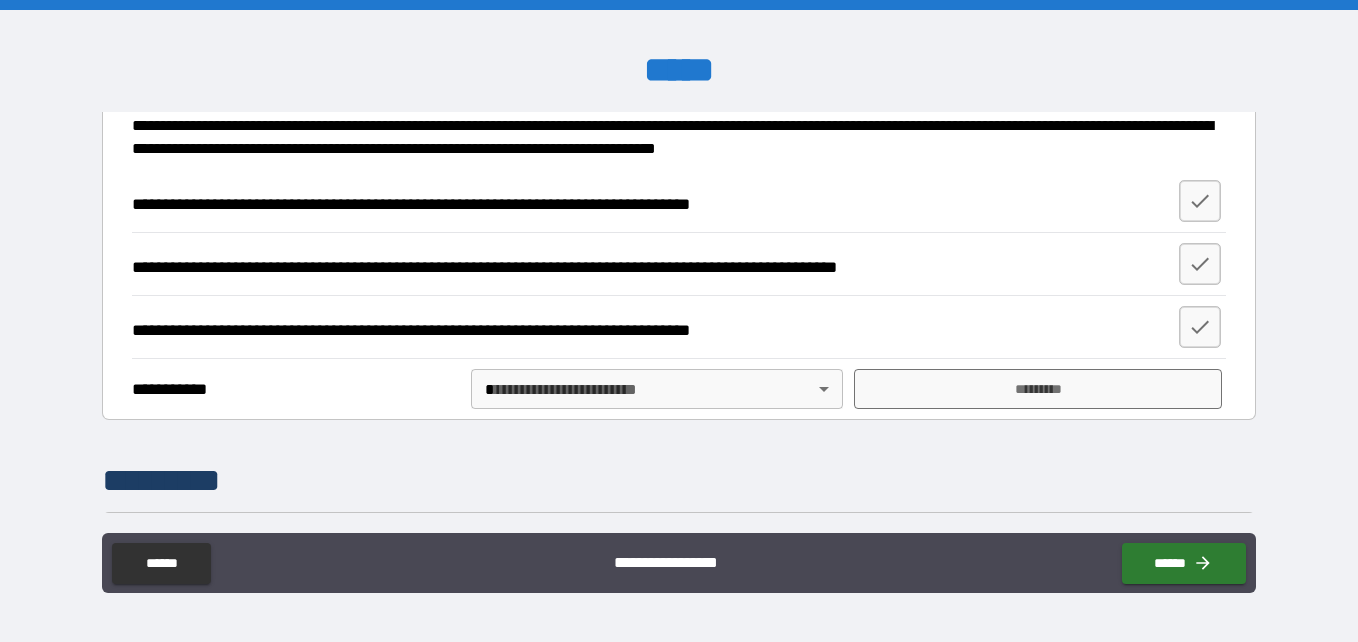 scroll, scrollTop: 787, scrollLeft: 0, axis: vertical 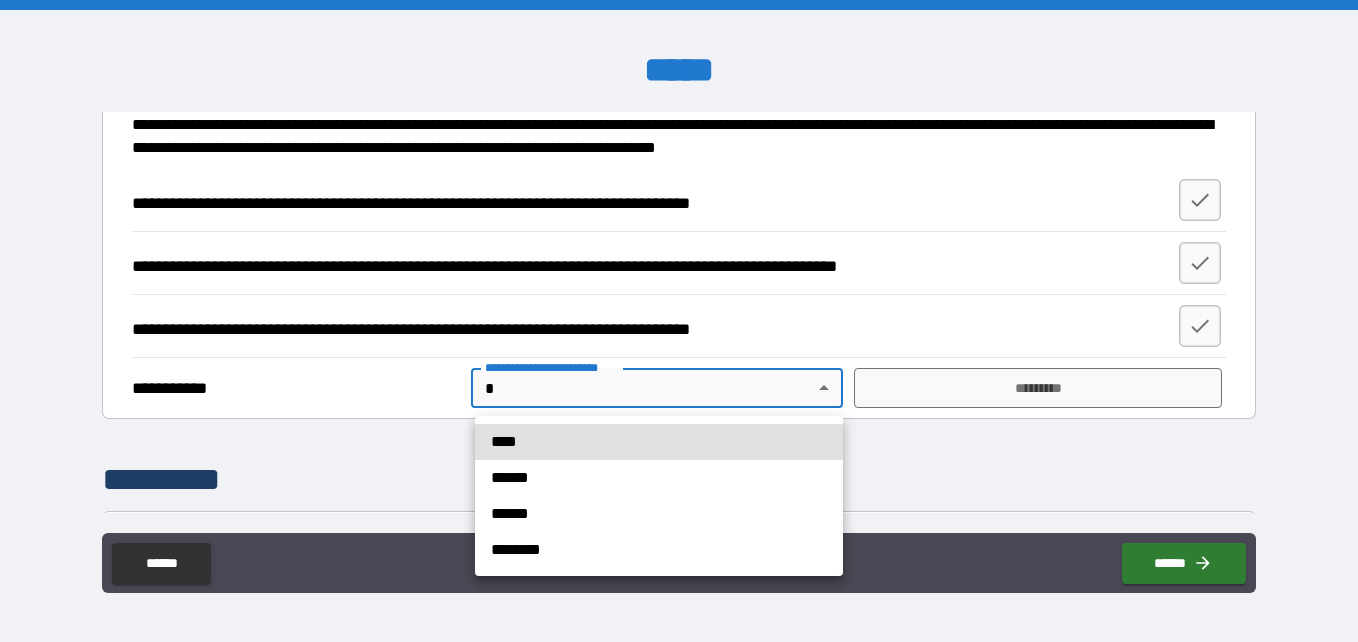 click on "**********" at bounding box center [679, 321] 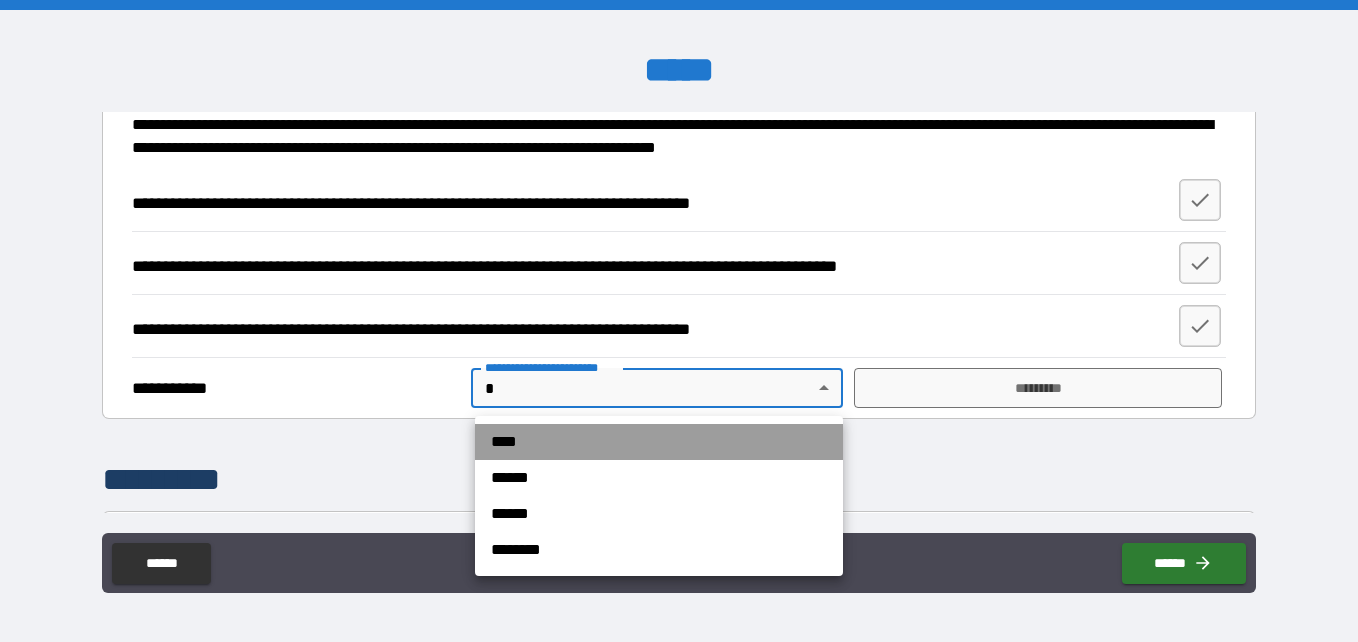 click on "****" at bounding box center [659, 442] 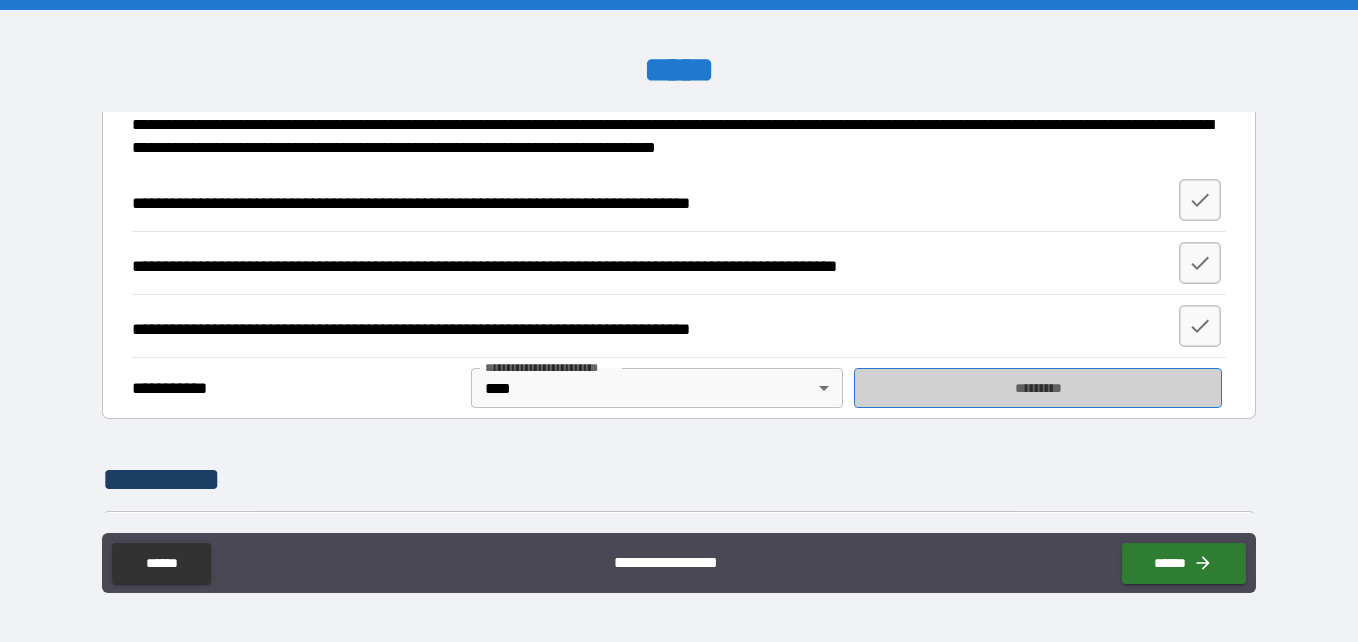 click on "*********" at bounding box center [1038, 388] 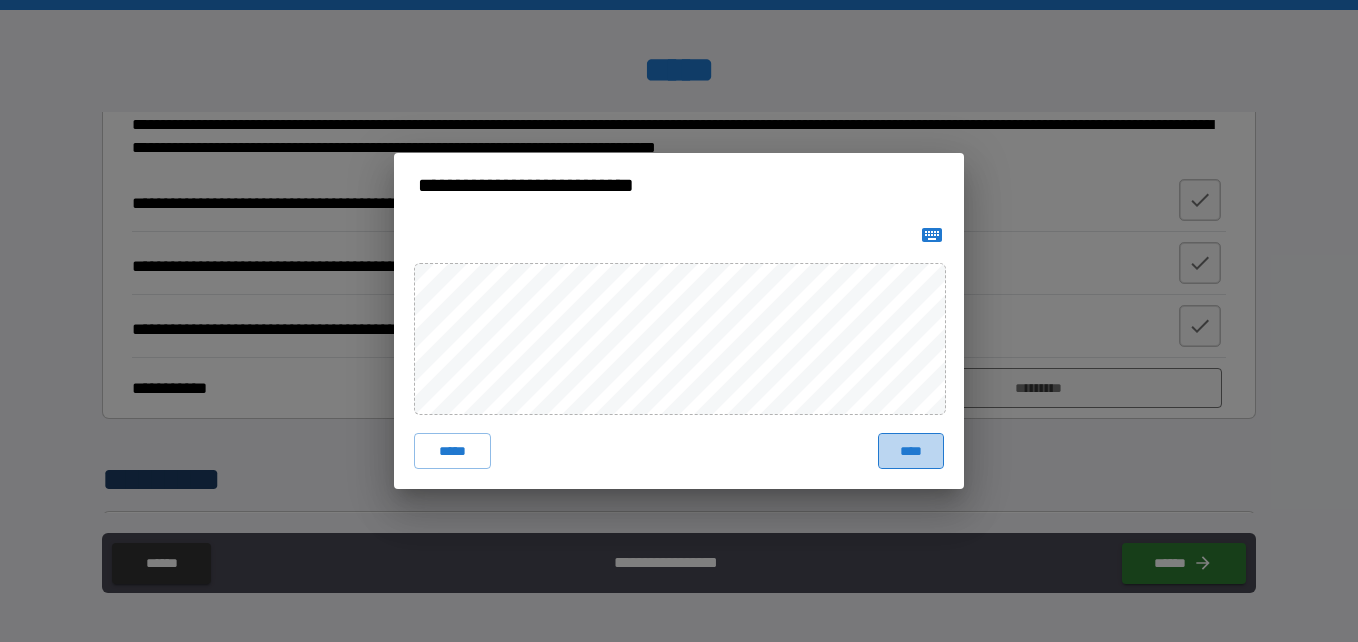 click on "****" at bounding box center (911, 451) 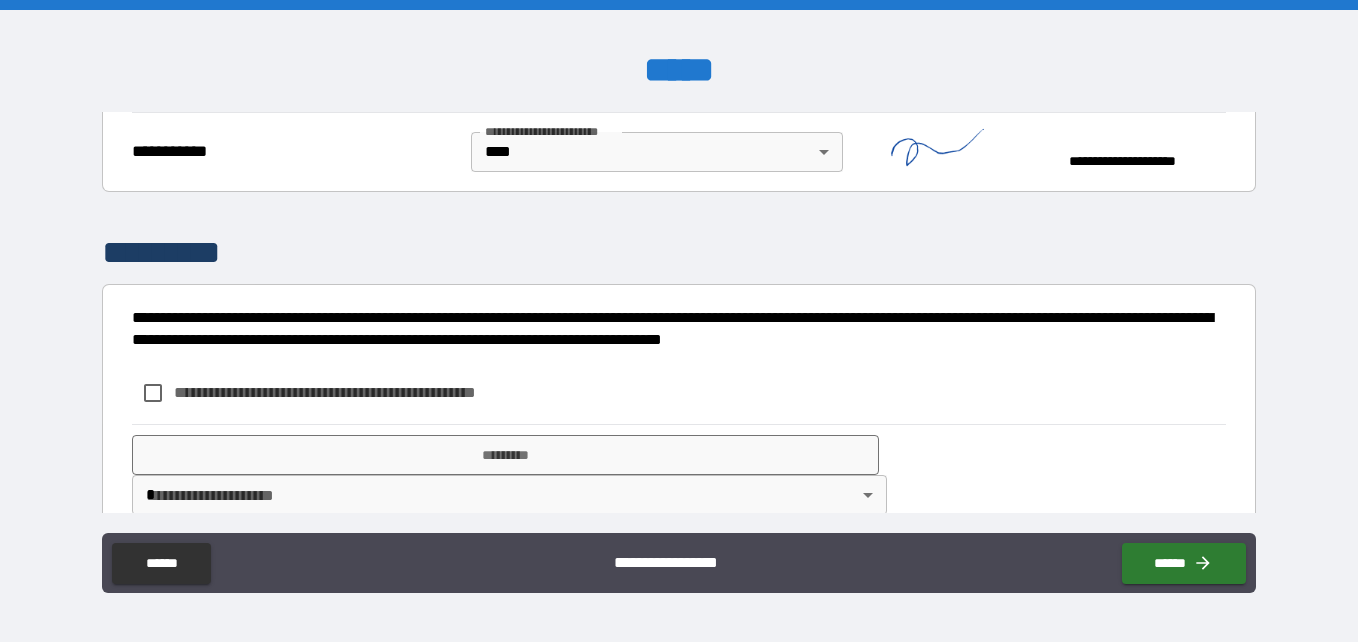 scroll, scrollTop: 1065, scrollLeft: 0, axis: vertical 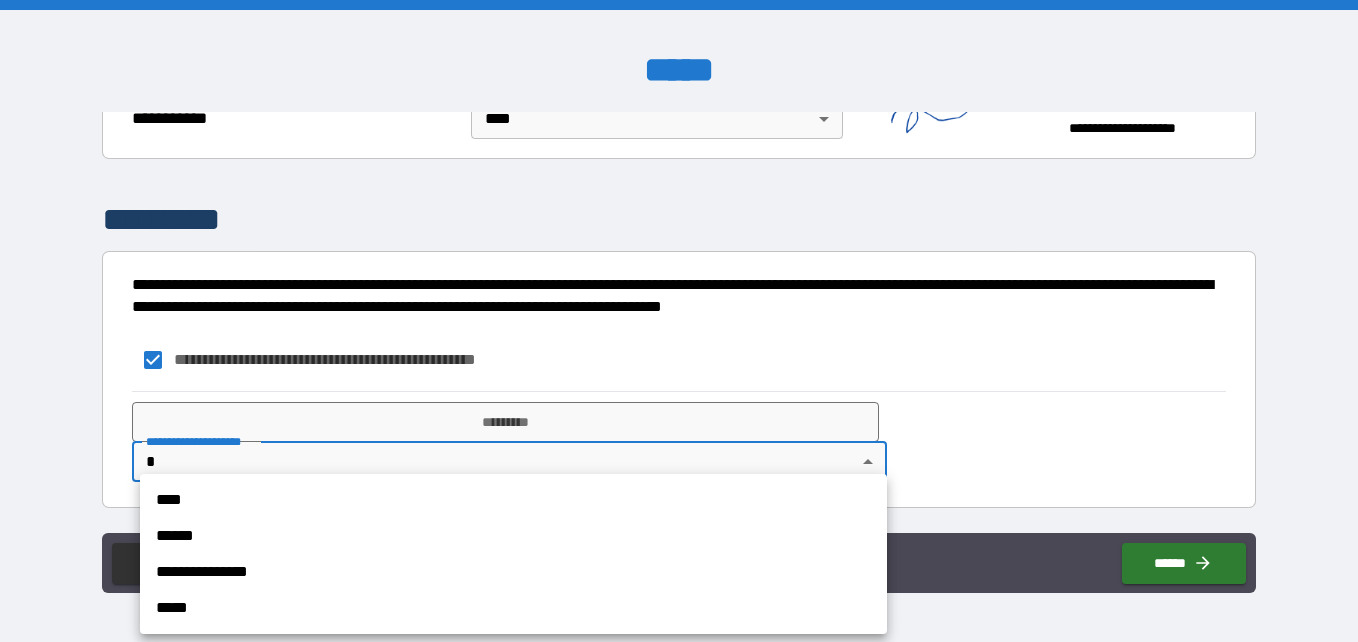 click on "**********" at bounding box center [679, 321] 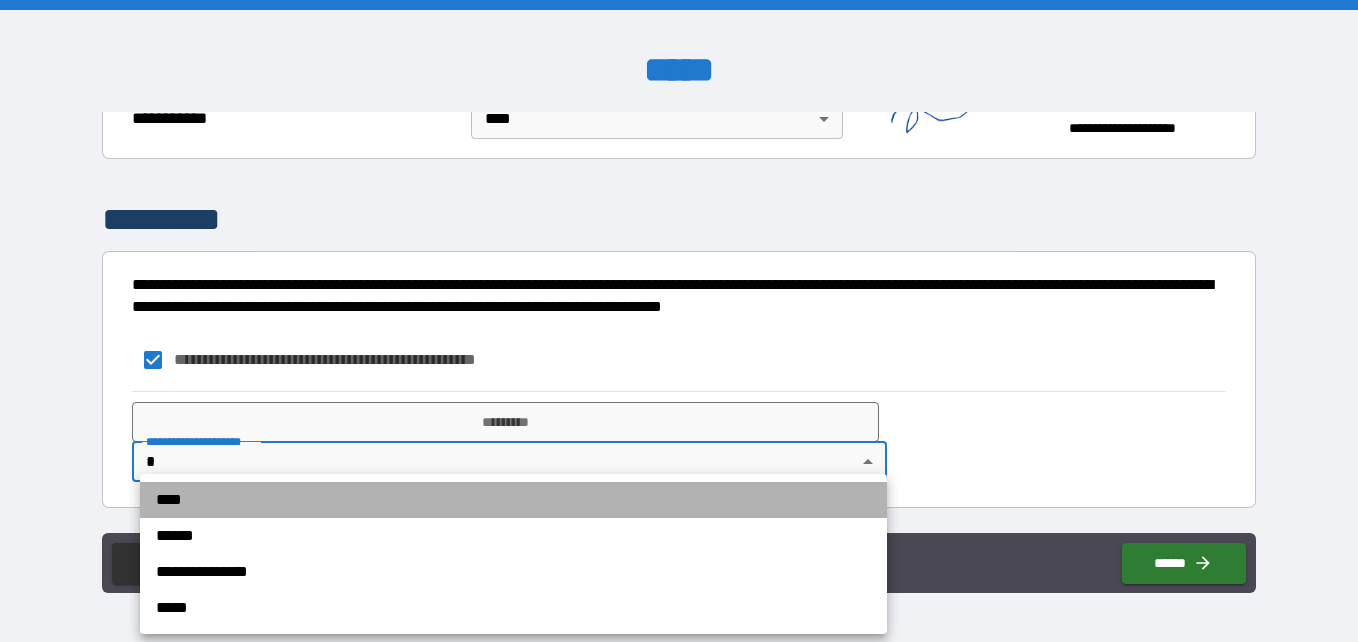 click on "****" at bounding box center (513, 500) 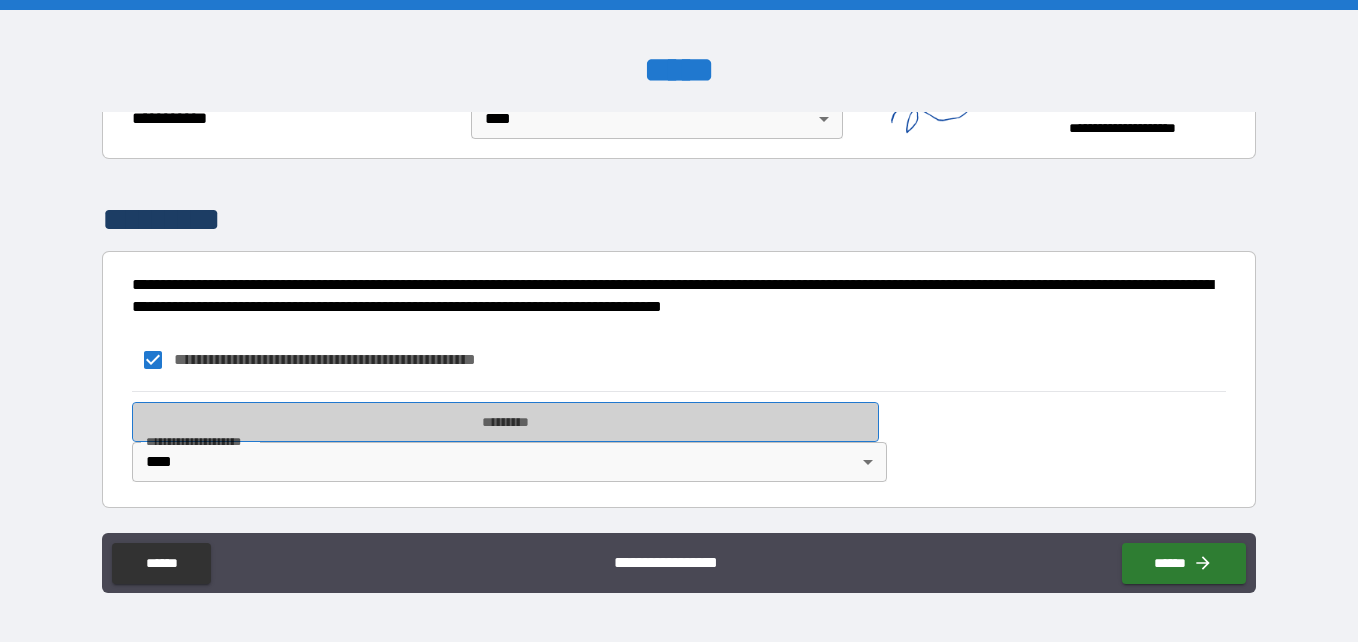 click on "*********" at bounding box center [505, 422] 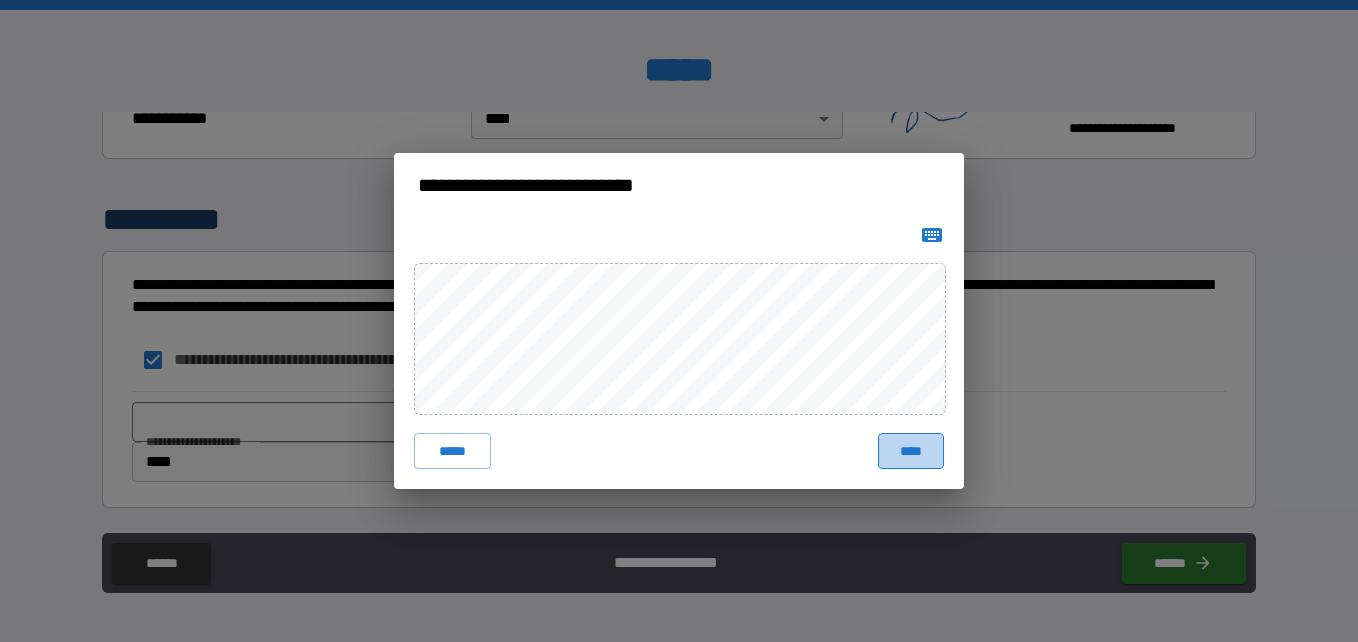 click on "****" at bounding box center [911, 451] 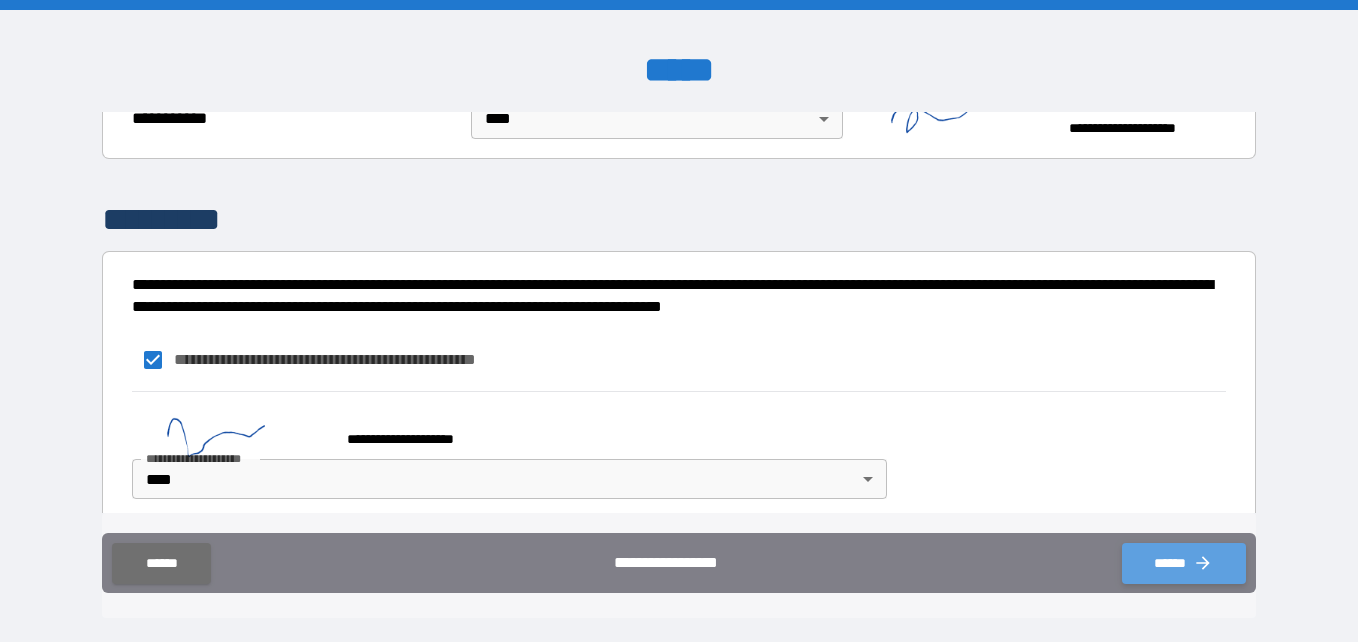 click on "******" at bounding box center [1184, 563] 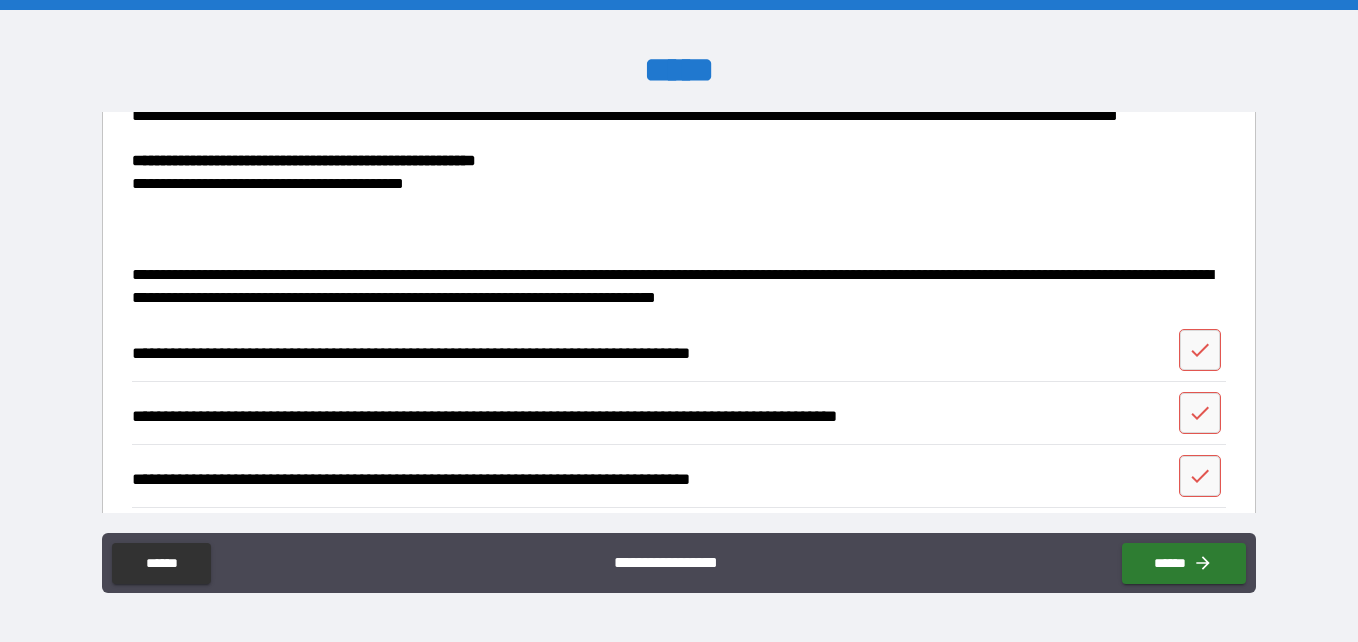 scroll, scrollTop: 813, scrollLeft: 0, axis: vertical 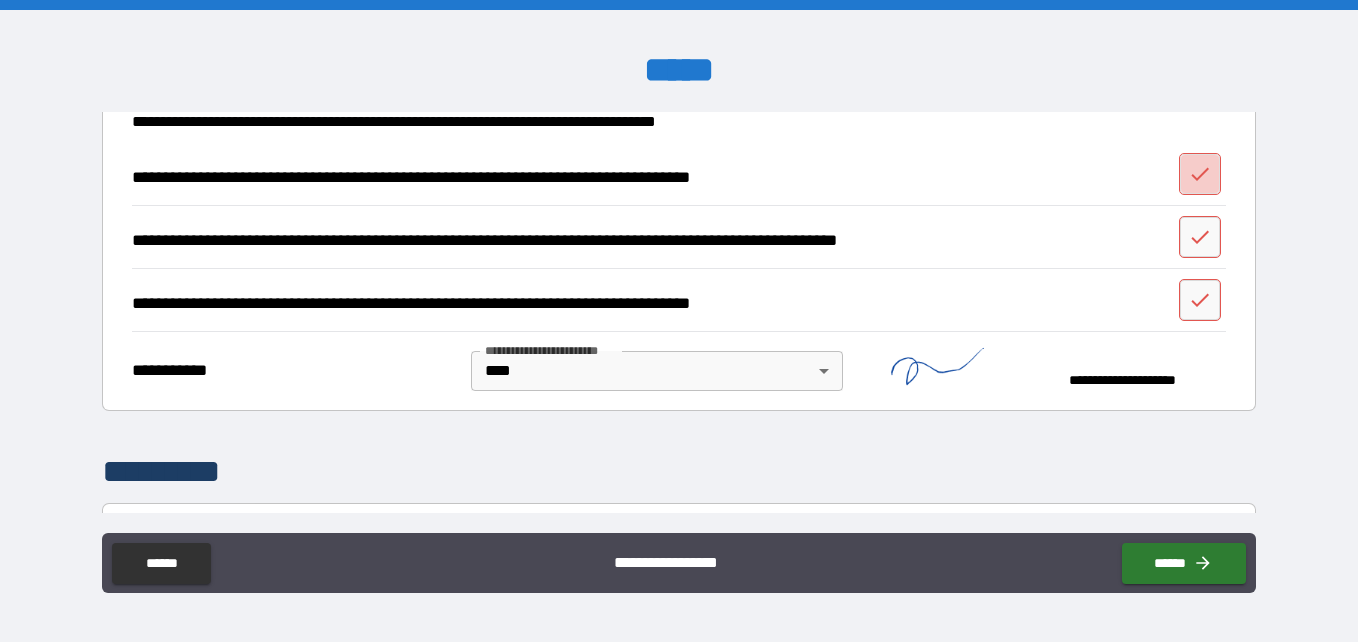 click 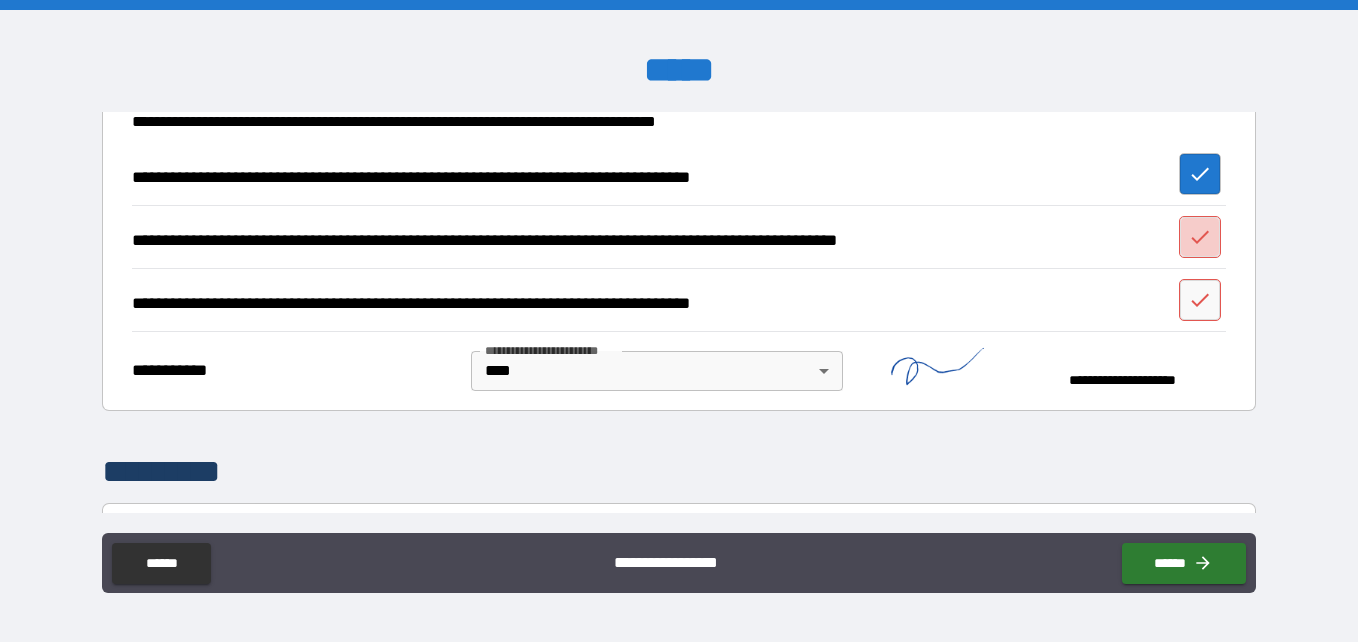 click 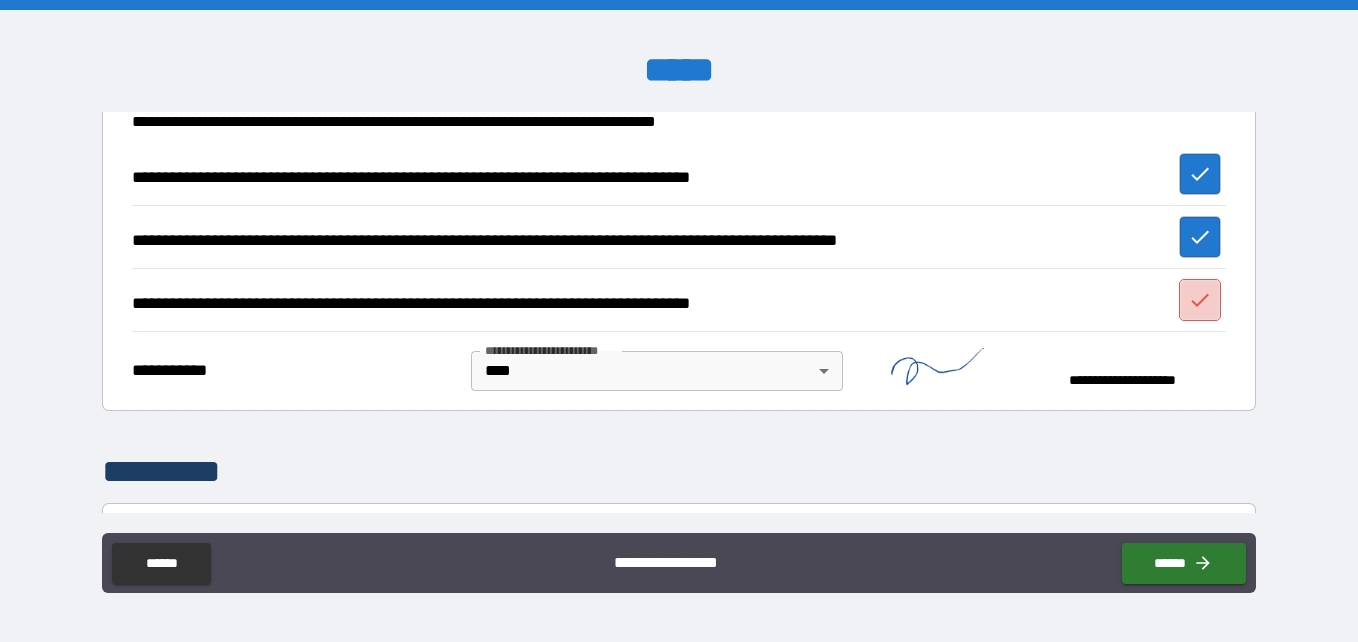 click 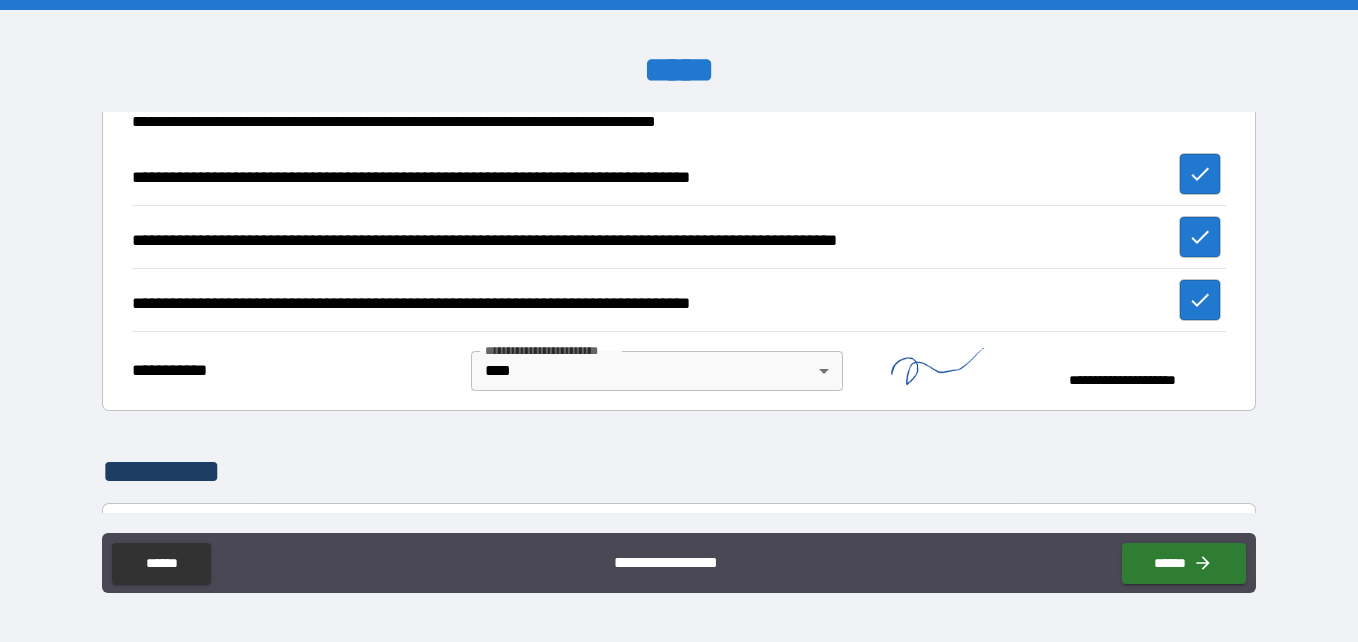 scroll, scrollTop: 1082, scrollLeft: 0, axis: vertical 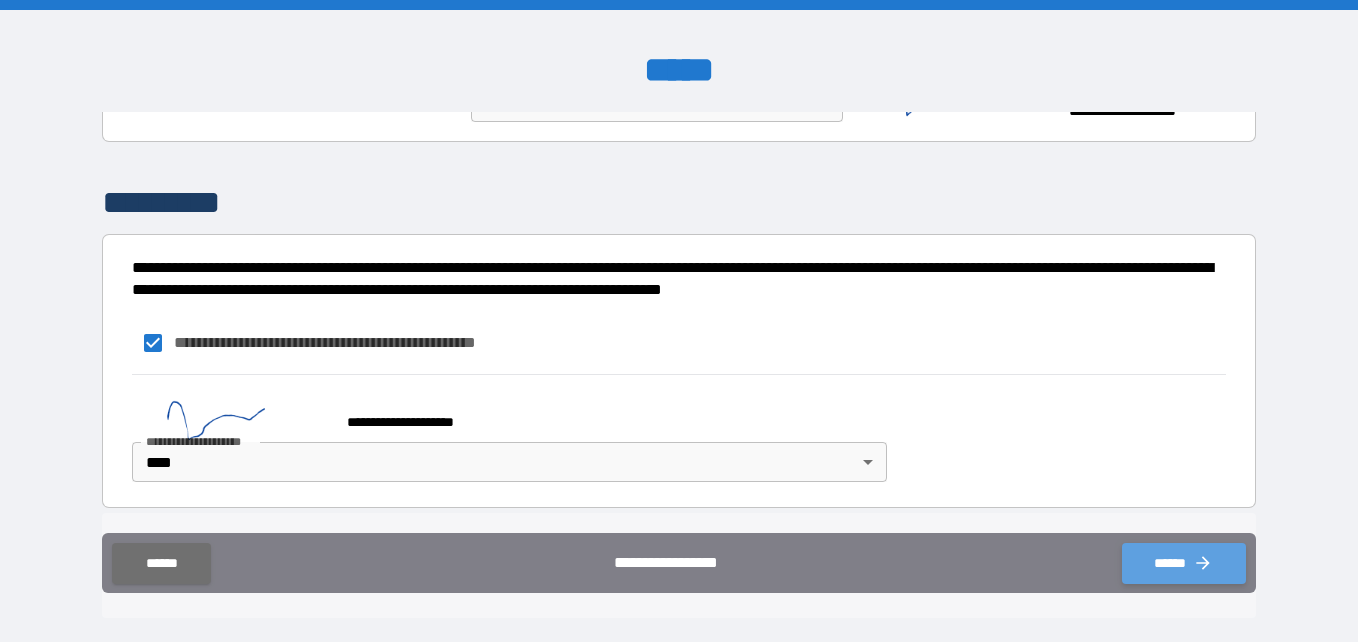 click on "******" at bounding box center (1184, 563) 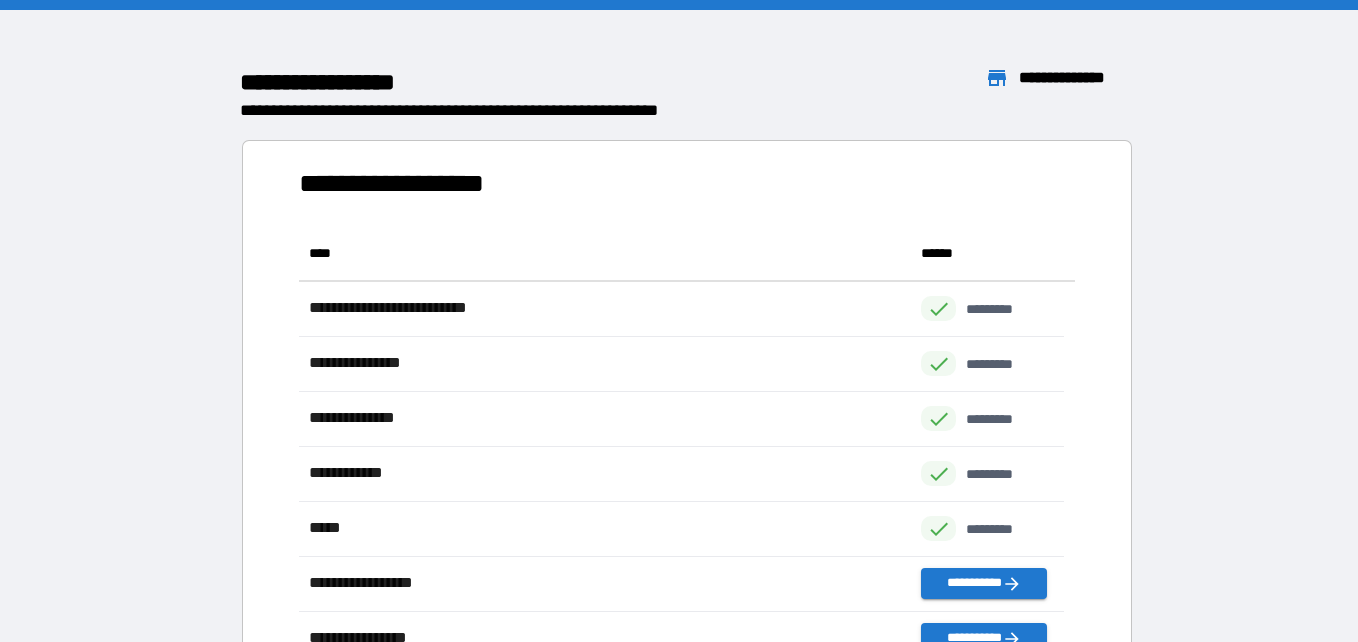 scroll, scrollTop: 16, scrollLeft: 16, axis: both 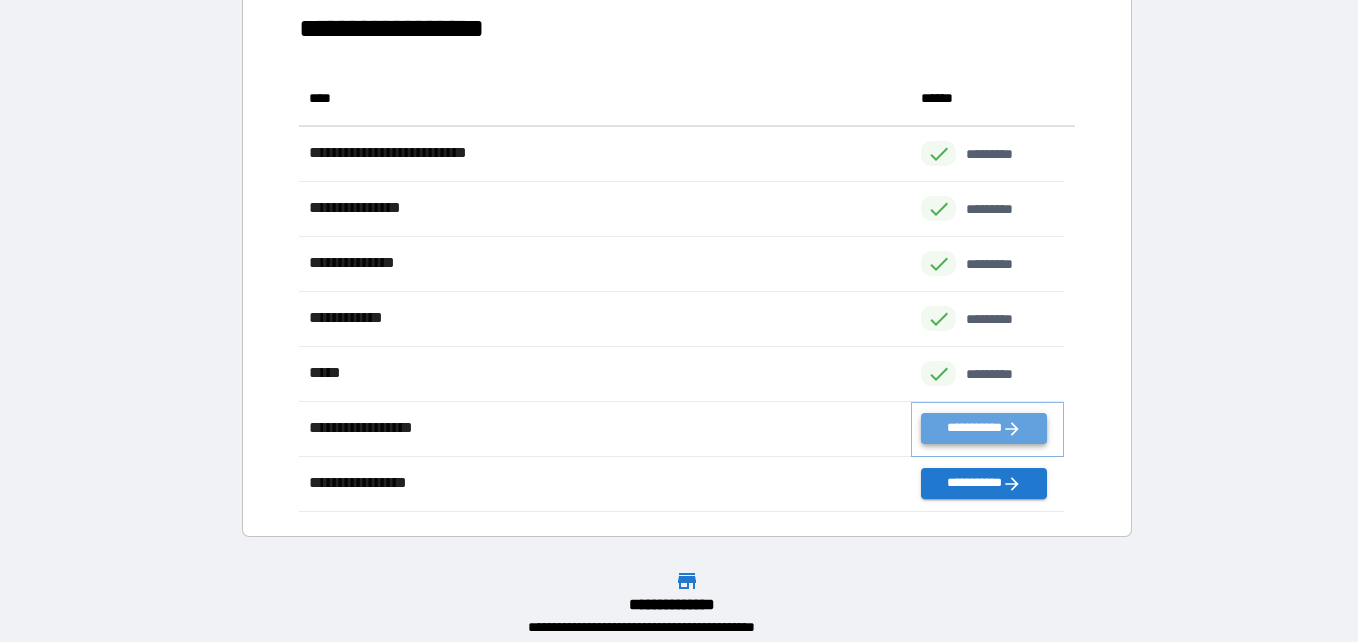 click on "**********" at bounding box center [983, 428] 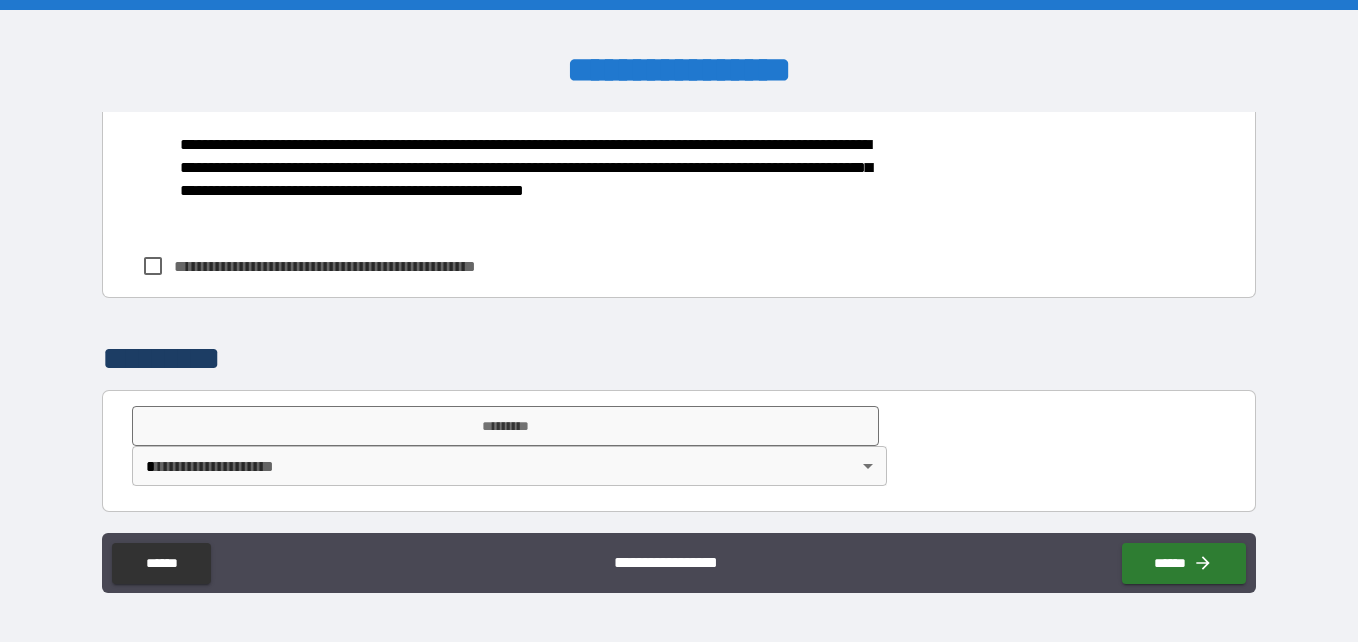 scroll, scrollTop: 1399, scrollLeft: 0, axis: vertical 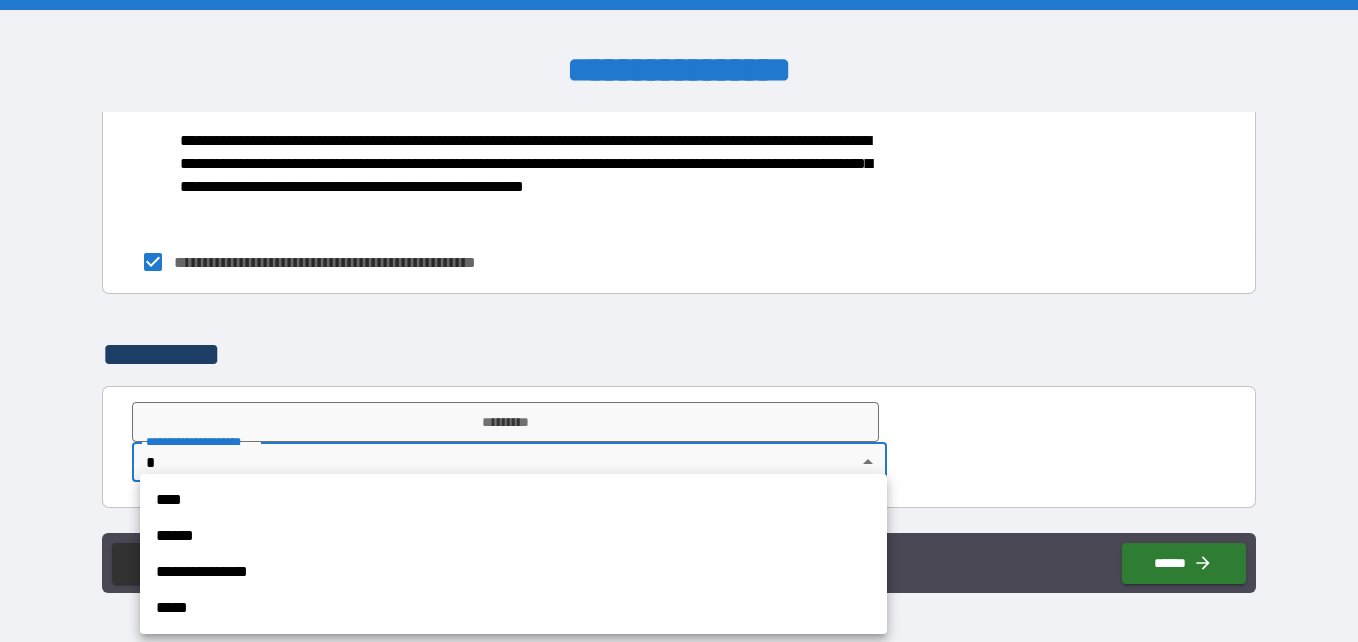 click on "**********" at bounding box center (679, 321) 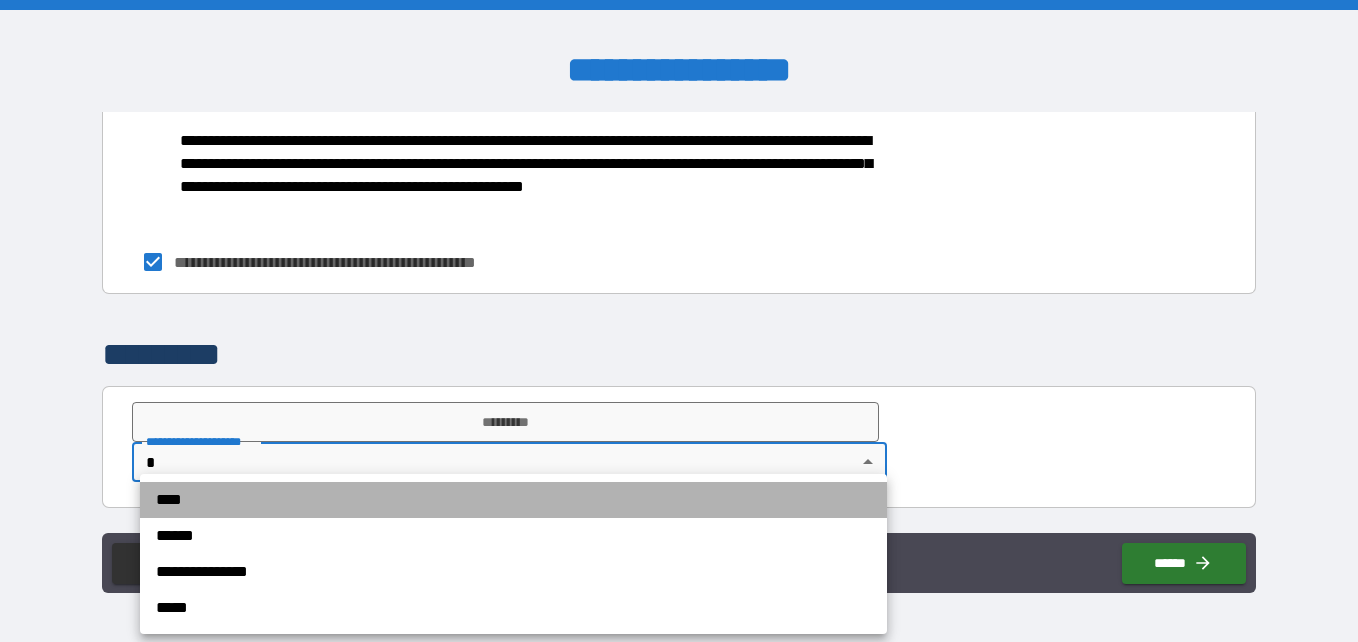 click on "****" at bounding box center [513, 500] 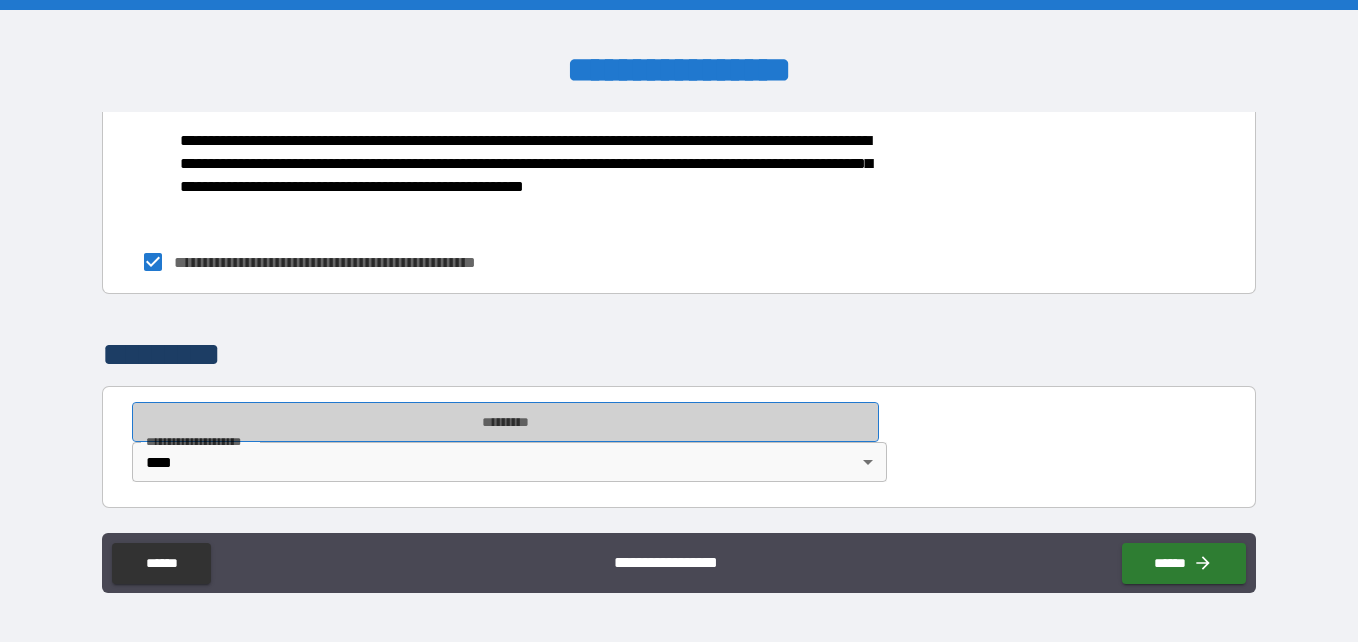 click on "*********" at bounding box center [505, 422] 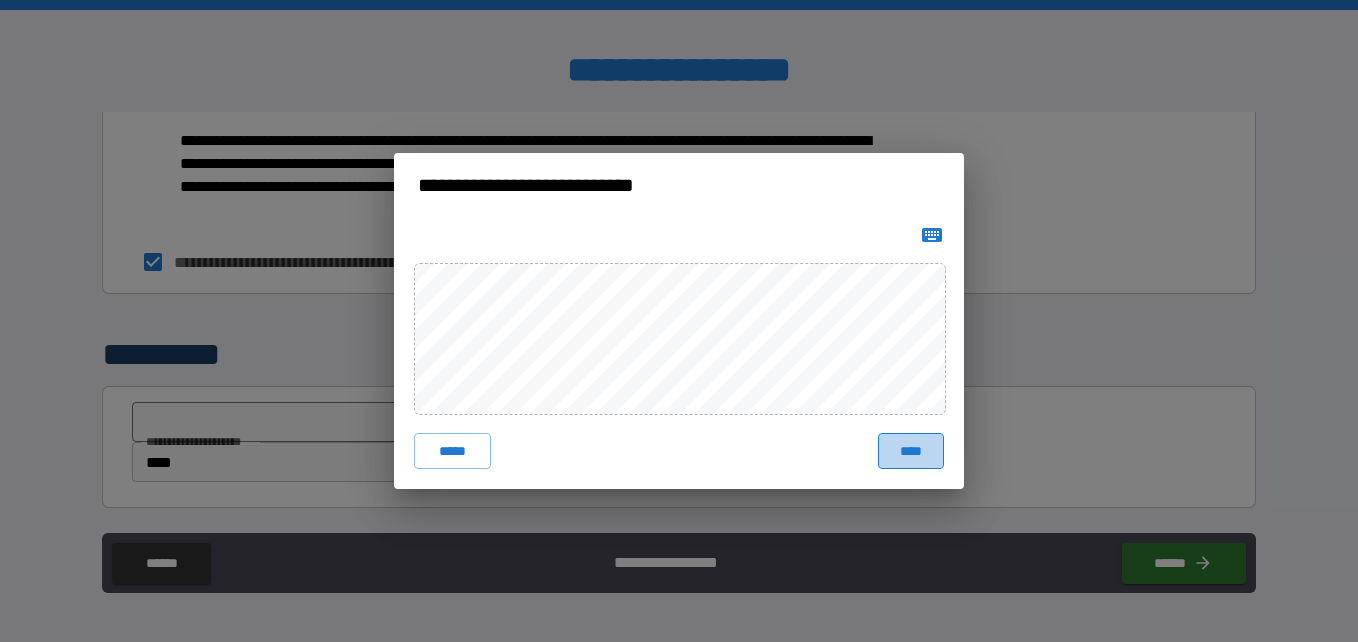 click on "****" at bounding box center (911, 451) 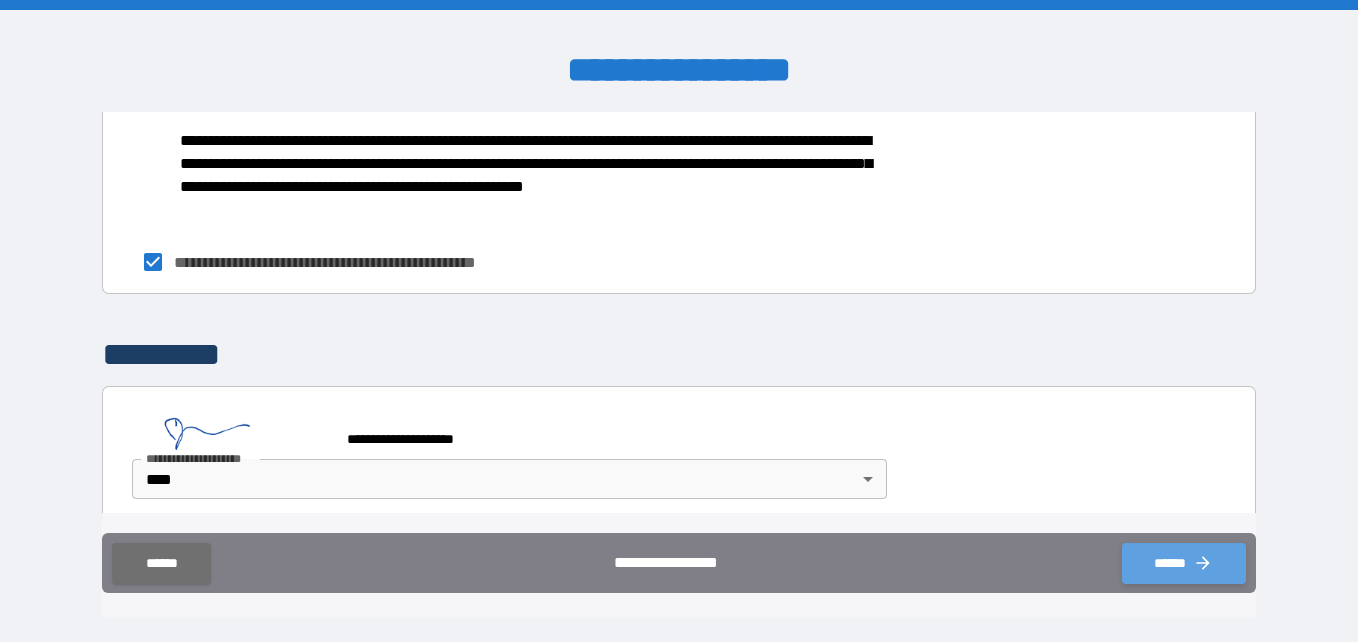 click 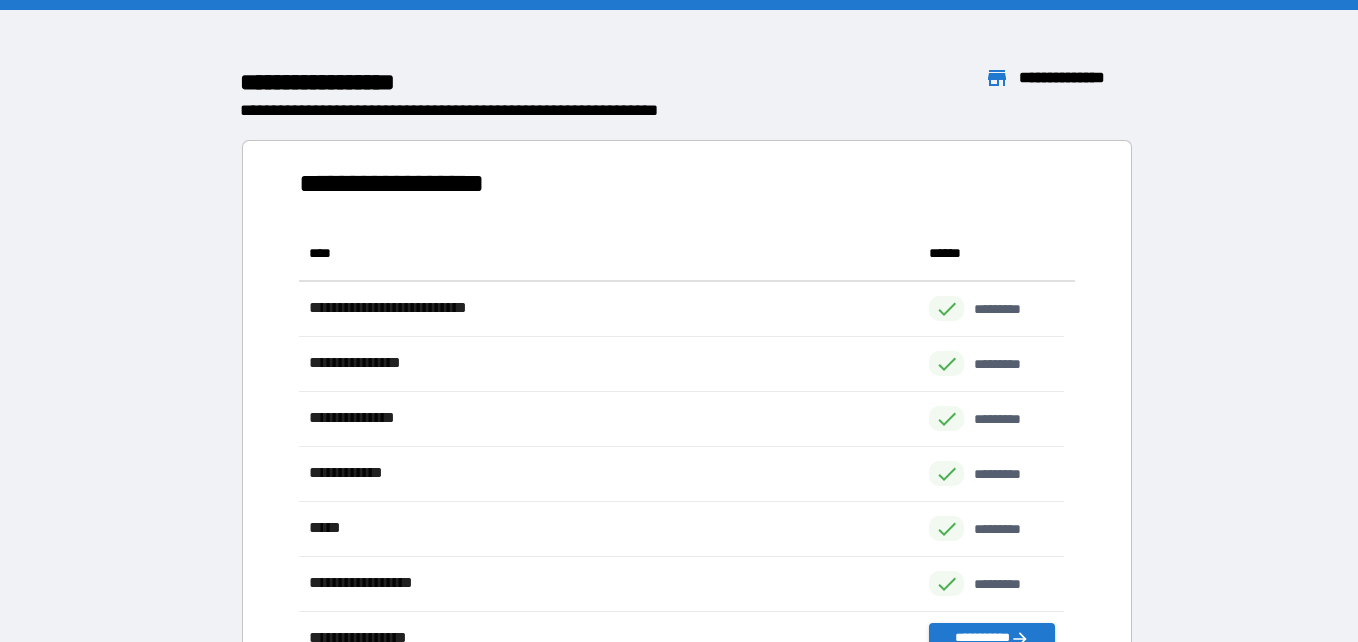 scroll, scrollTop: 16, scrollLeft: 16, axis: both 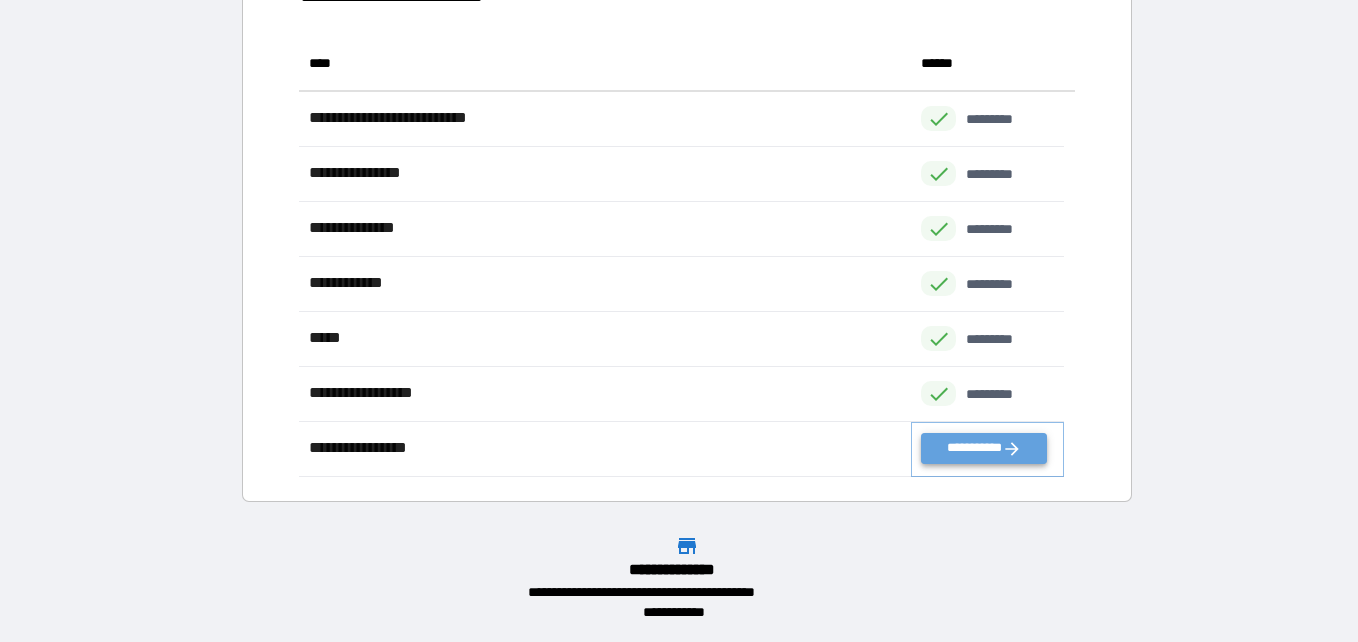 click on "**********" at bounding box center [983, 448] 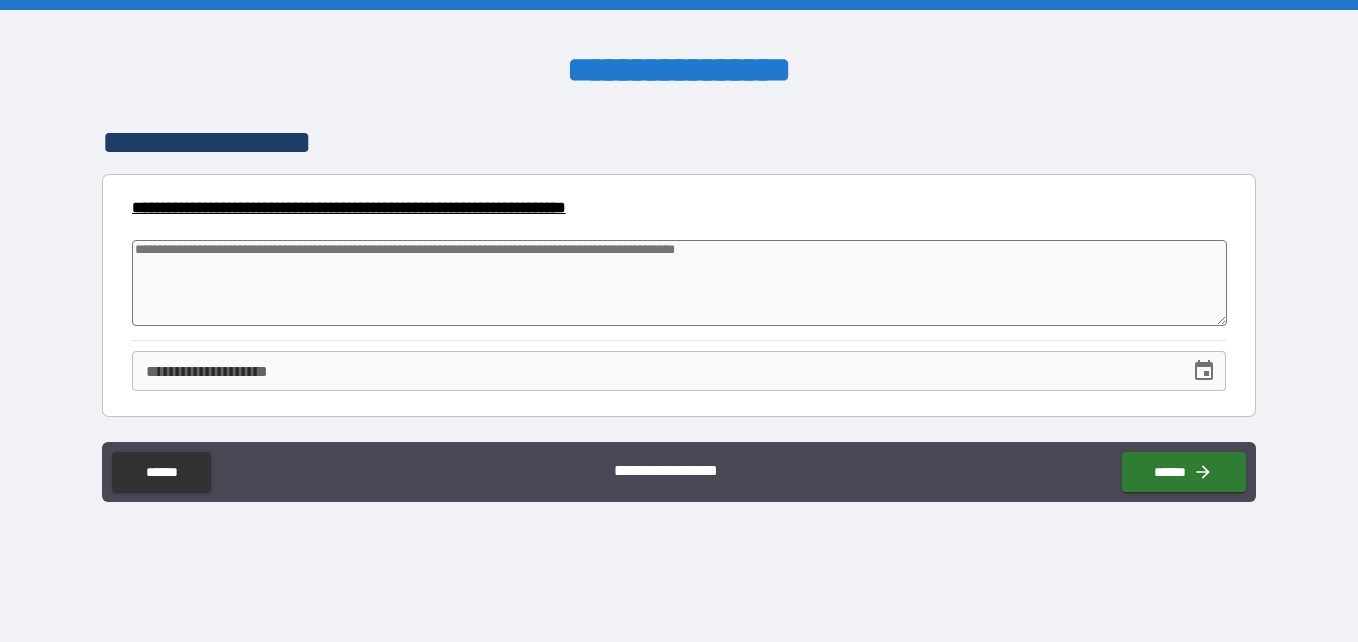 type on "*" 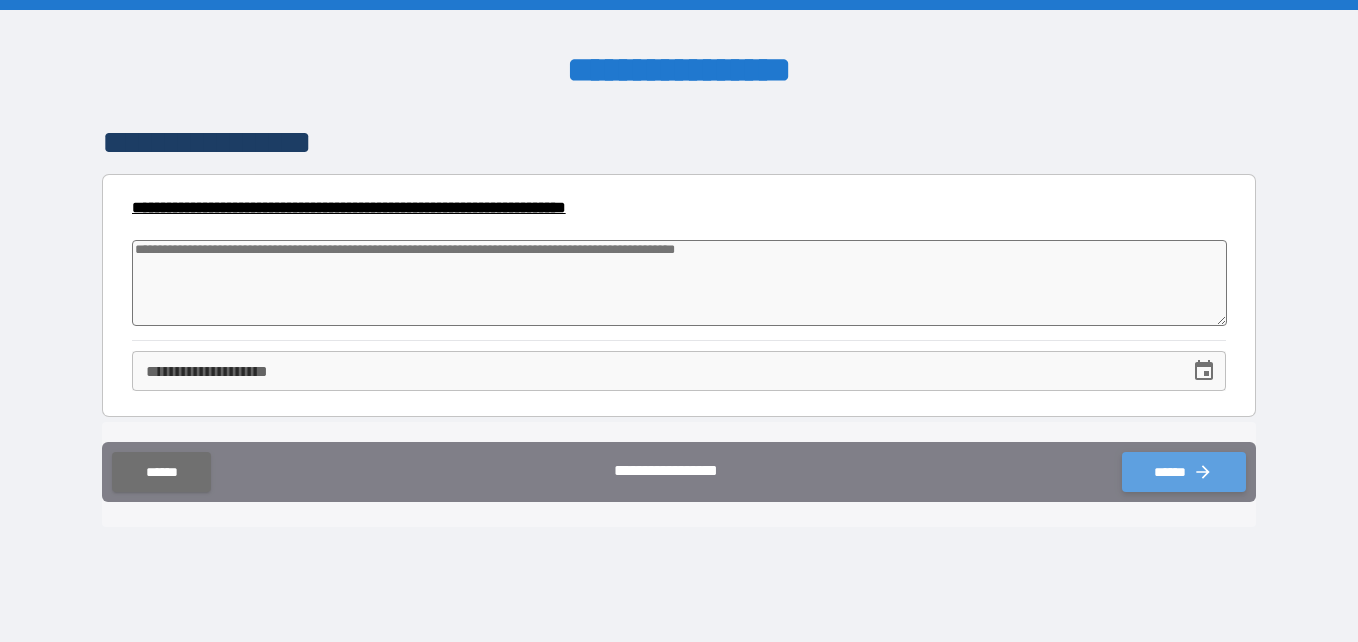 click on "******" at bounding box center (1184, 472) 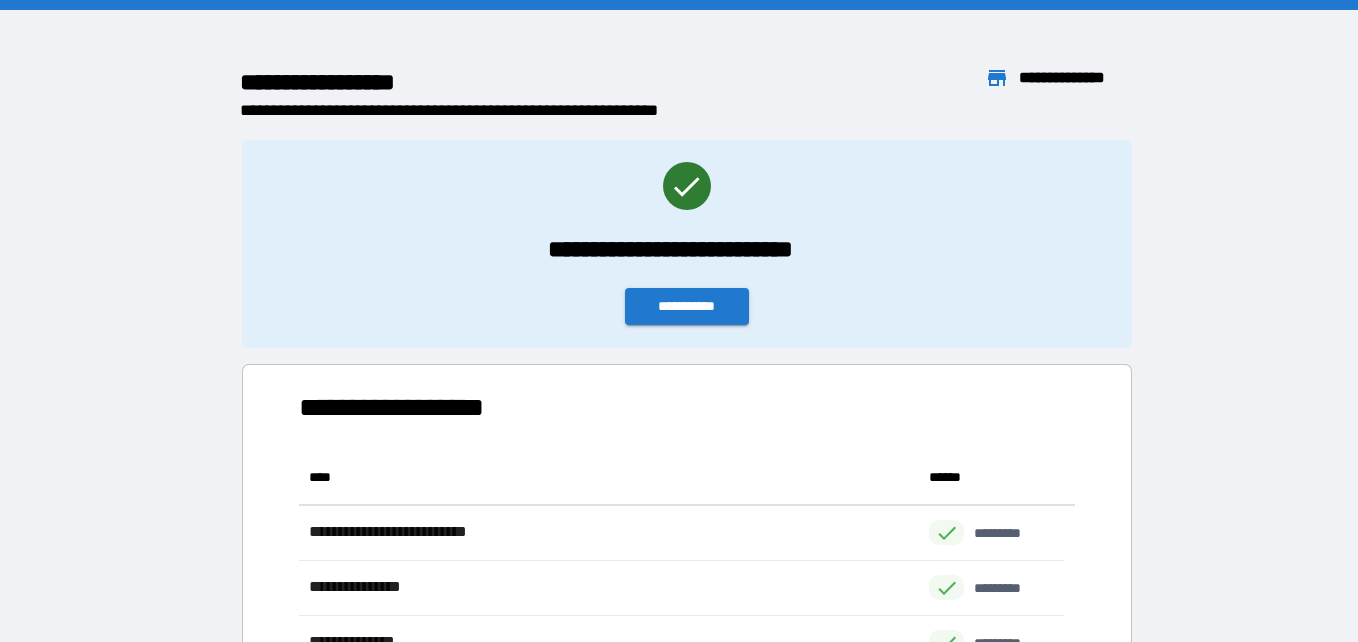 scroll, scrollTop: 16, scrollLeft: 16, axis: both 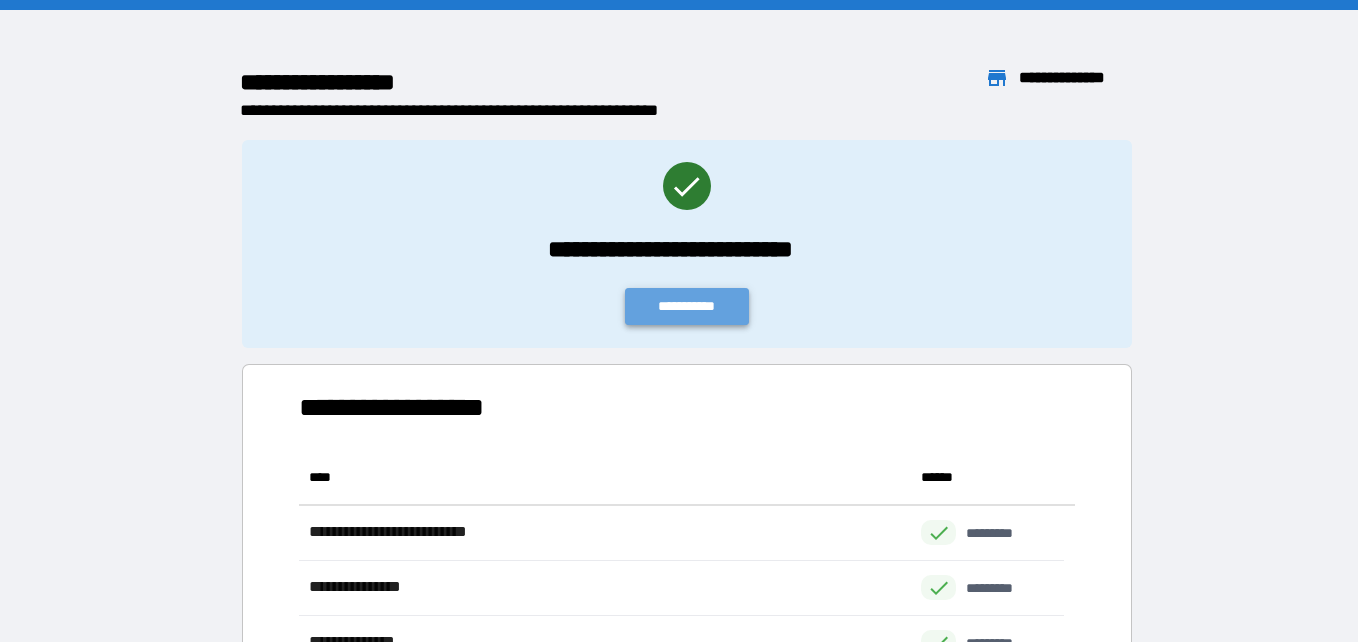 click on "**********" at bounding box center [687, 306] 